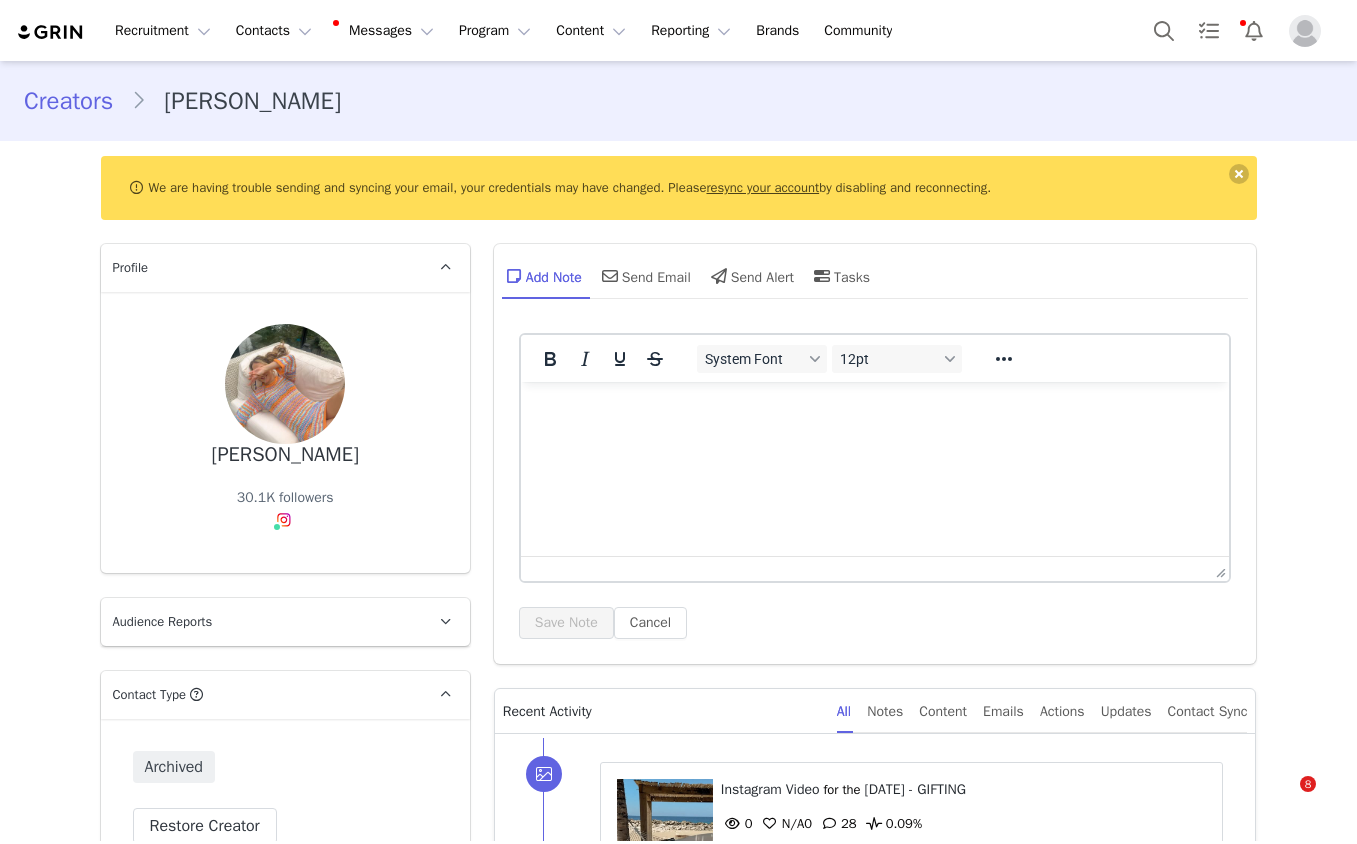 scroll, scrollTop: 0, scrollLeft: 0, axis: both 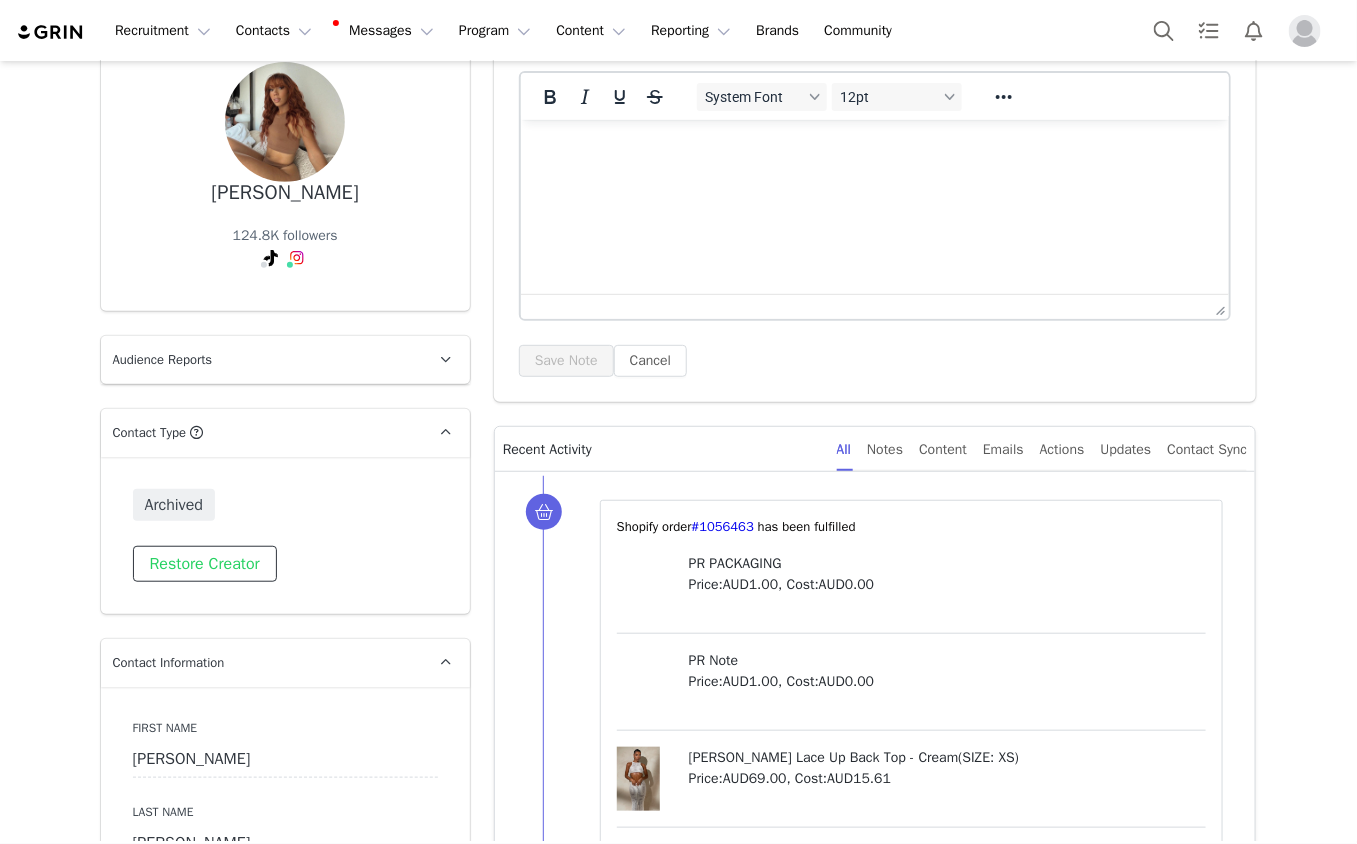 click on "Restore Creator" at bounding box center [205, 564] 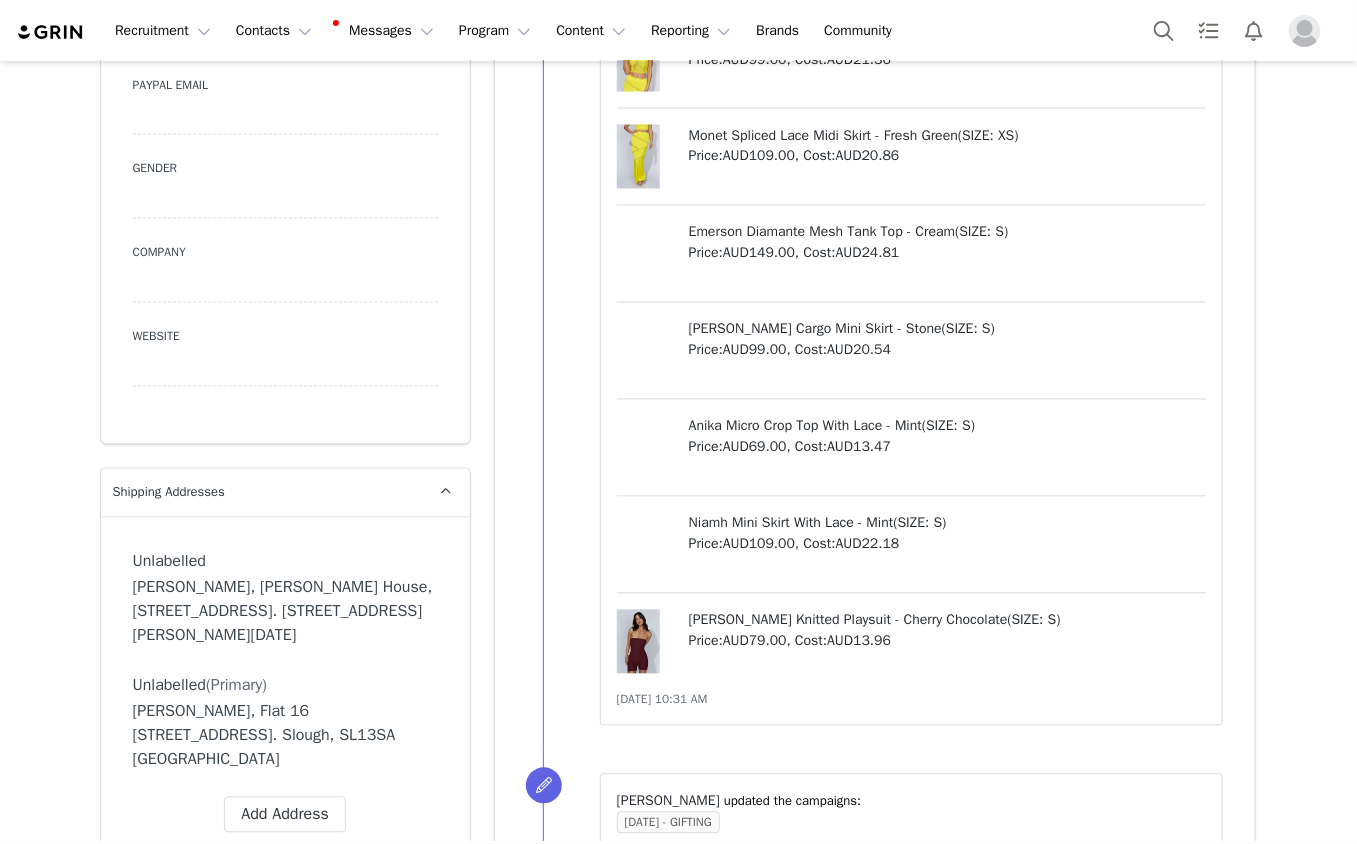 scroll, scrollTop: 1313, scrollLeft: 0, axis: vertical 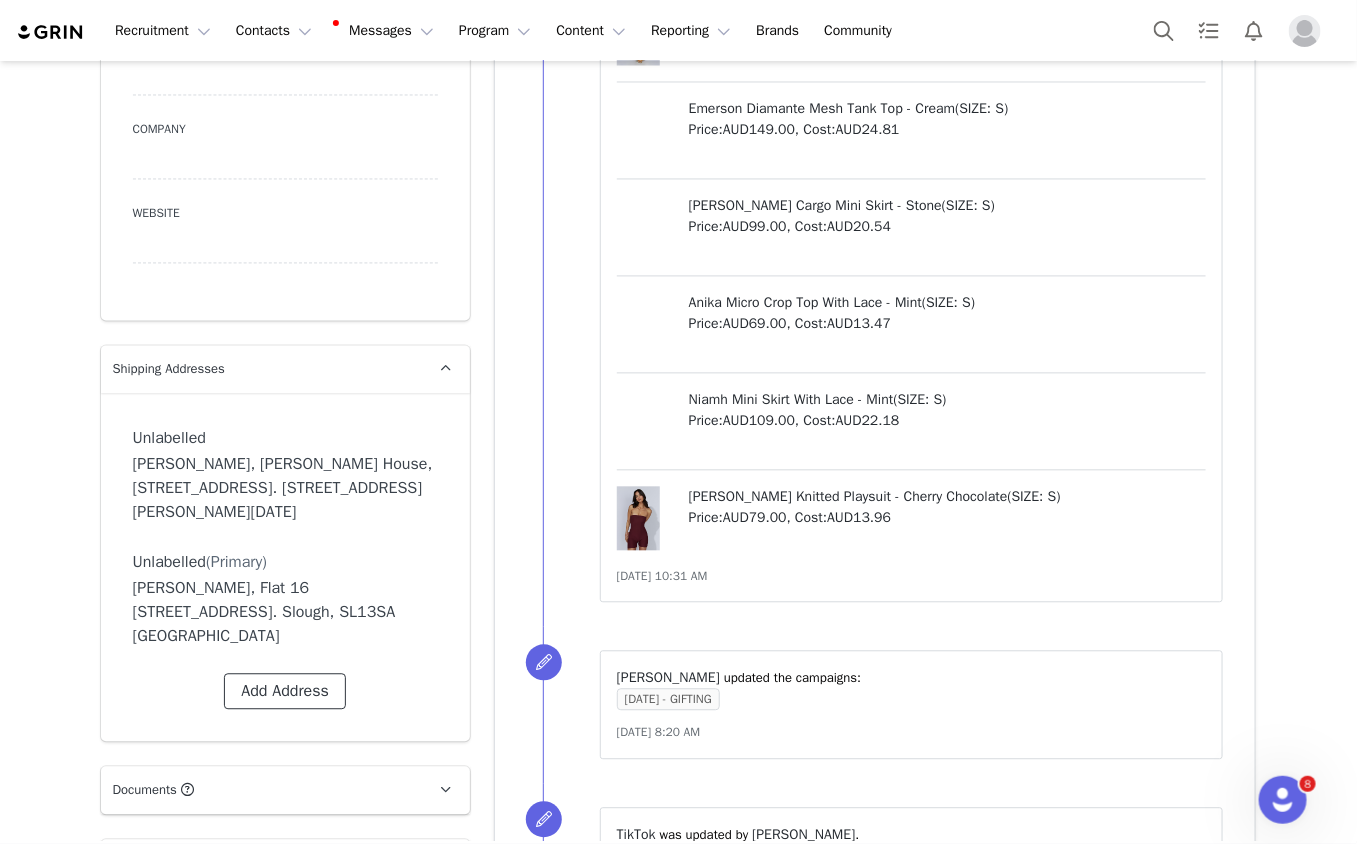 click on "Add Address" at bounding box center [285, 692] 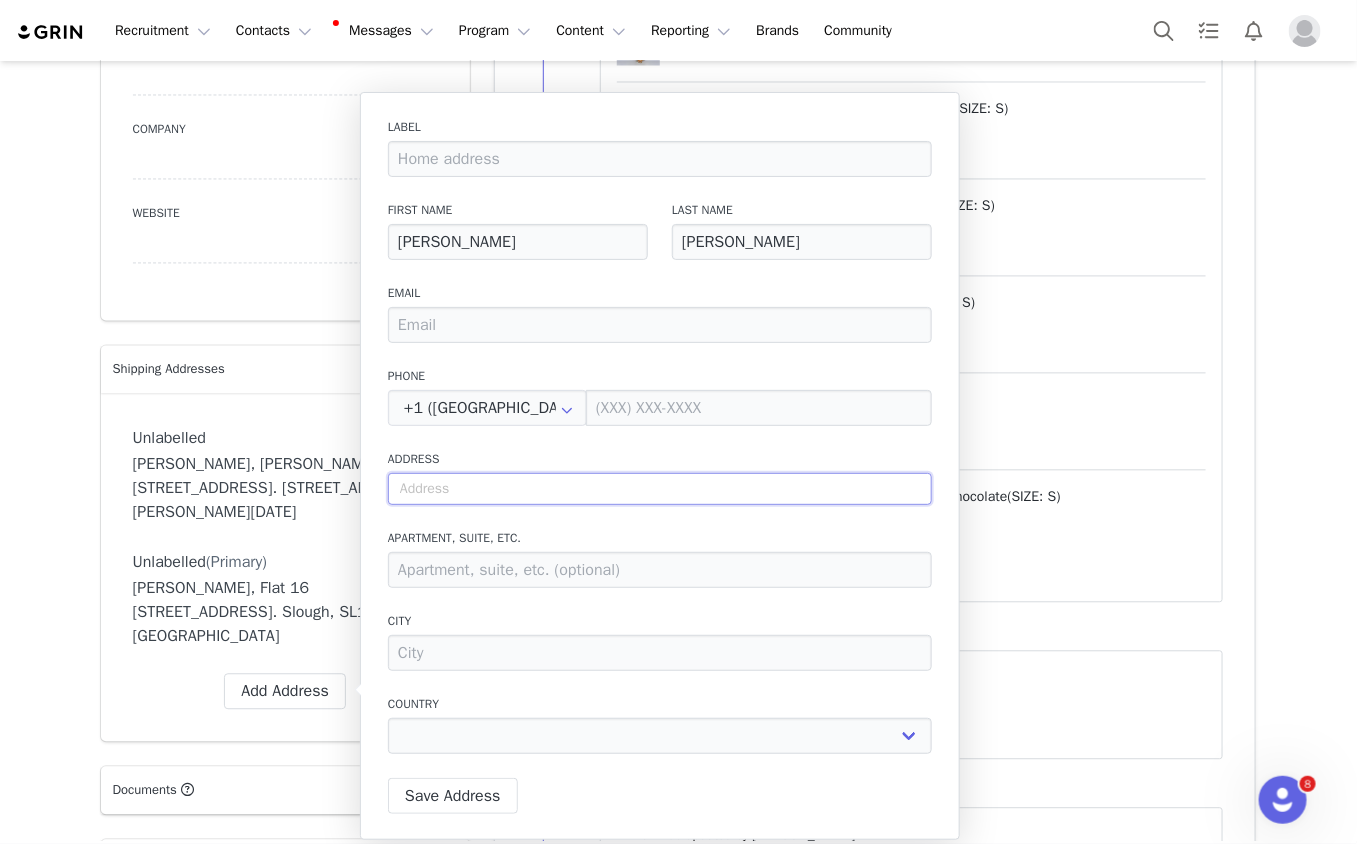click at bounding box center [660, 489] 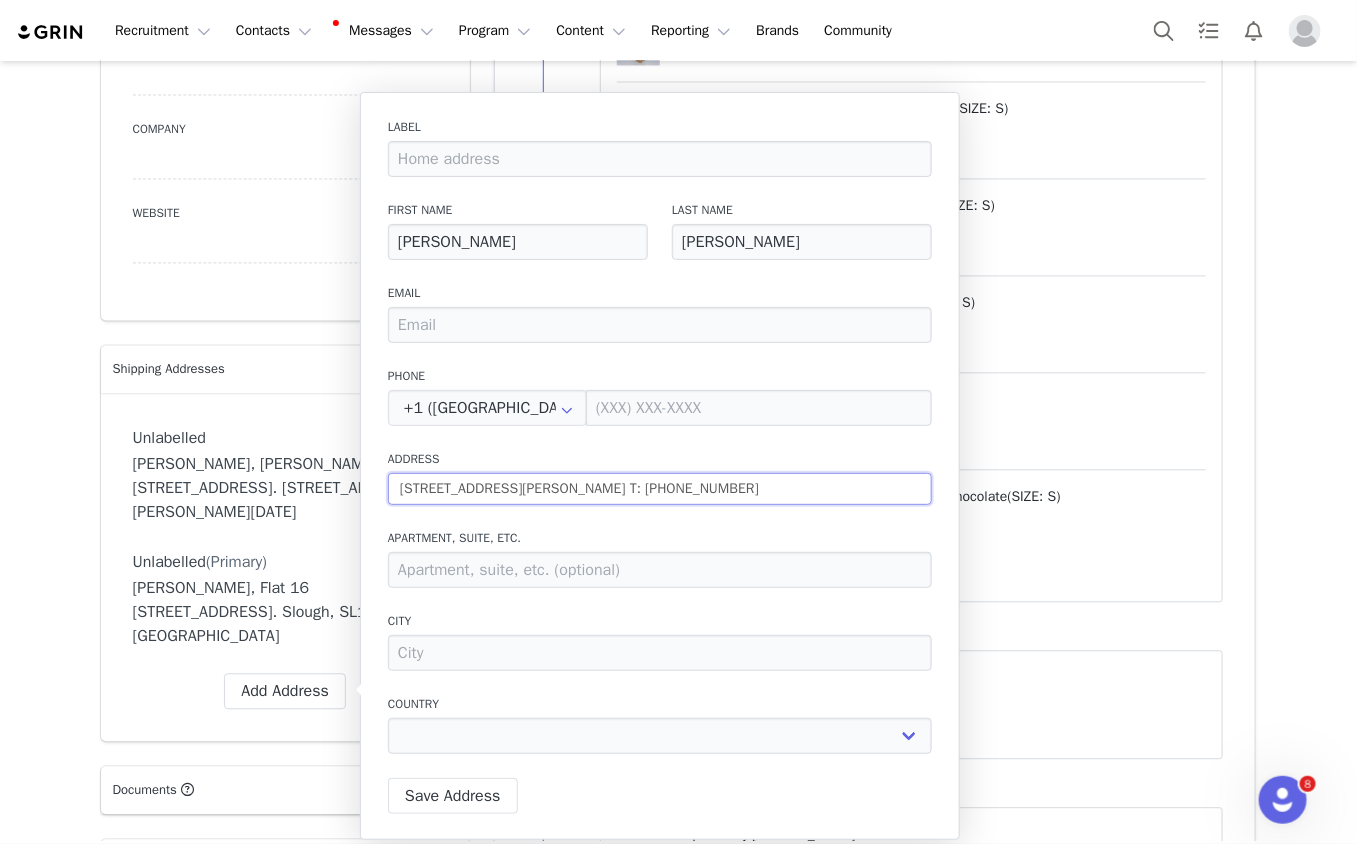 scroll, scrollTop: 0, scrollLeft: 94, axis: horizontal 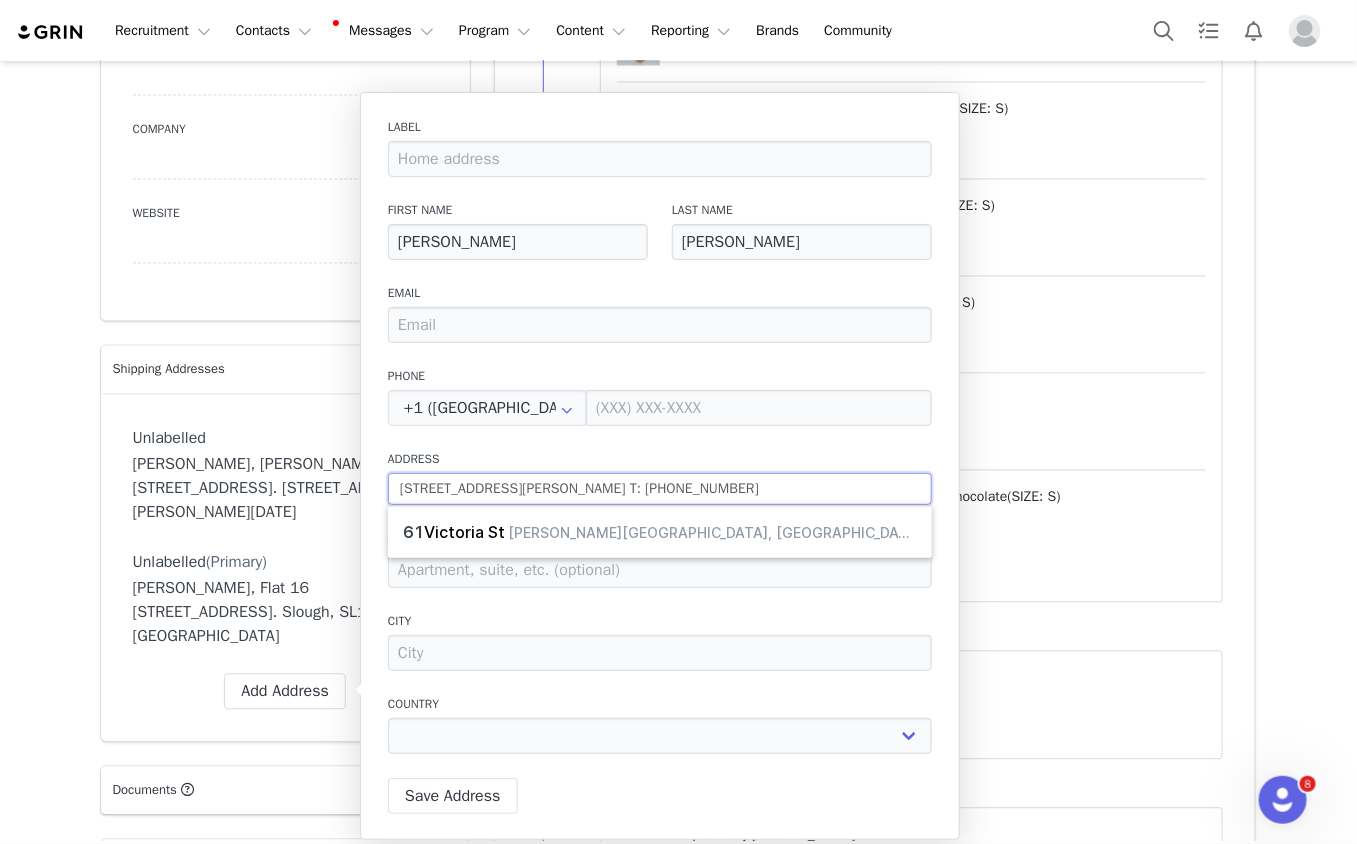 click on "61 Victoria Street Wolverton, Milton Keynes MK1 25HQ – United Kingdom T: +44 7932 979359" at bounding box center (660, 489) 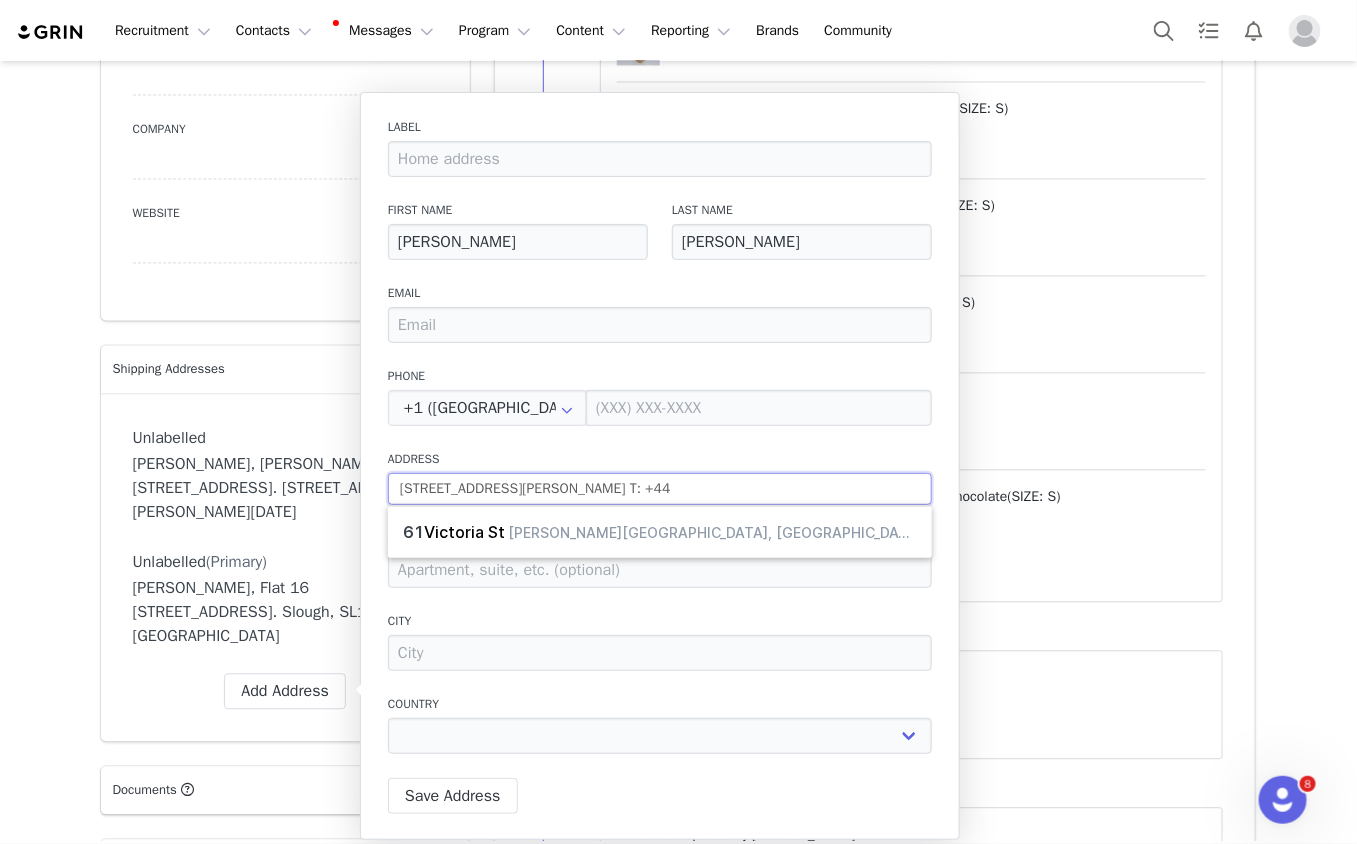 scroll, scrollTop: 0, scrollLeft: 0, axis: both 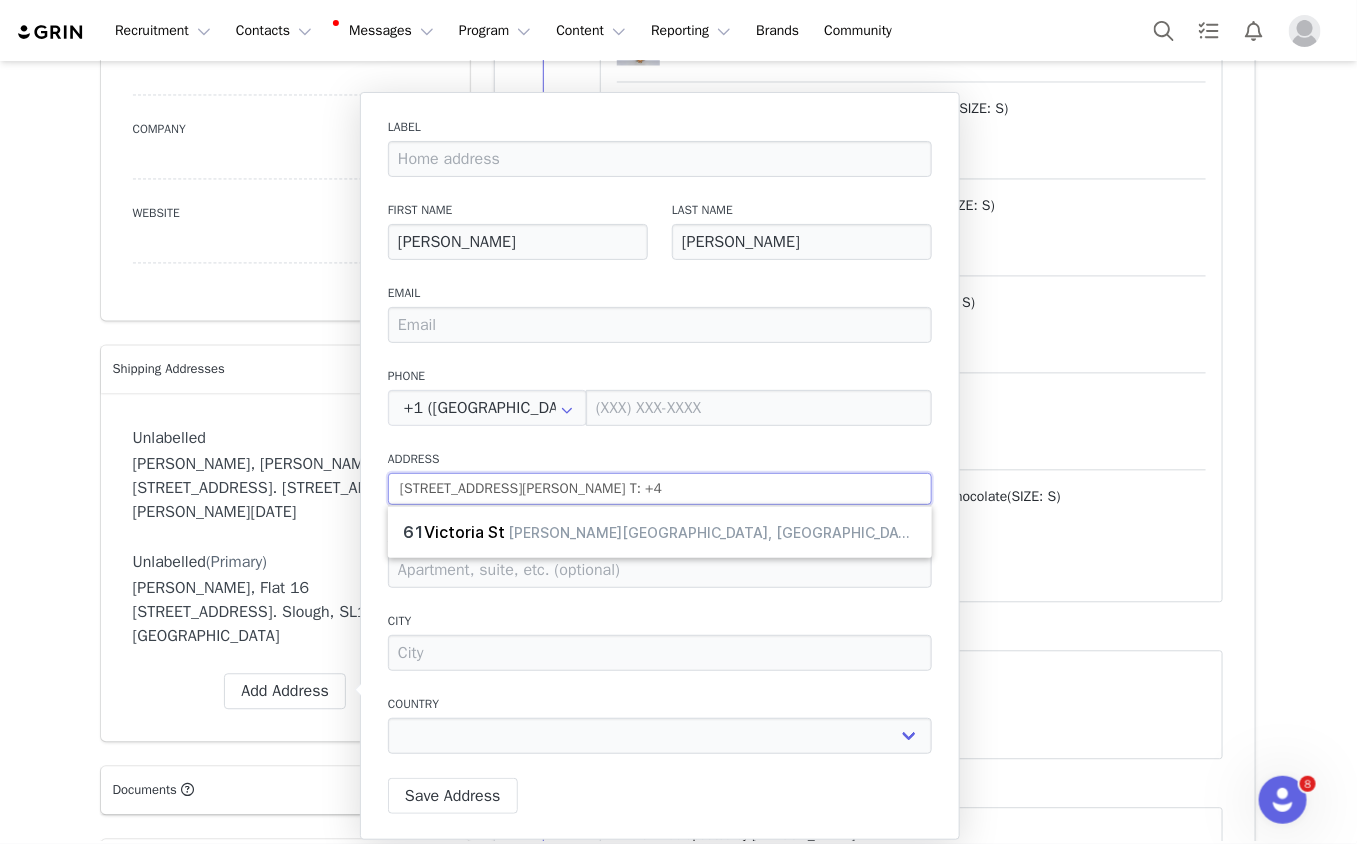type on "61 Victoria Street Wolverton, Milton Keynes MK1 25HQ – United Kingdom T: +" 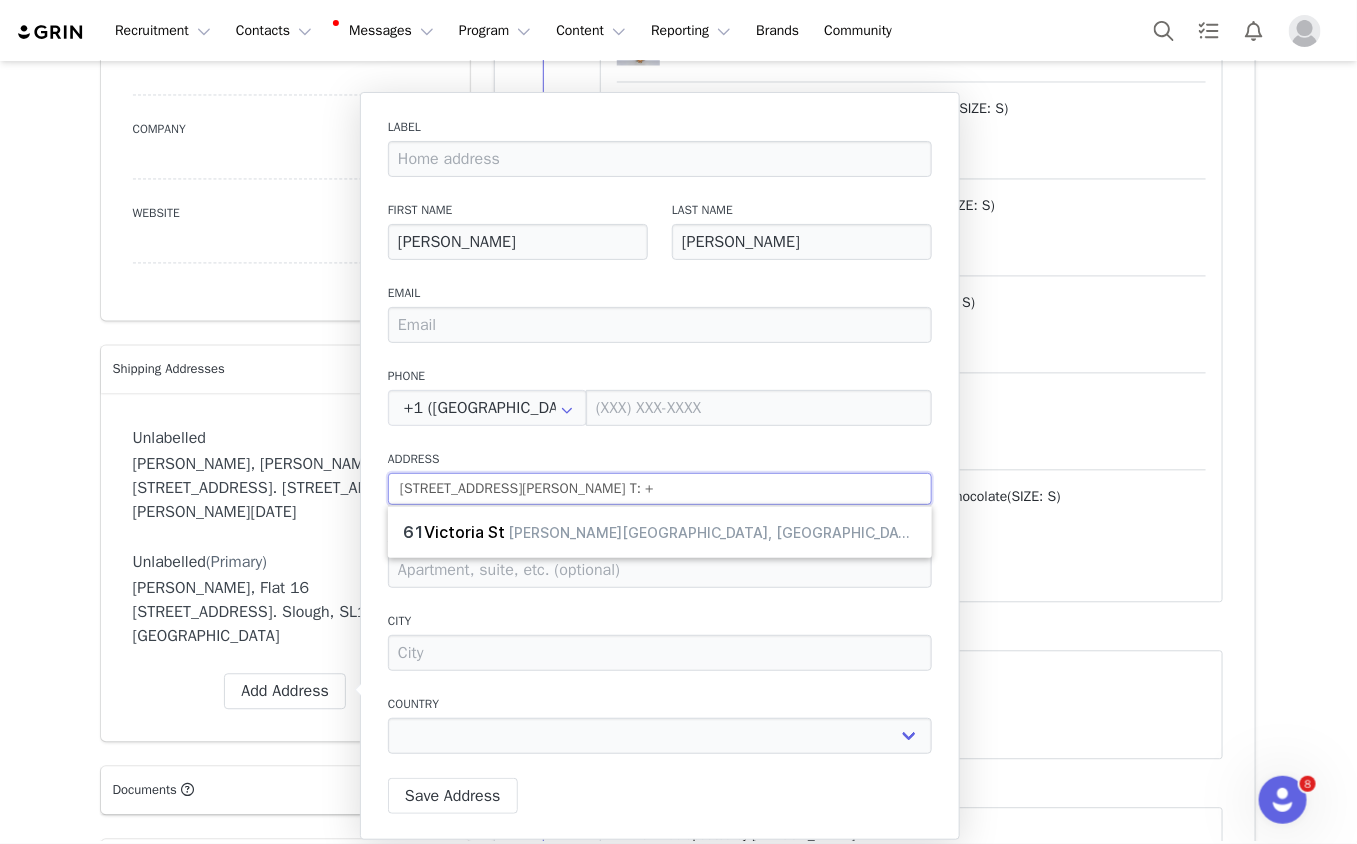 select 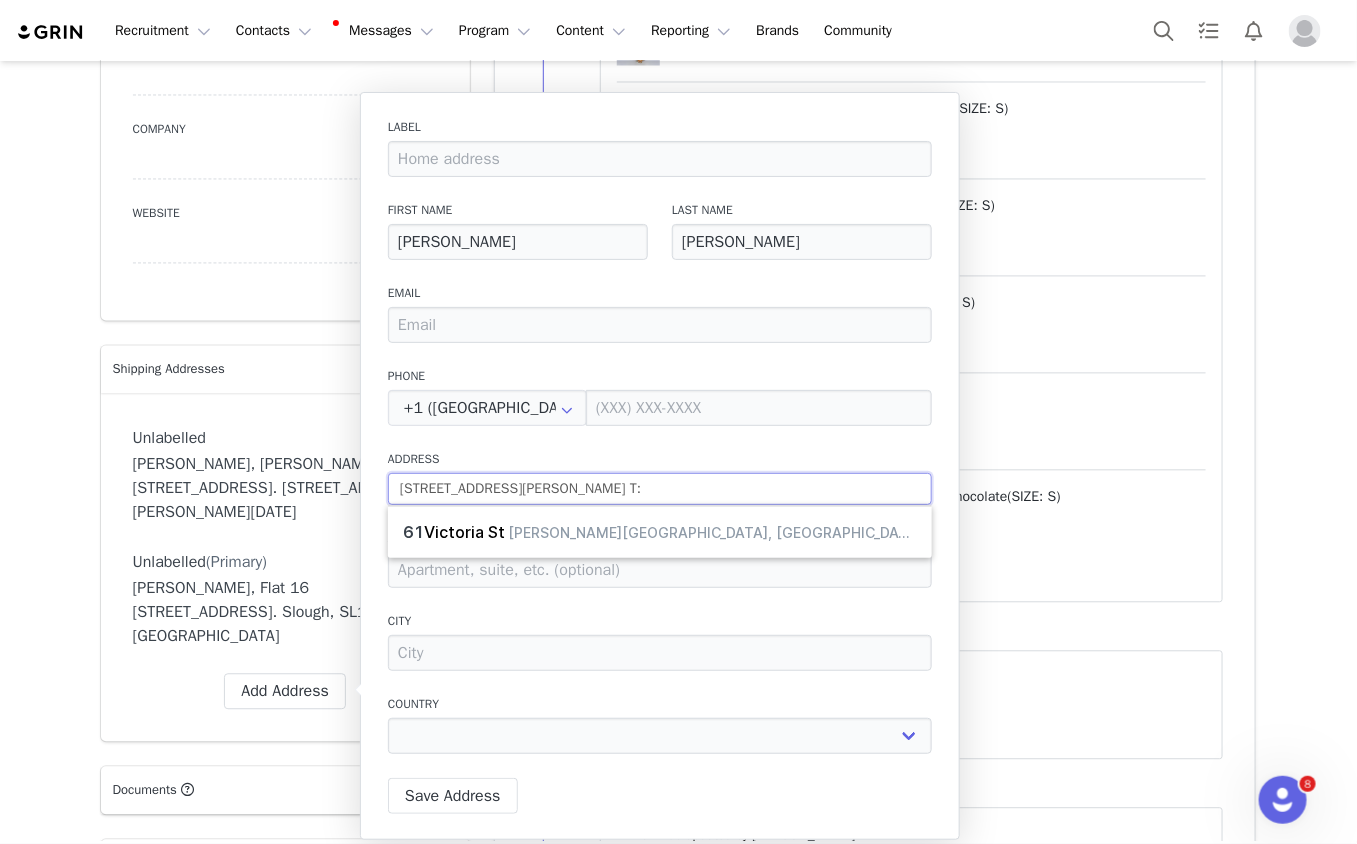 type on "61 Victoria Street Wolverton, Milton Keynes MK1 25HQ – United Kingdom T:" 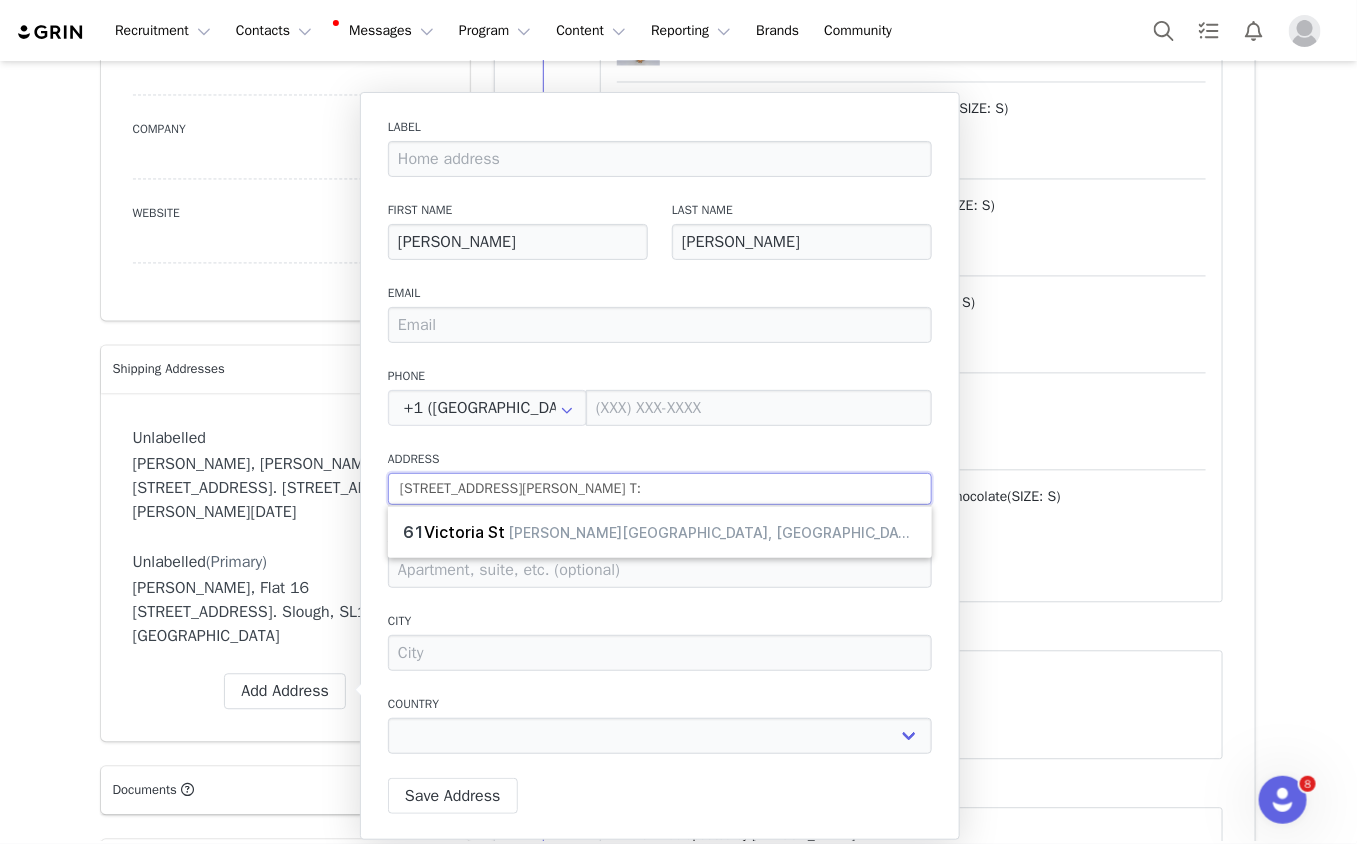 type on "61 Victoria Street Wolverton, Milton Keynes MK1 25HQ – United Kingdom T" 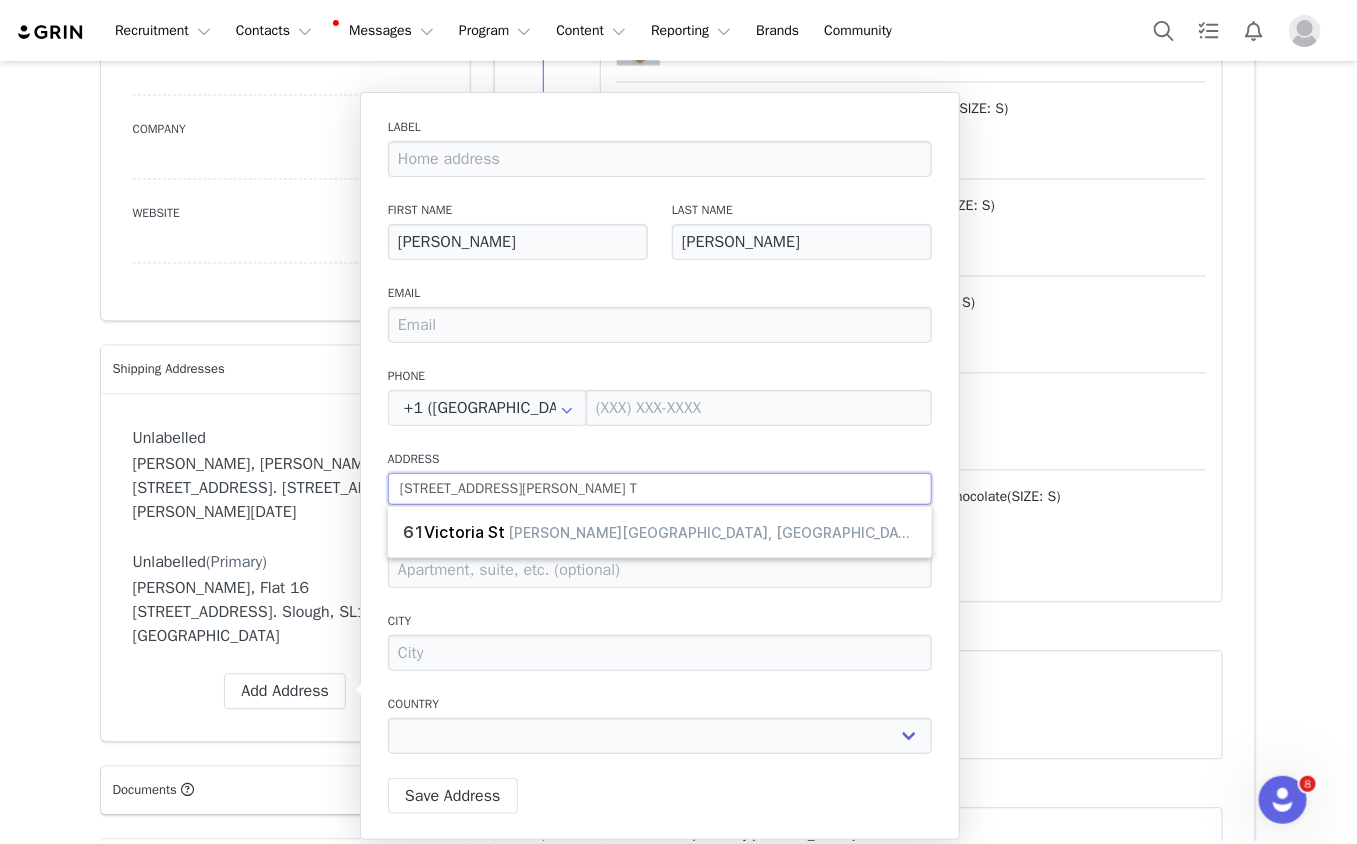 type on "61 Victoria Street Wolverton, Milton Keynes MK1 25HQ – United Kingdom" 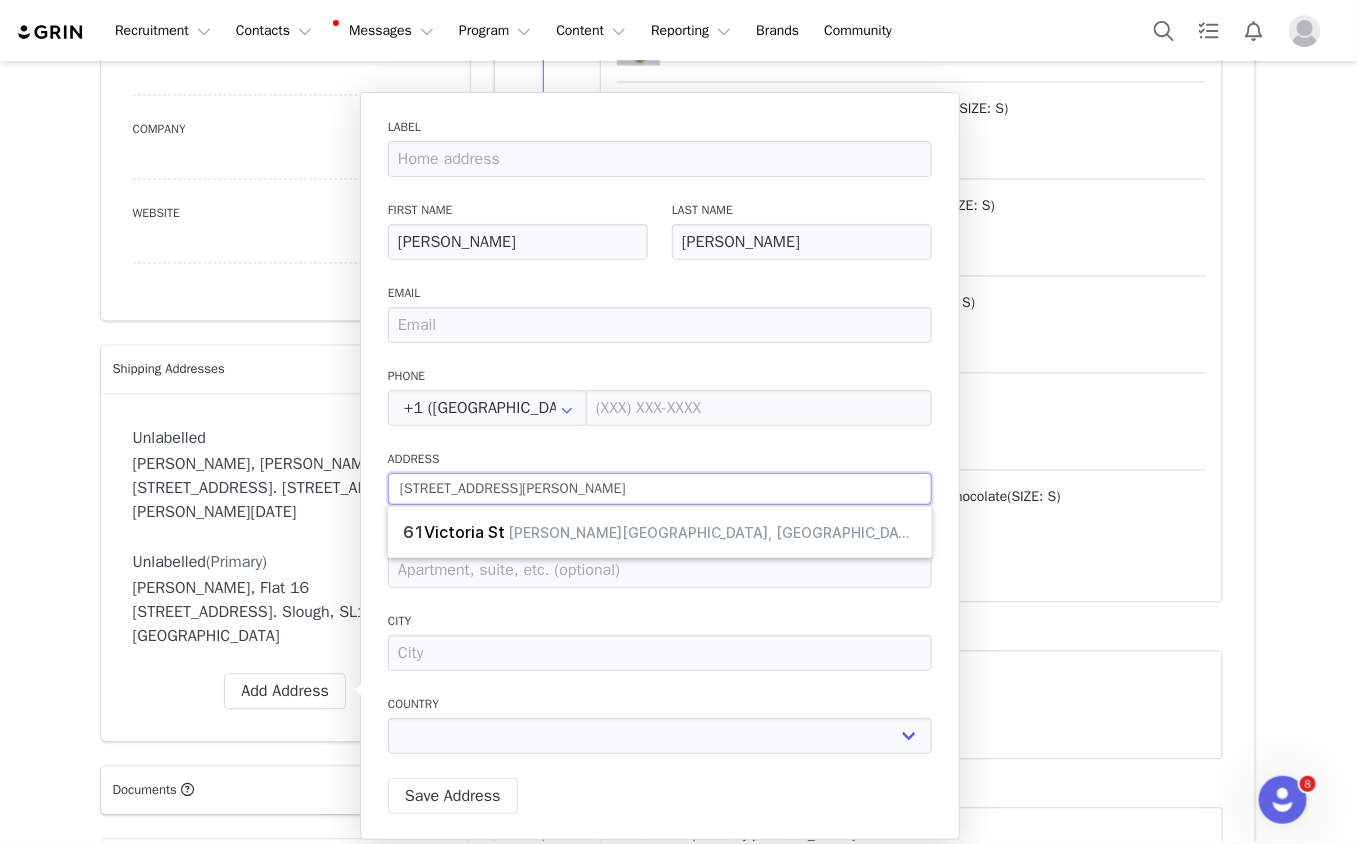 select 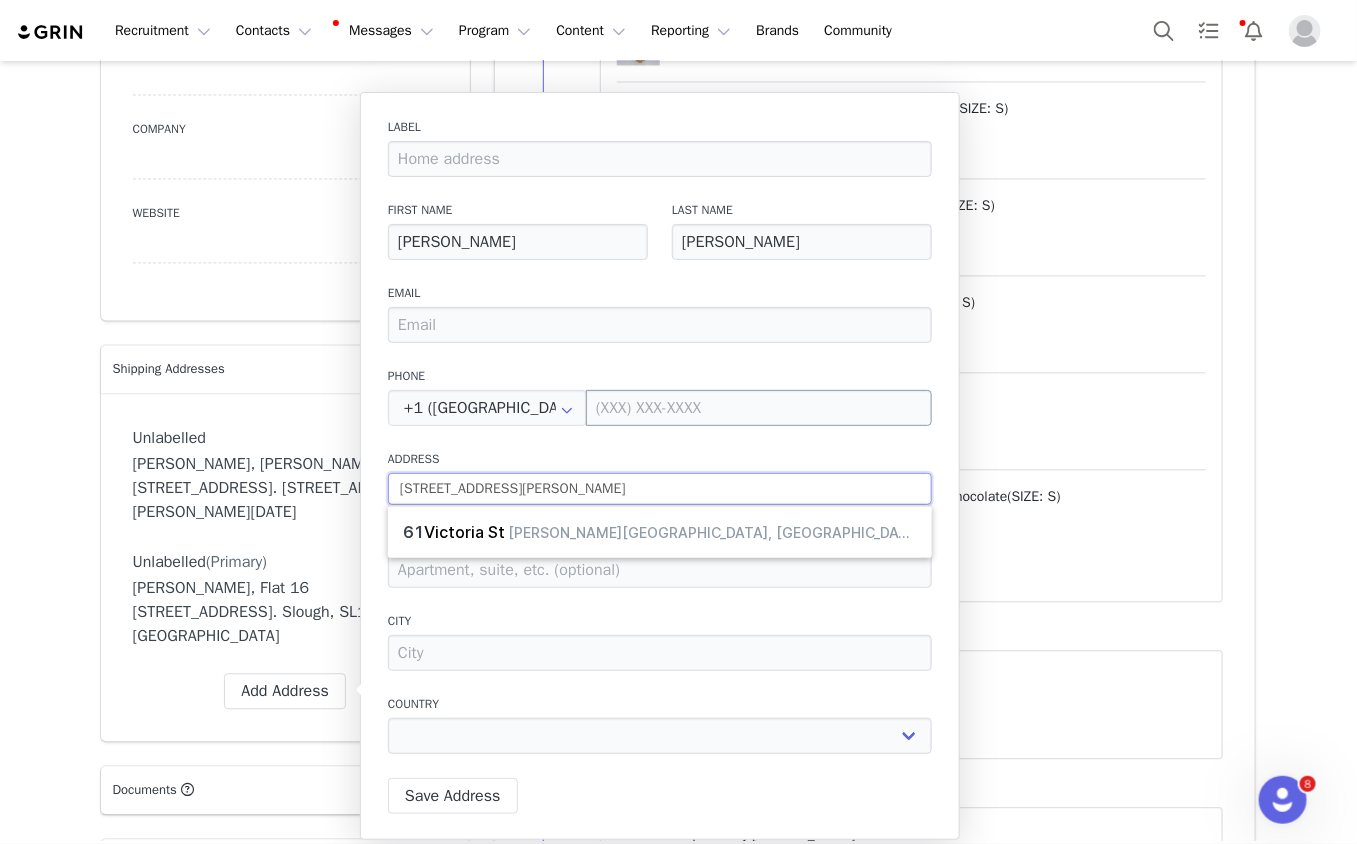 type on "61 Victoria Street Wolverton, Milton Keynes MK1 25HQ – United Kingdom" 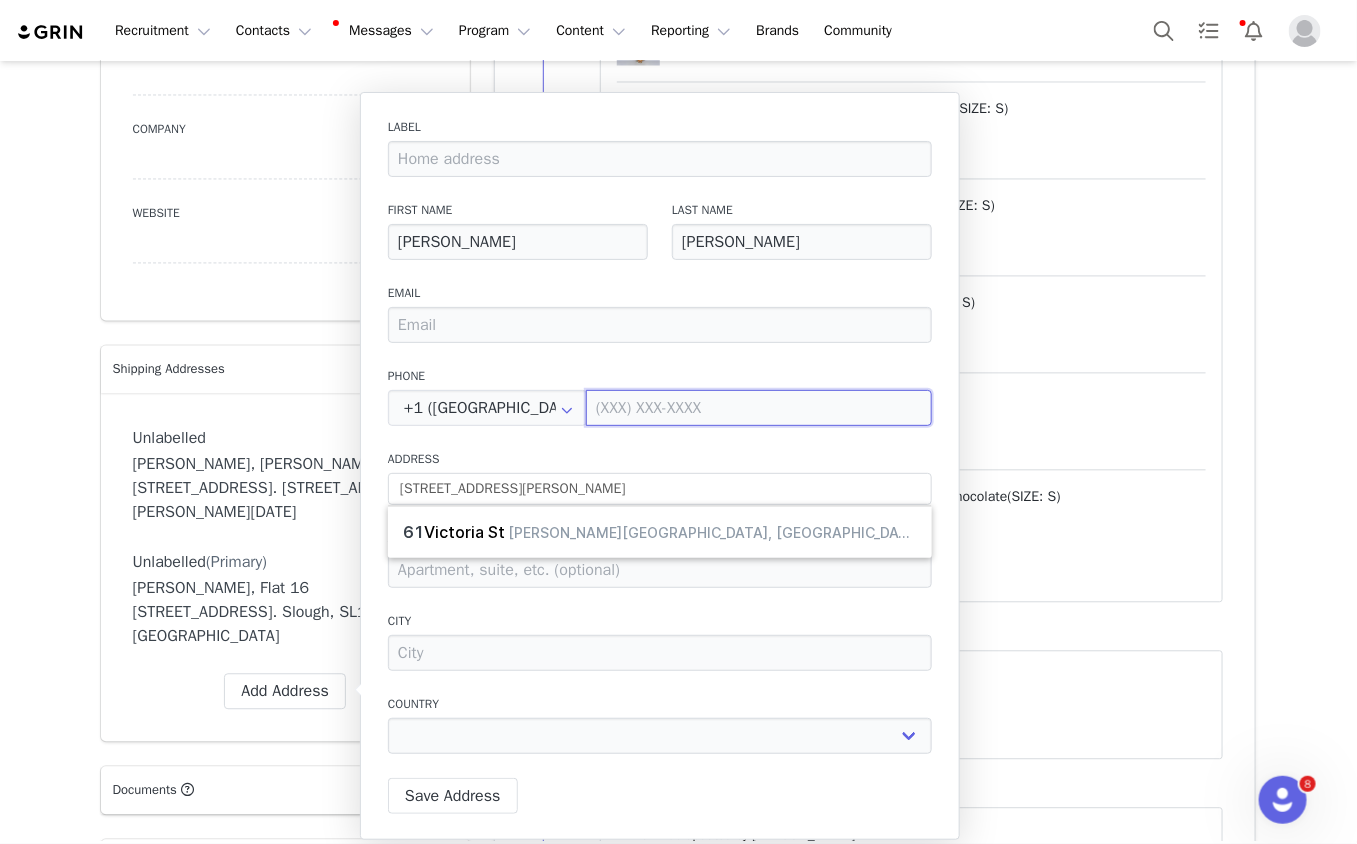 click at bounding box center (759, 408) 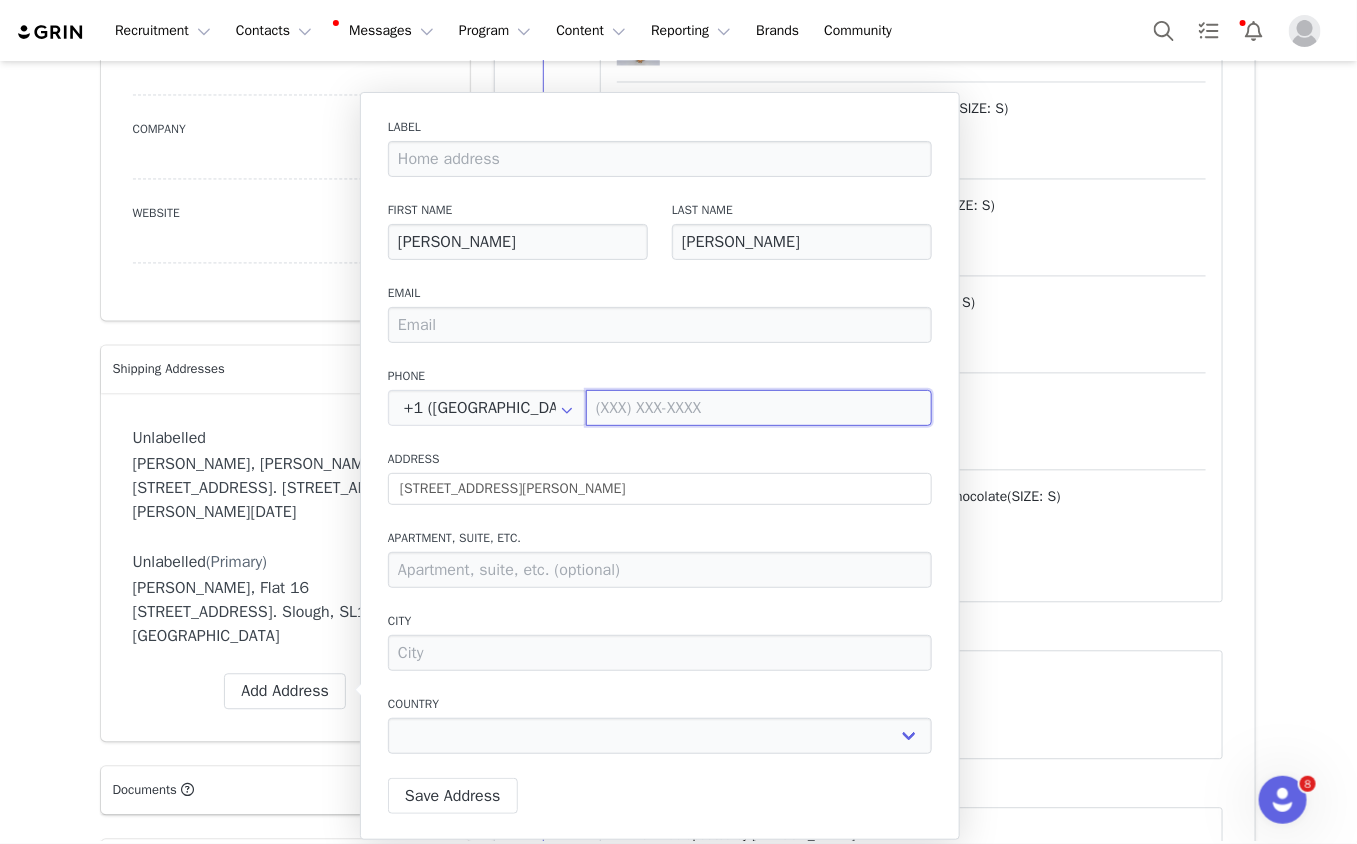 paste on "7932 979359" 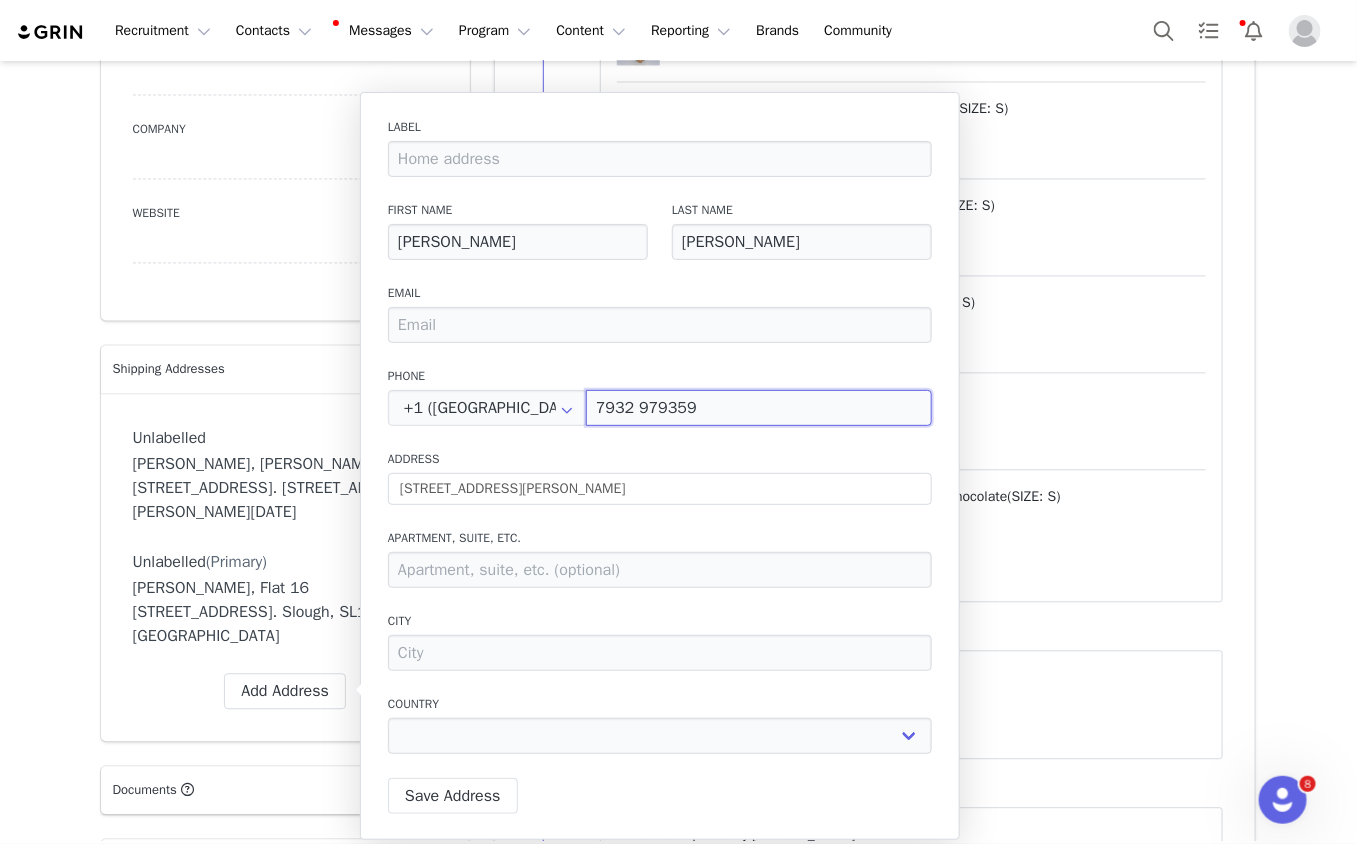 type on "(793) 297-9359" 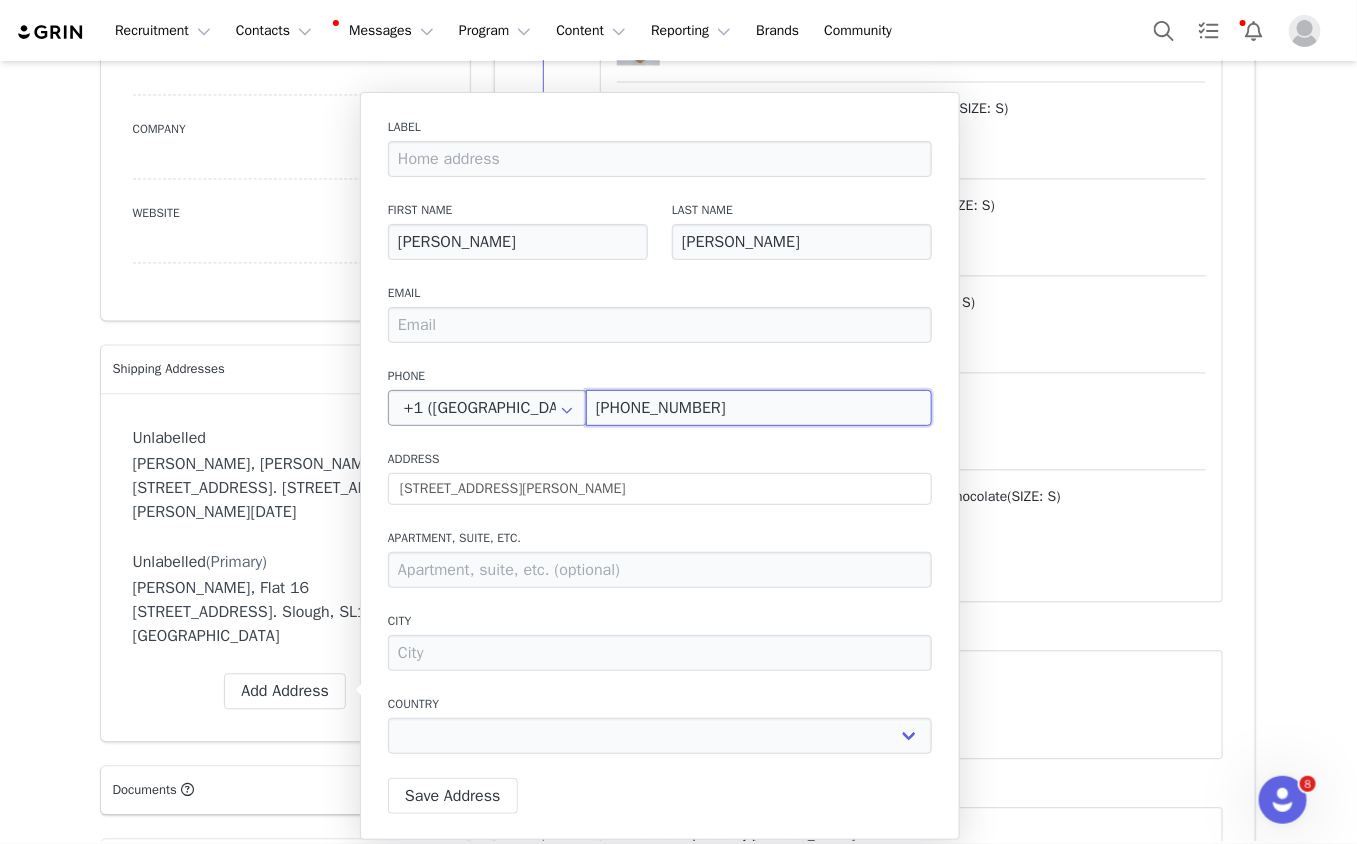 type on "(793) 297-9359" 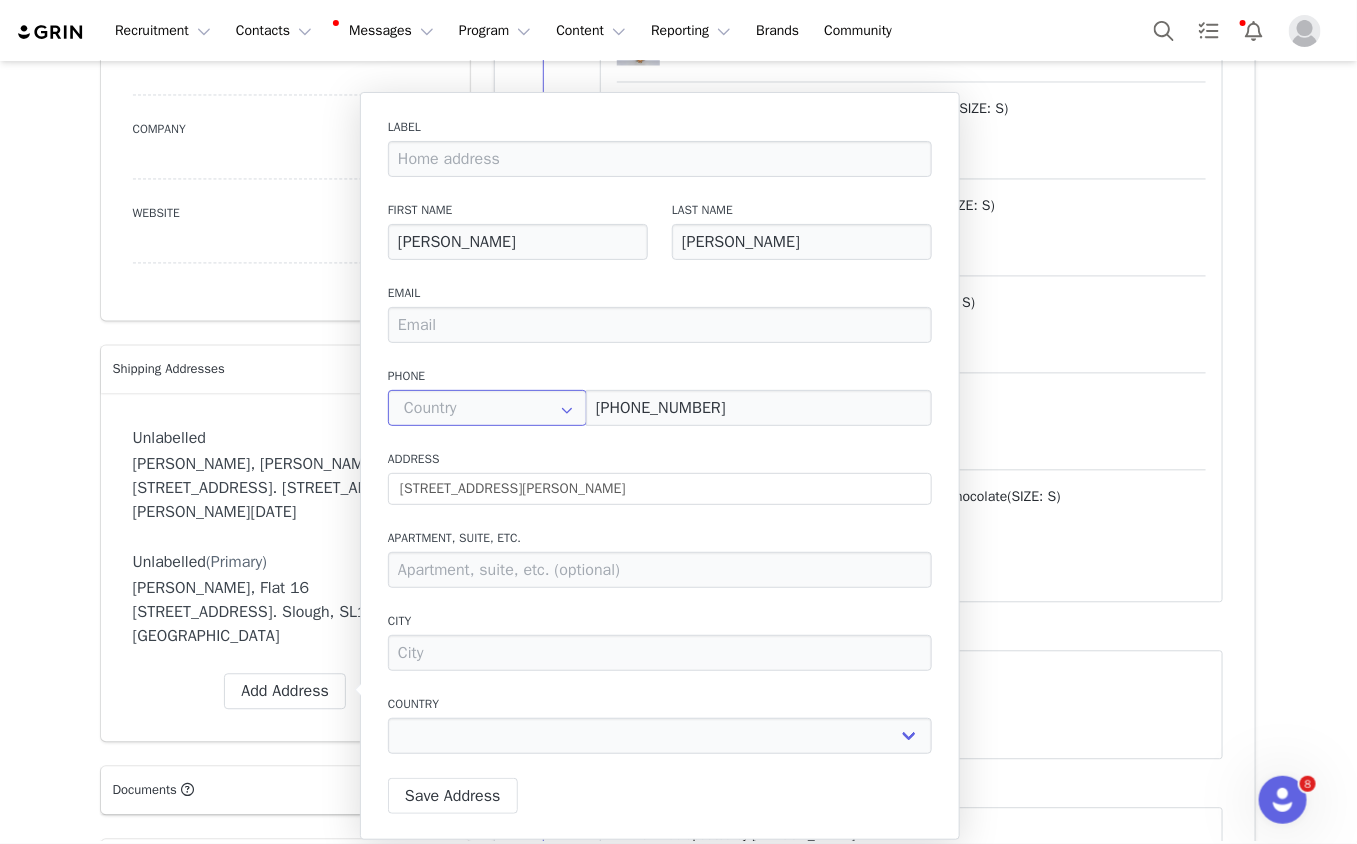 click at bounding box center [487, 408] 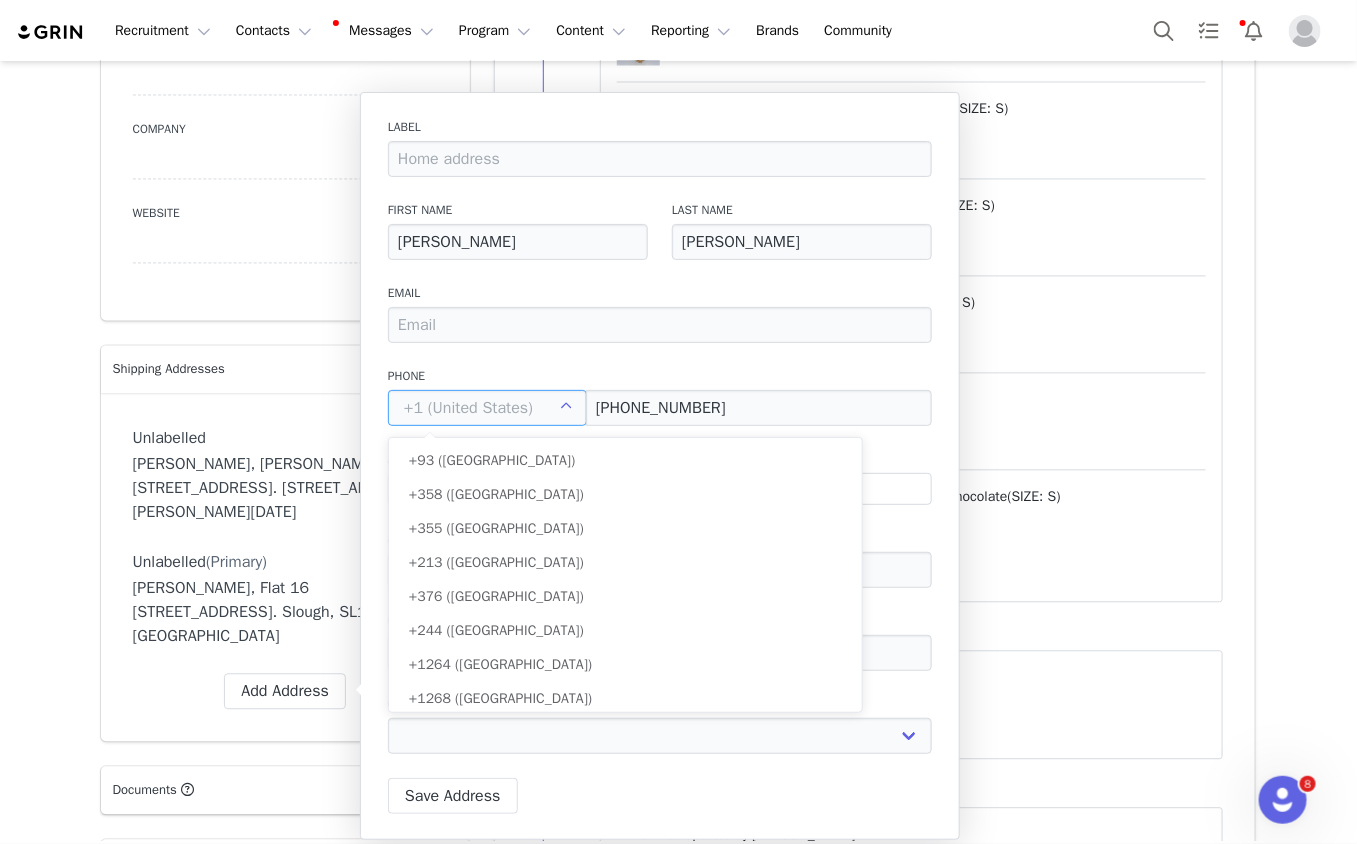 scroll, scrollTop: 7448, scrollLeft: 0, axis: vertical 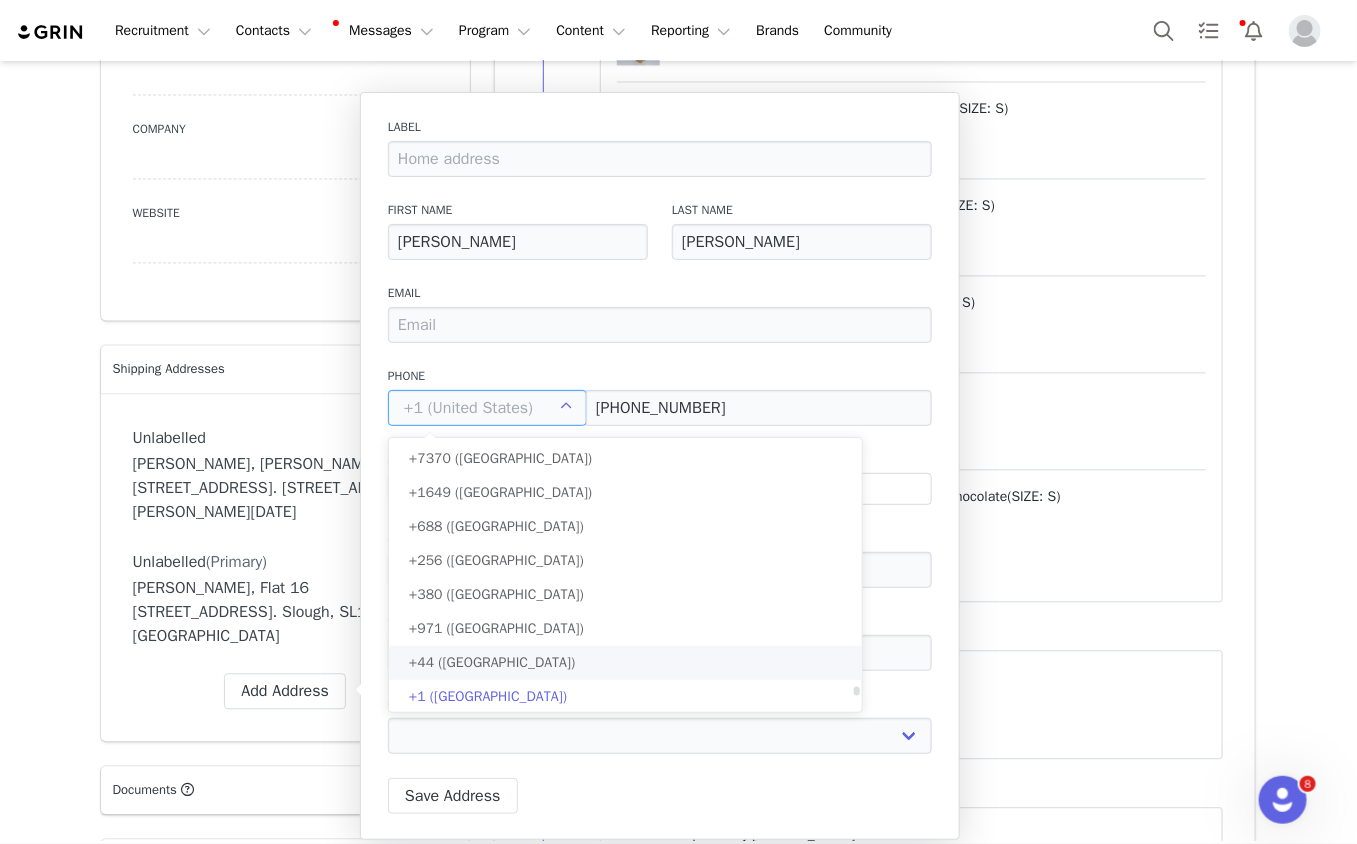 click on "+44 ([GEOGRAPHIC_DATA])" at bounding box center [625, 663] 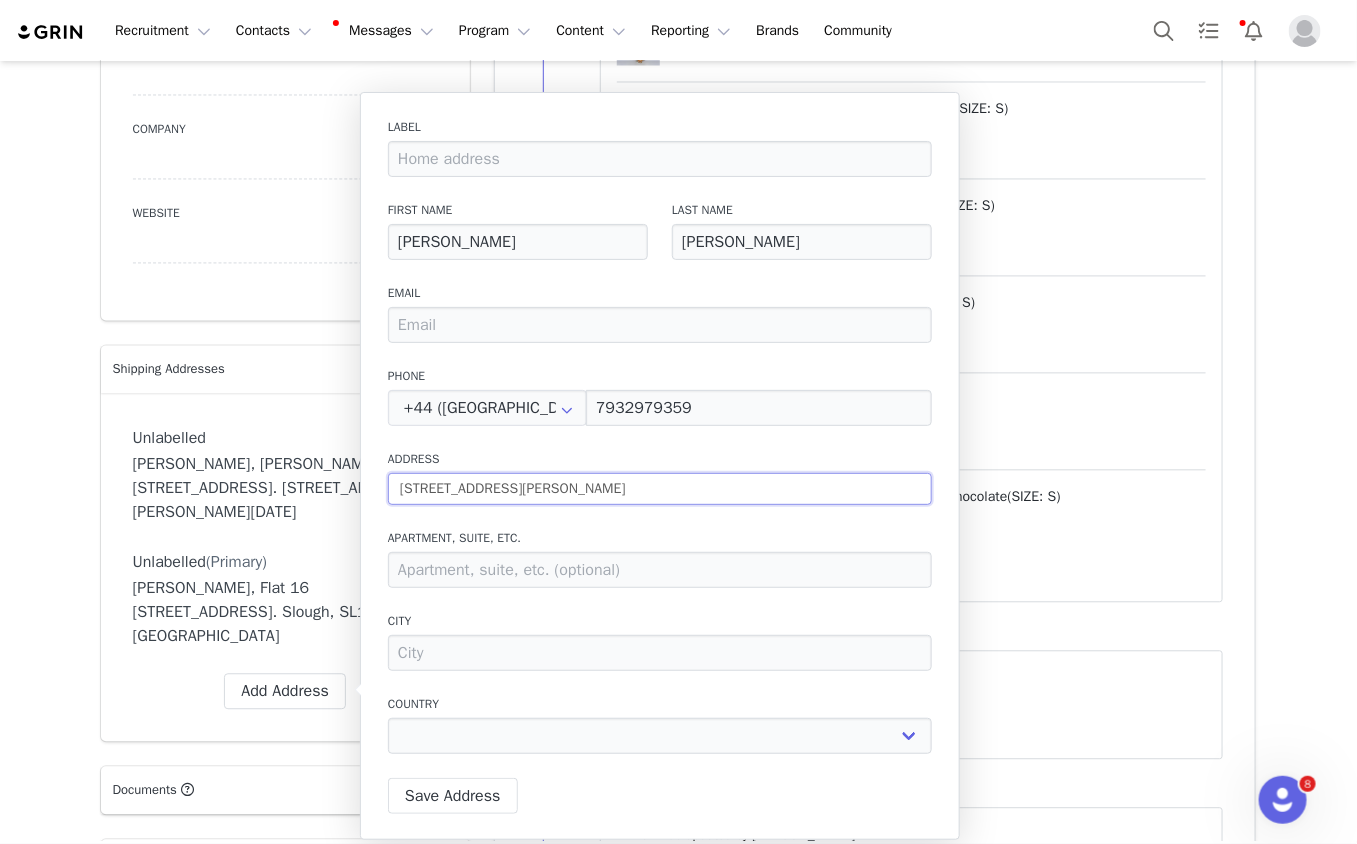 click on "61 Victoria Street Wolverton, Milton Keynes MK1 25HQ – United Kingdom" at bounding box center [660, 489] 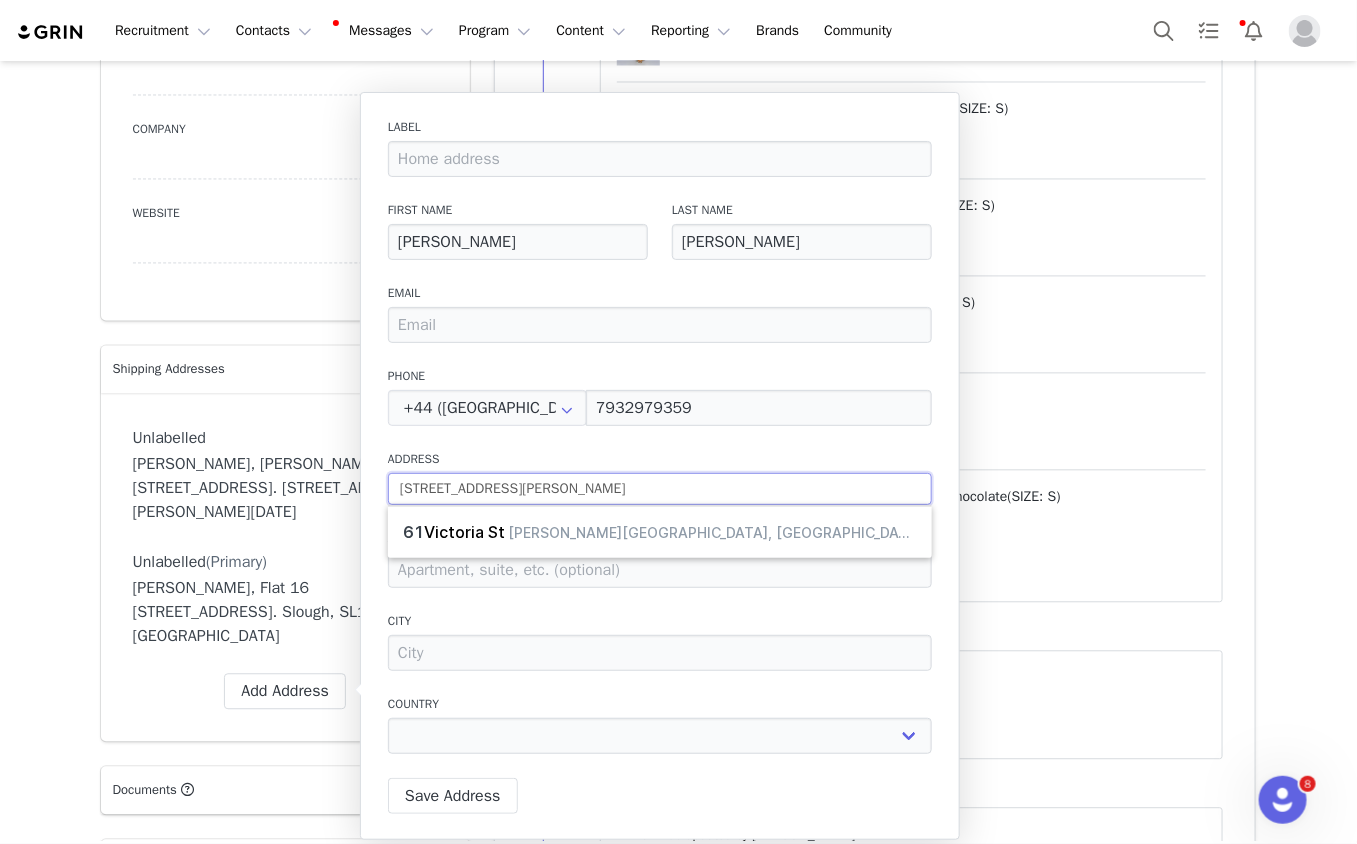 drag, startPoint x: 891, startPoint y: 495, endPoint x: 762, endPoint y: 496, distance: 129.00388 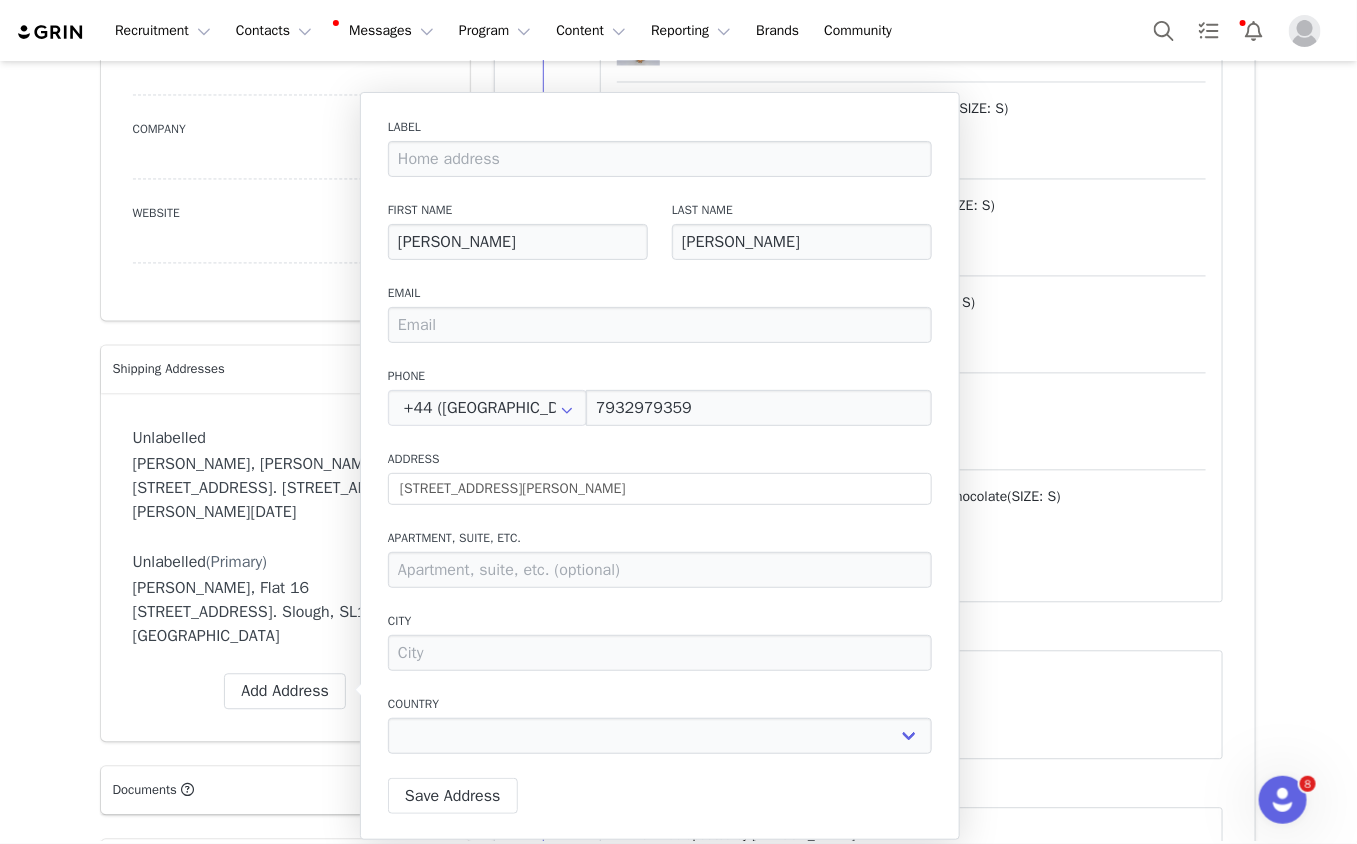 type on "61 Victoria St" 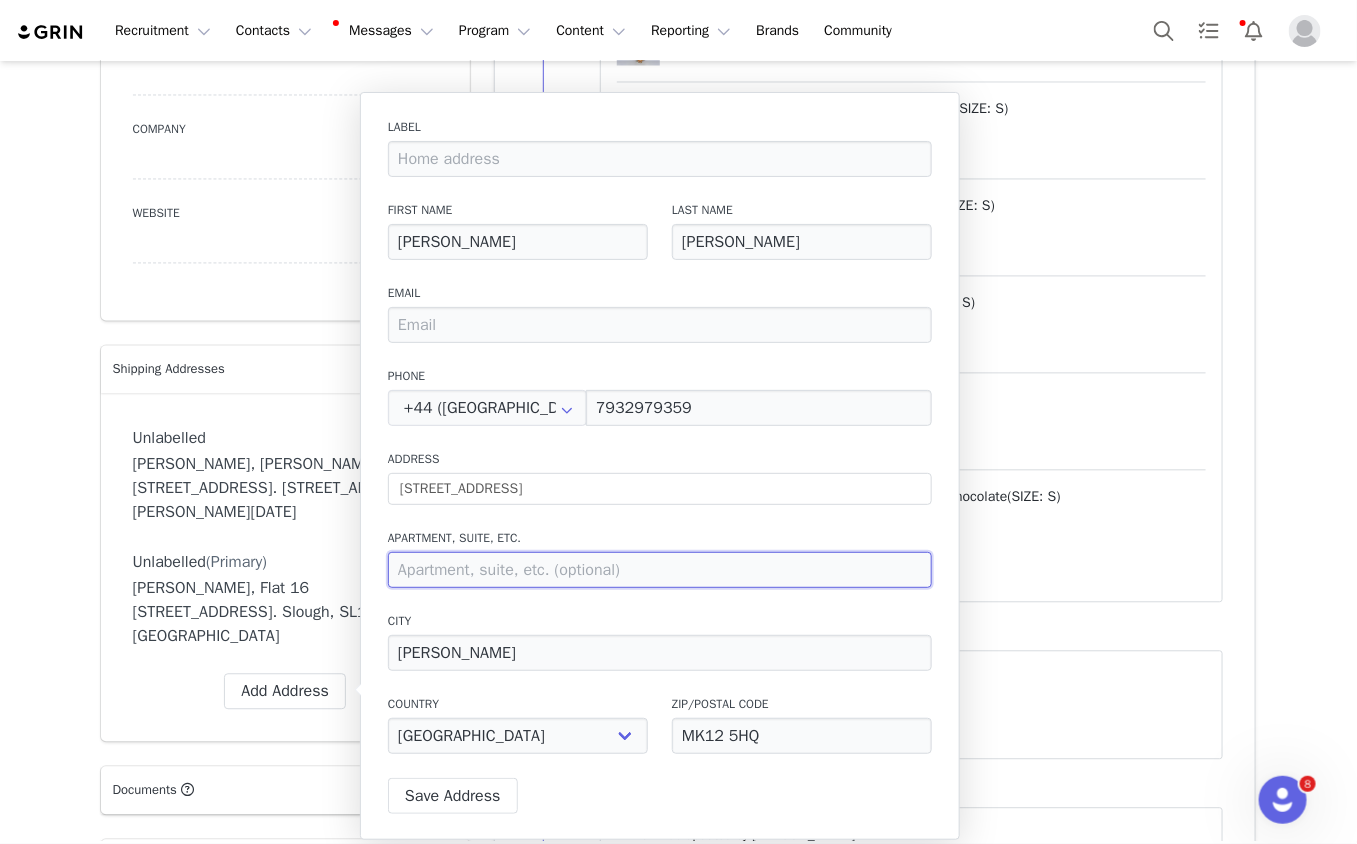 click at bounding box center [660, 570] 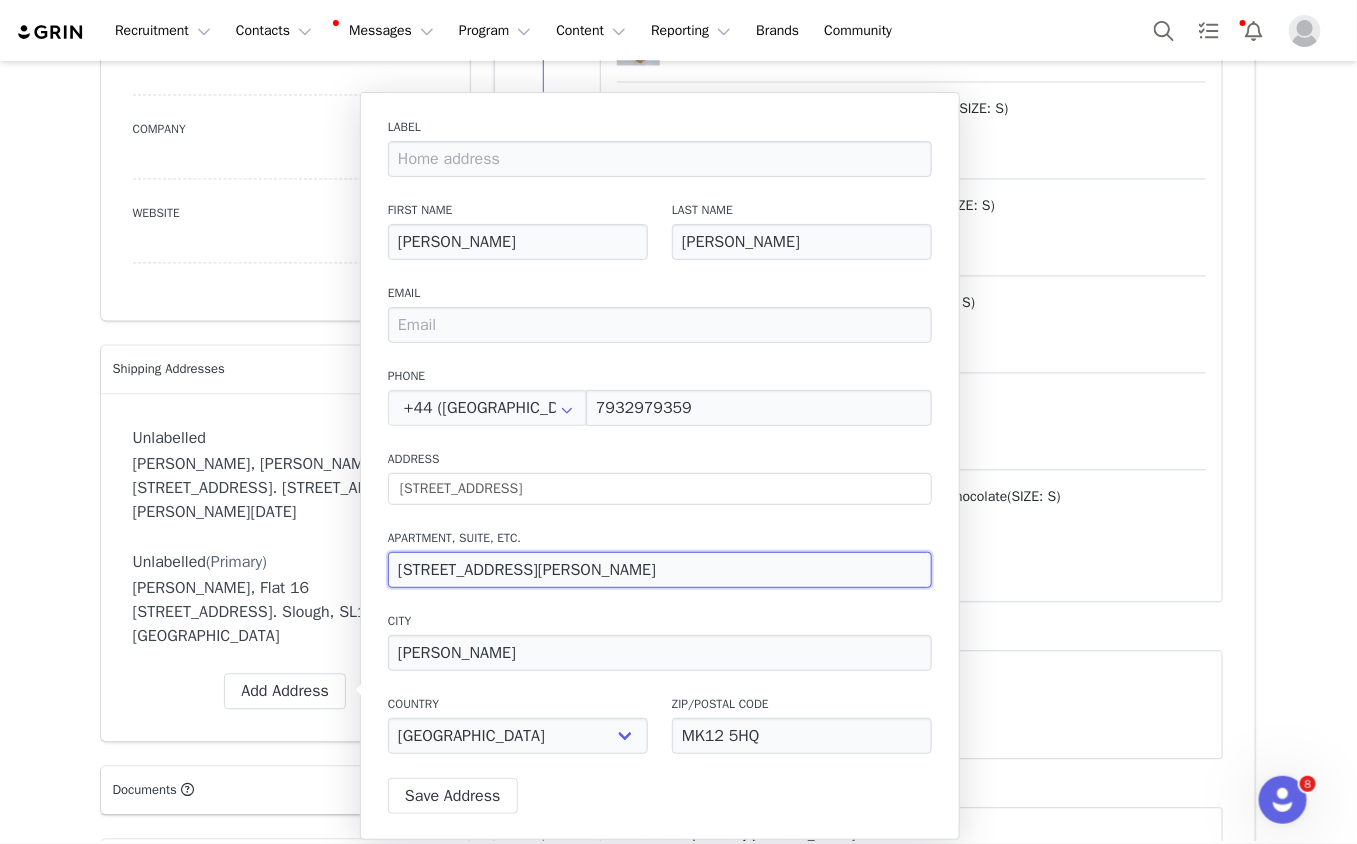 click on "61 Victoria Street Wolverton, Milton Keynes MK1 25HQ" at bounding box center (660, 570) 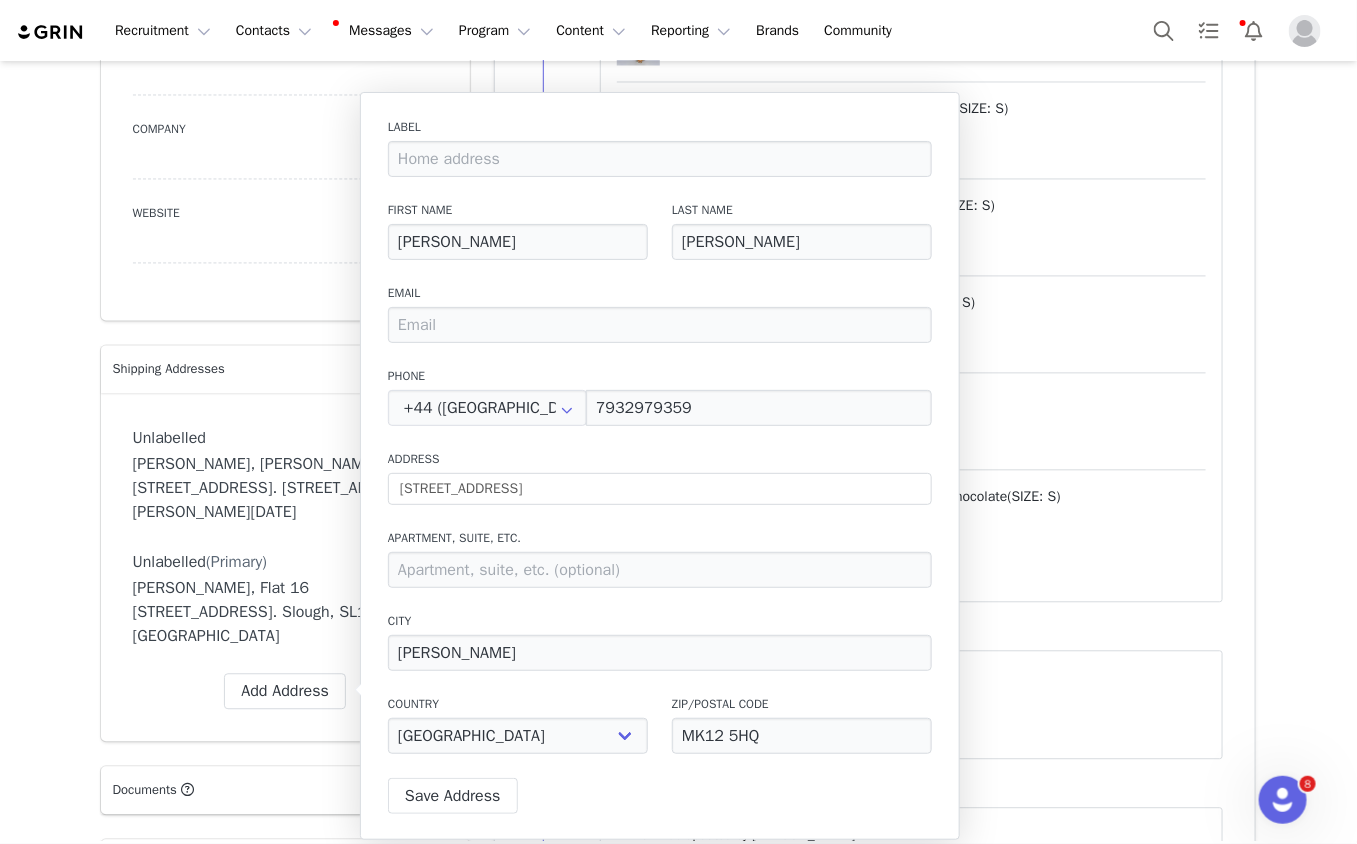 click on "Label   First Name  Amy  Last Name  Jarvis  Email   Phone  +44 (United Kingdom) 7932979359  Address  61 Victoria St  Apartment, suite, etc.   City  Wolverton  Country   Afghanistan   Aland Islands   Albania   Algeria   Andorra   Angola   Anguilla   Antigua And Barbuda   Argentina   Armenia   Aruba   Australia   Austria   Azerbaijan   Bahamas   Bahrain   Bangladesh   Barbados   Belarus   Belgium   Belize   Benin   Bermuda   Bhutan   Bolivia   Bonaire, Sint Eustatius and Saba   Bosnia And Herzegovina   Botswana   Bouvet Island   Brazil   Brunei   Bulgaria   Burkina Faso   Burundi   Cambodia   Canada   Cape Verde   Cayman Islands   Central African Republic   Chad   Chile   China   Christmas Island   Cocos (Keeling) Islands   Colombia   Comoros   Congo   Congo, The Democratic Republic Of The   Cook Islands   Costa Rica   Côte d'Ivoire   Croatia   Cuba   Curaçao   Cyprus   Czech Republic   Denmark   Djibouti   Dominica   Dominican Republic   Ecuador   Egypt   El Salvador   Eritrea   Estonia   Ethiopia   Fiji" at bounding box center [660, 442] 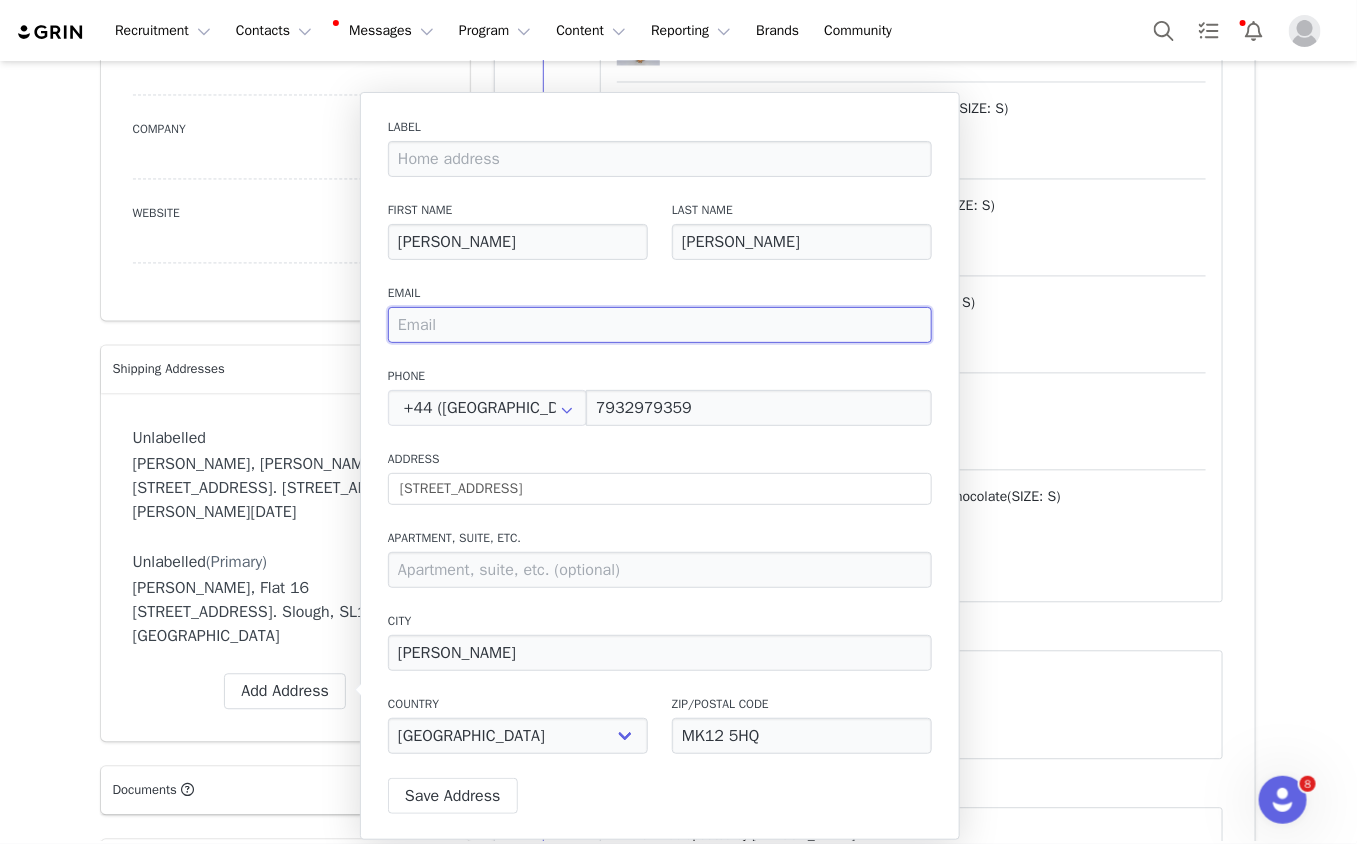 click at bounding box center (660, 325) 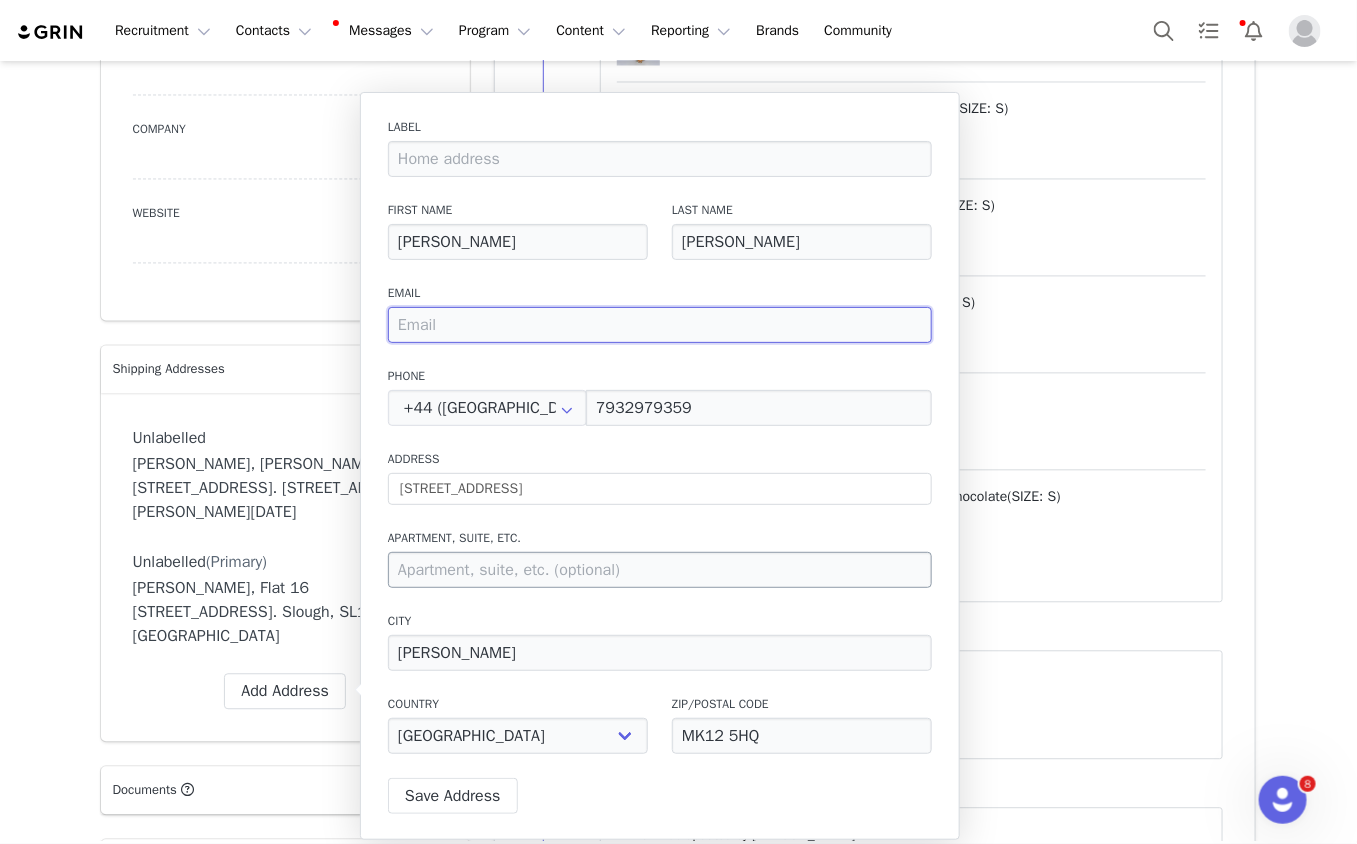 paste on "liam@theagencynova.com" 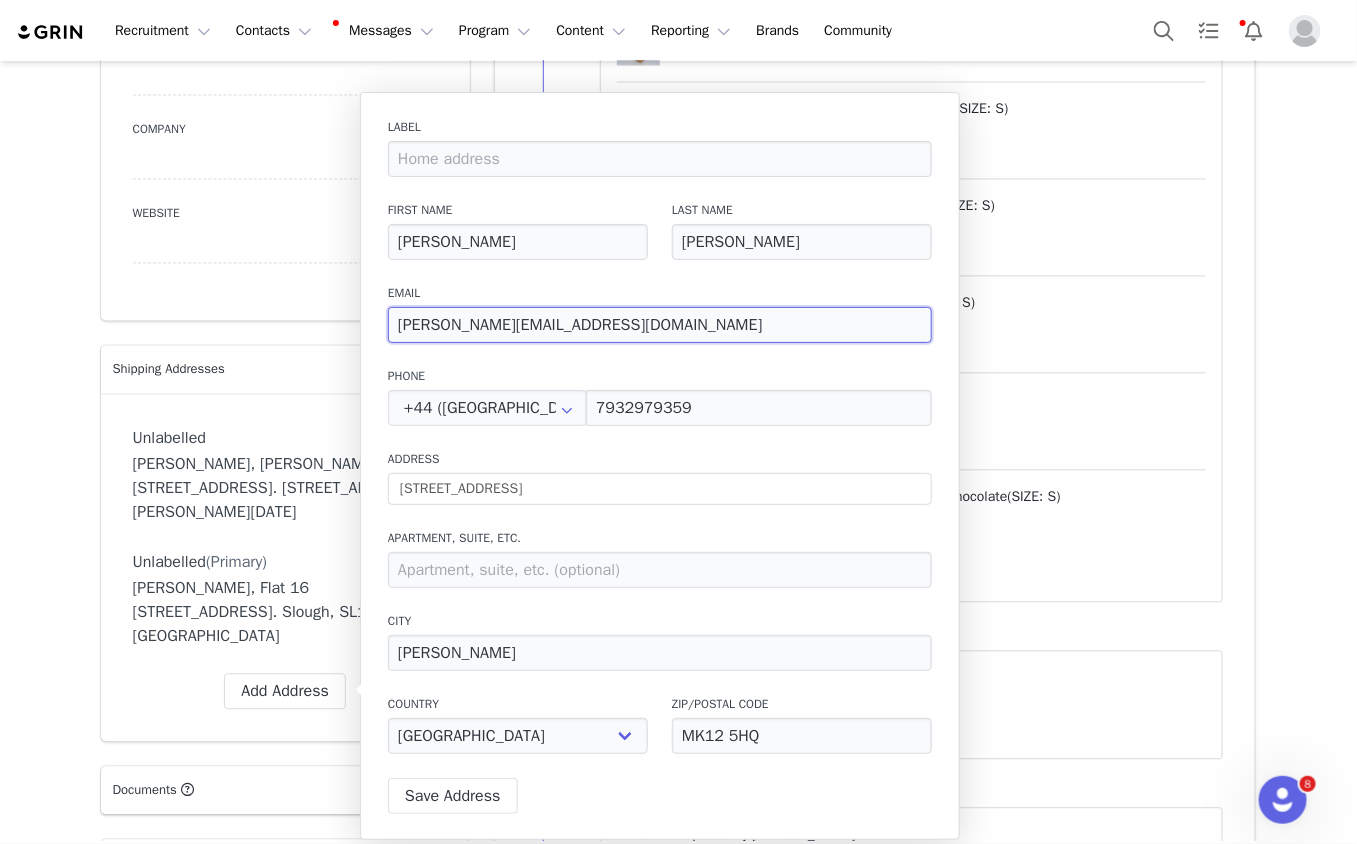 type on "liam@theagencynova.com" 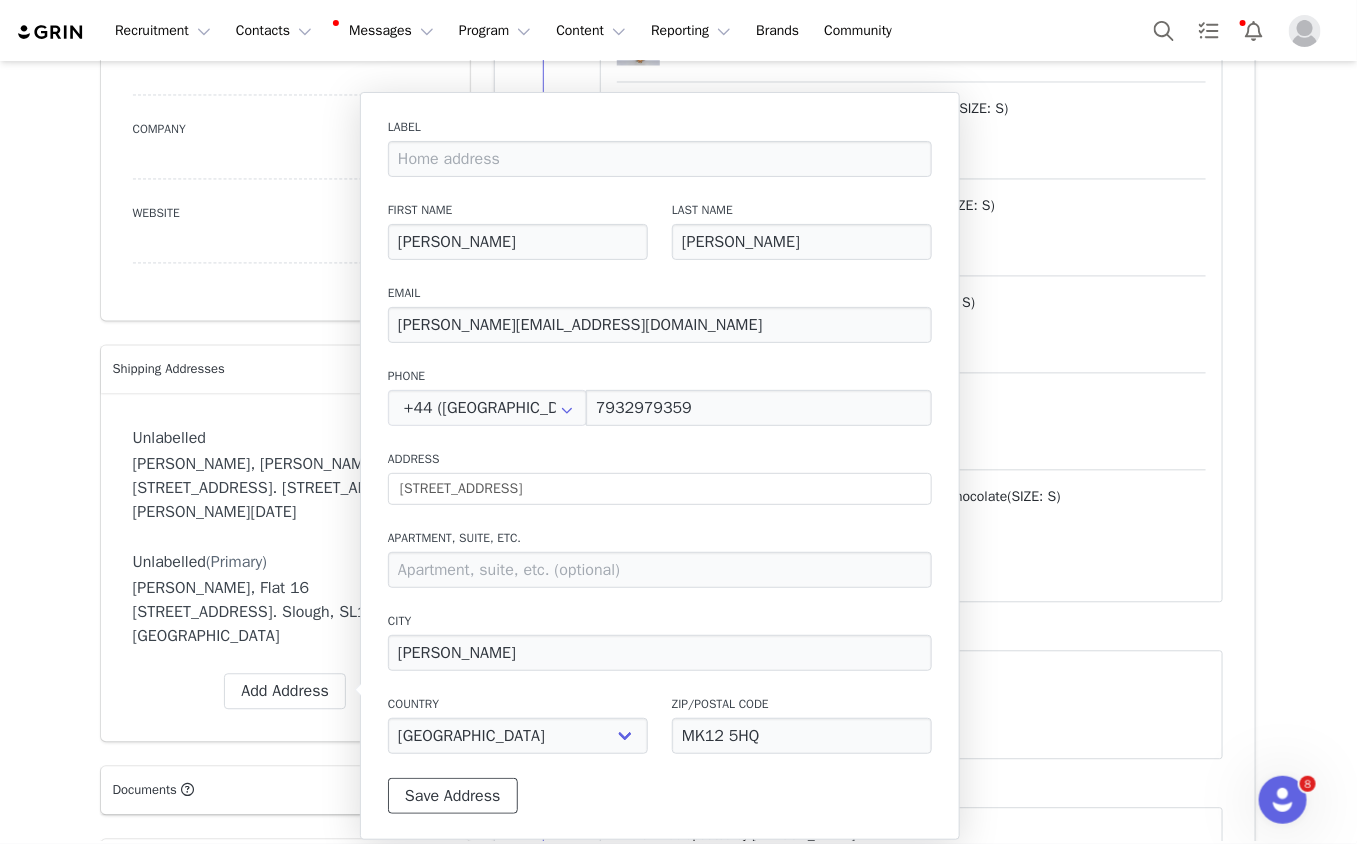 click on "Save Address" at bounding box center [453, 796] 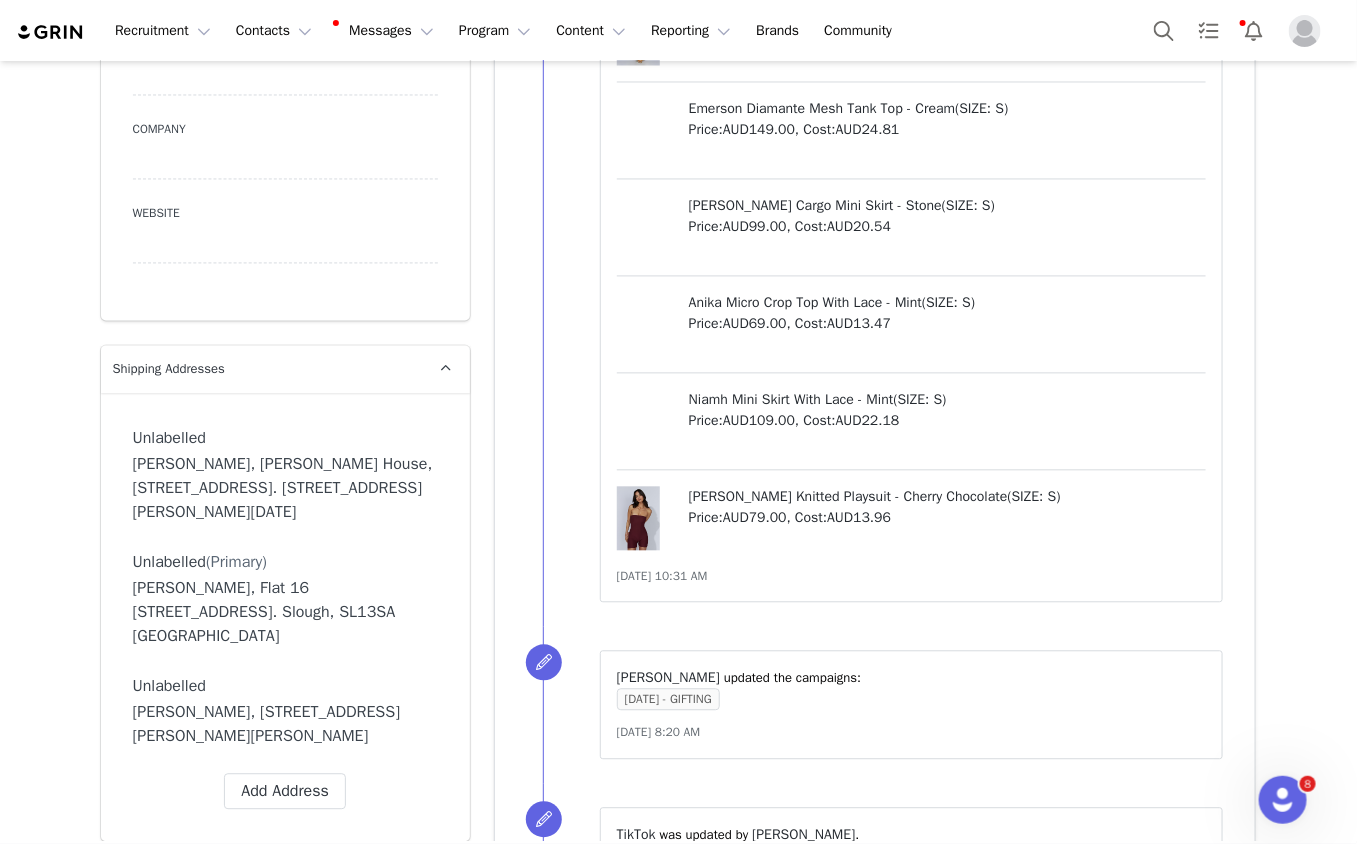 scroll, scrollTop: 1593, scrollLeft: 0, axis: vertical 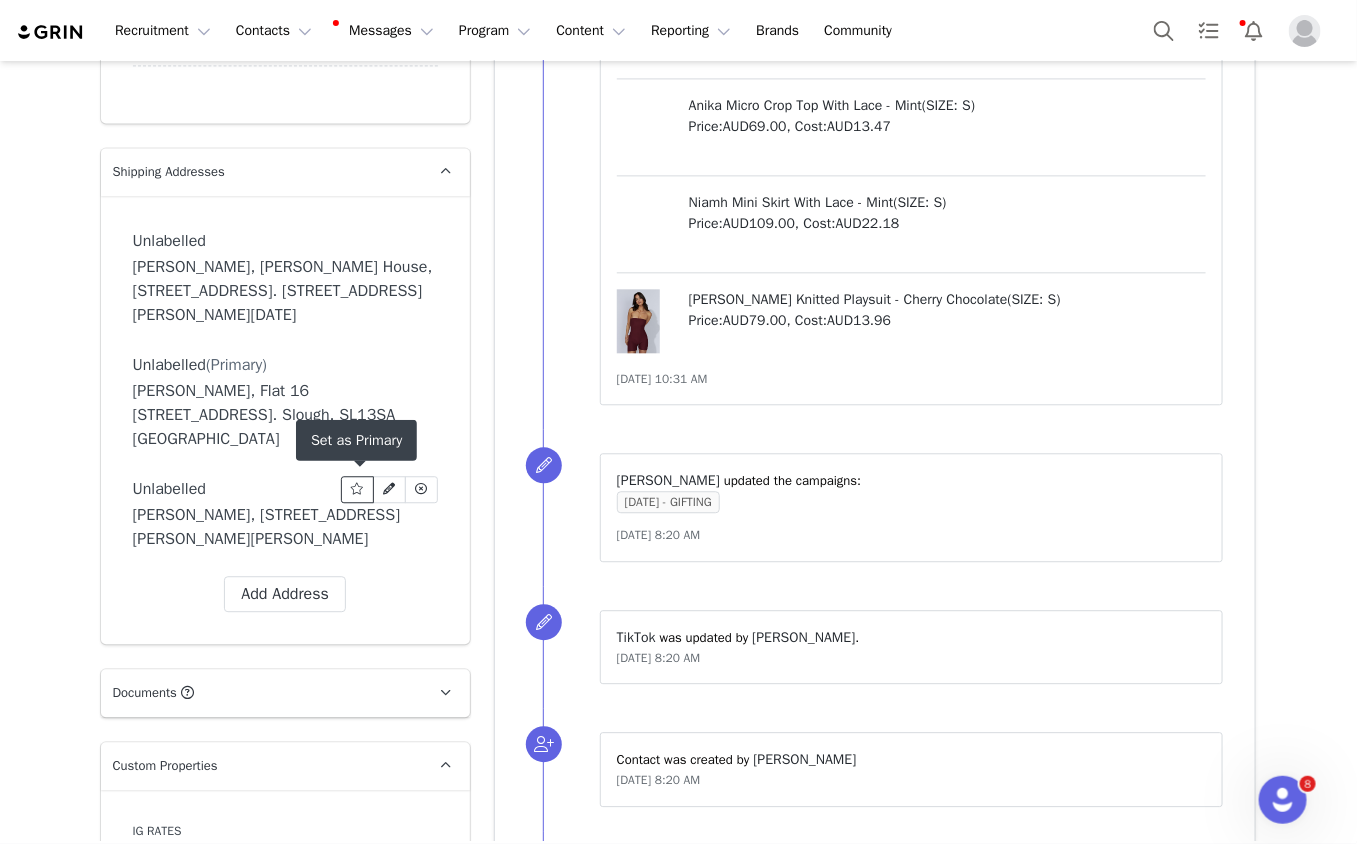 click at bounding box center (357, 489) 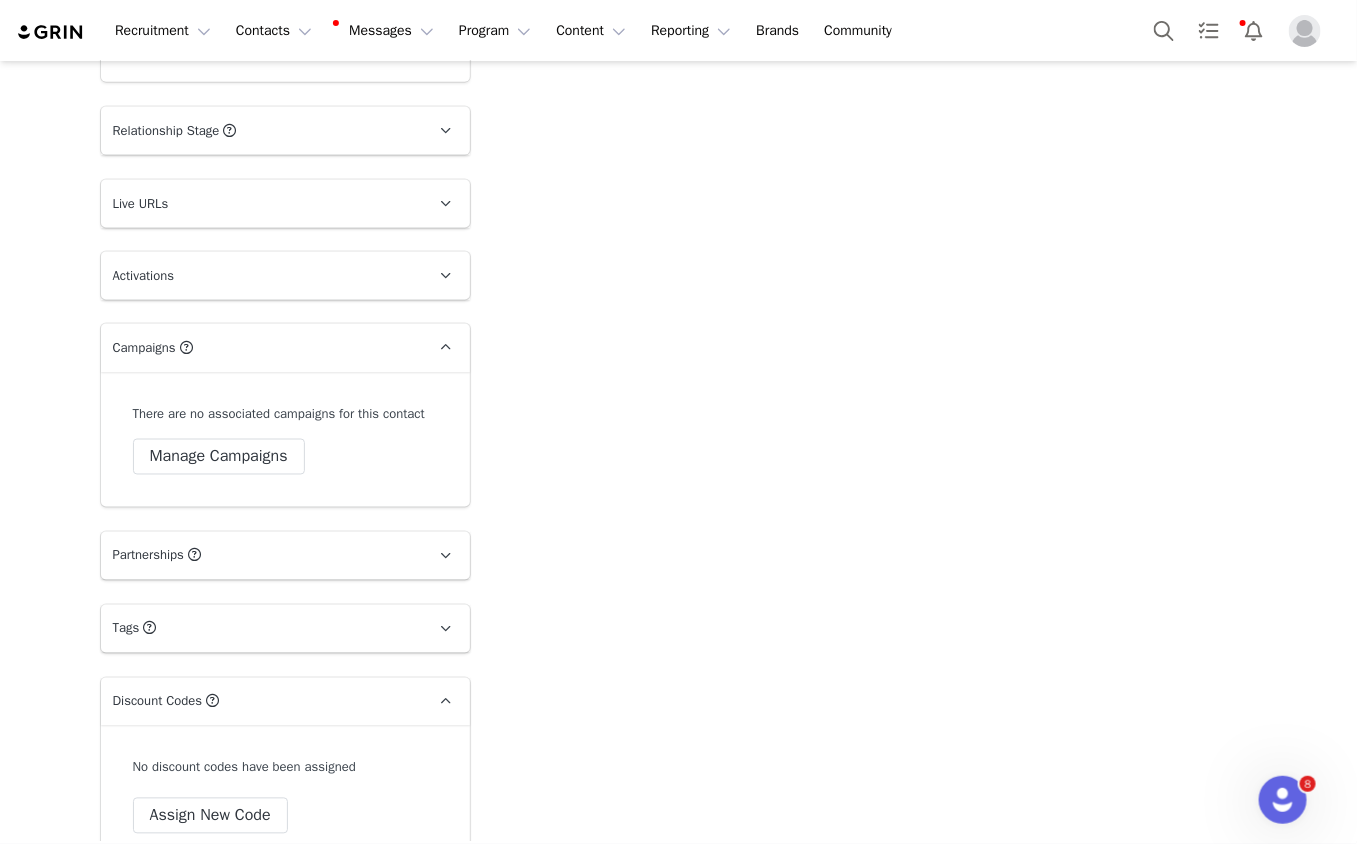 scroll, scrollTop: 3498, scrollLeft: 0, axis: vertical 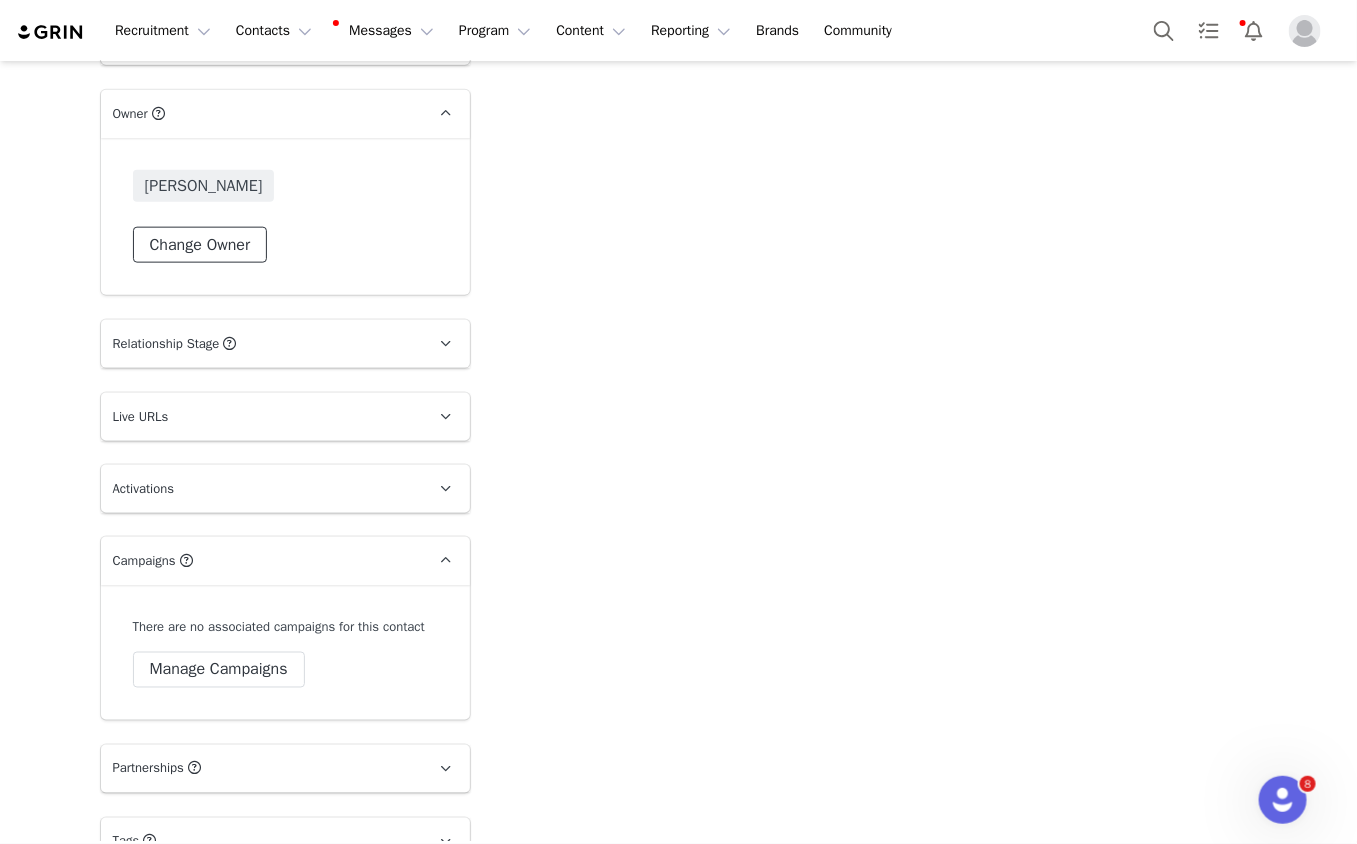 click on "Change Owner" at bounding box center [200, 245] 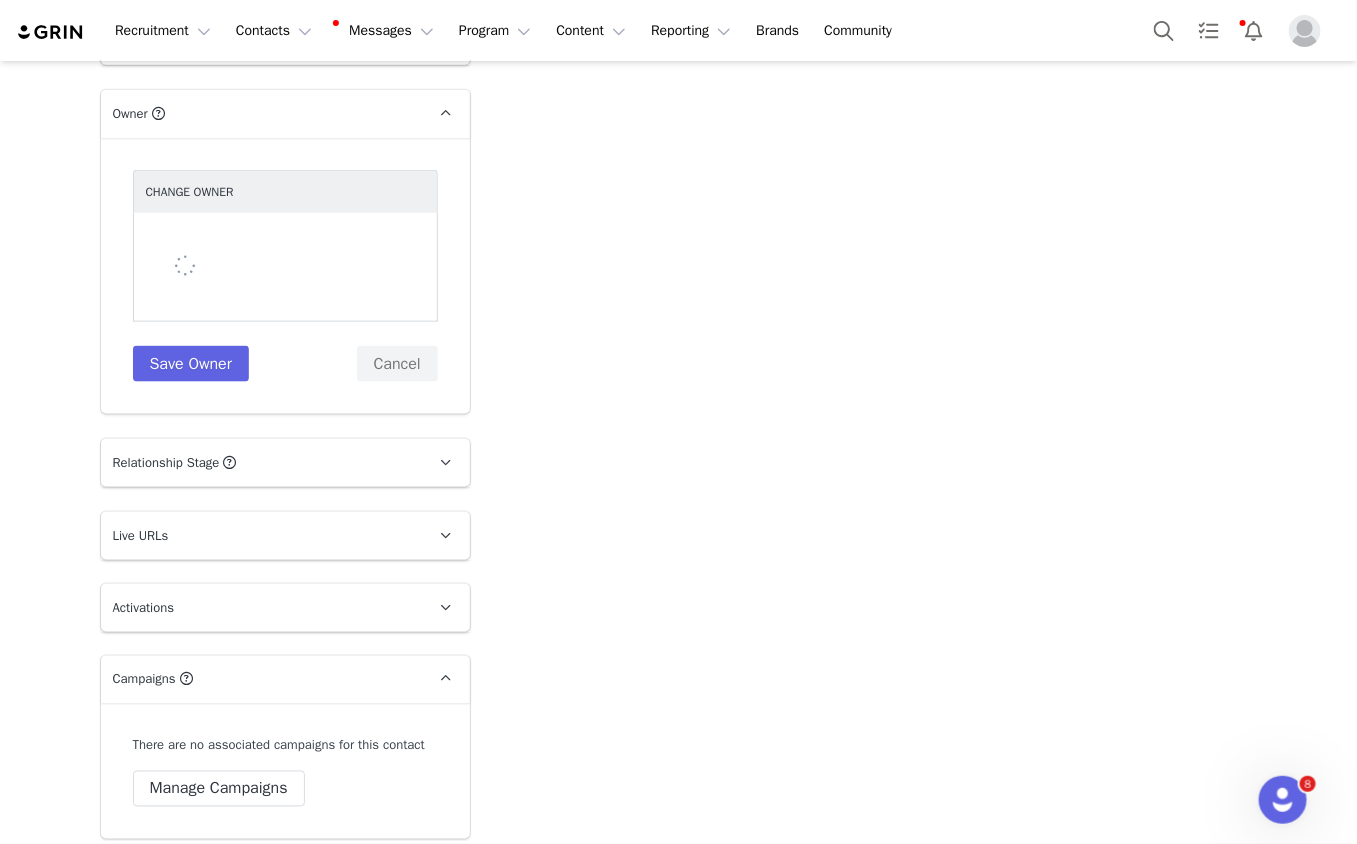 click at bounding box center (285, 267) 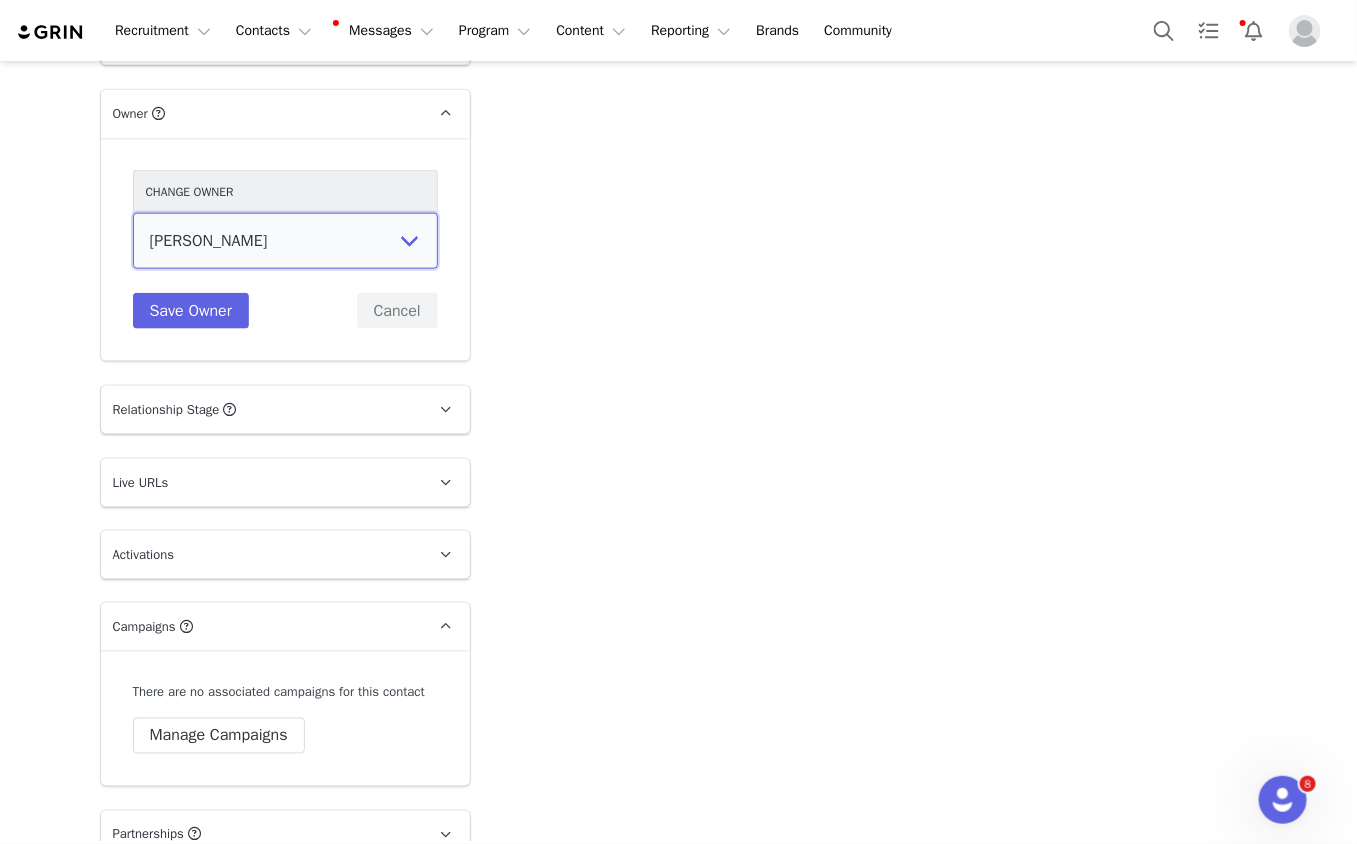 click on "Vivienne Lee   Georgia Kalatzis   Sabrina Nicholas   Vendela Byrnes   Samantha Wong   Isabel Ashley   Ellyse Abdilla   Emily Pullen   Alana Grasso   Emma Tenaglia   Sophia Mapleton" at bounding box center [285, 241] 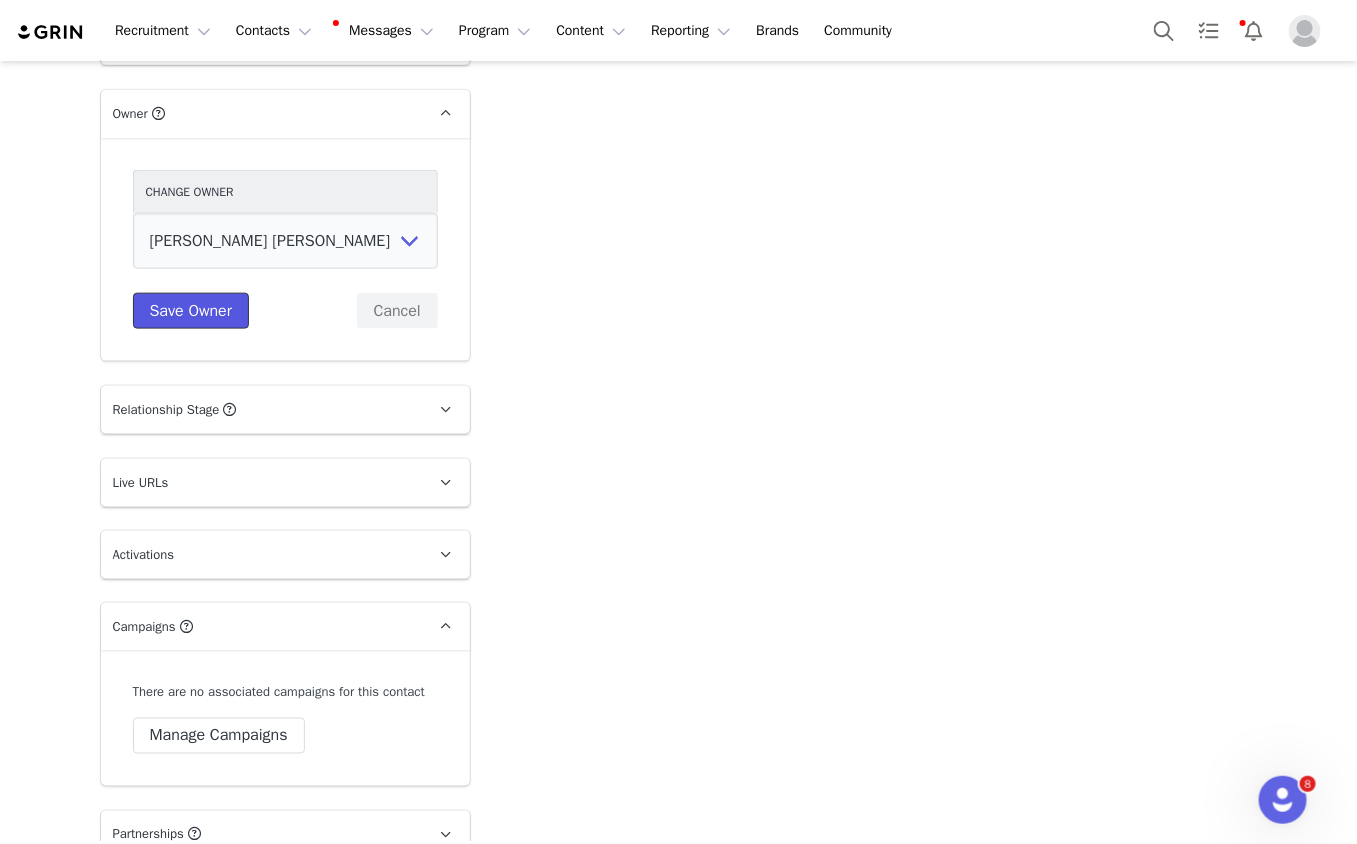 click on "Save Owner" at bounding box center [191, 311] 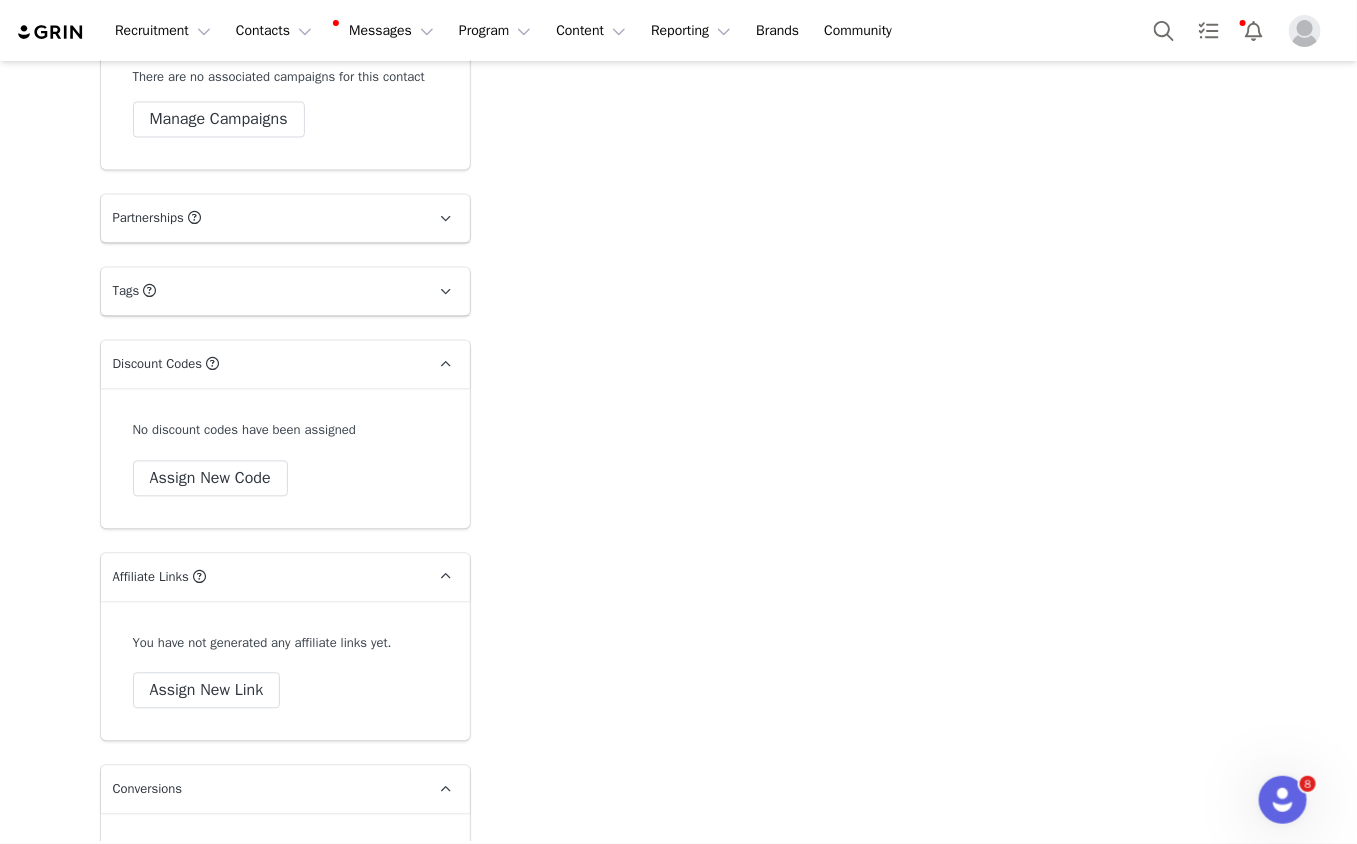 scroll, scrollTop: 3831, scrollLeft: 0, axis: vertical 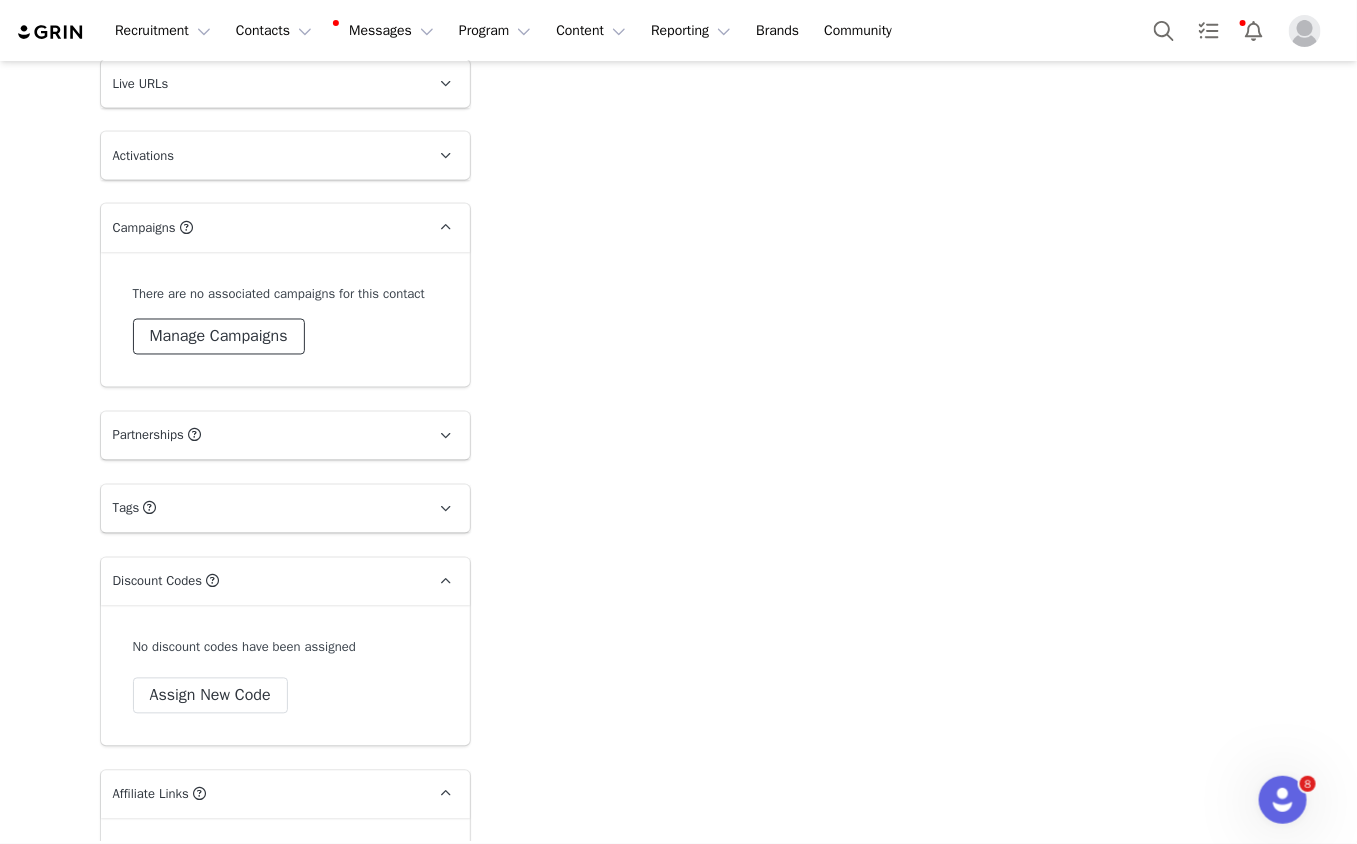 click on "Manage Campaigns" at bounding box center [219, 337] 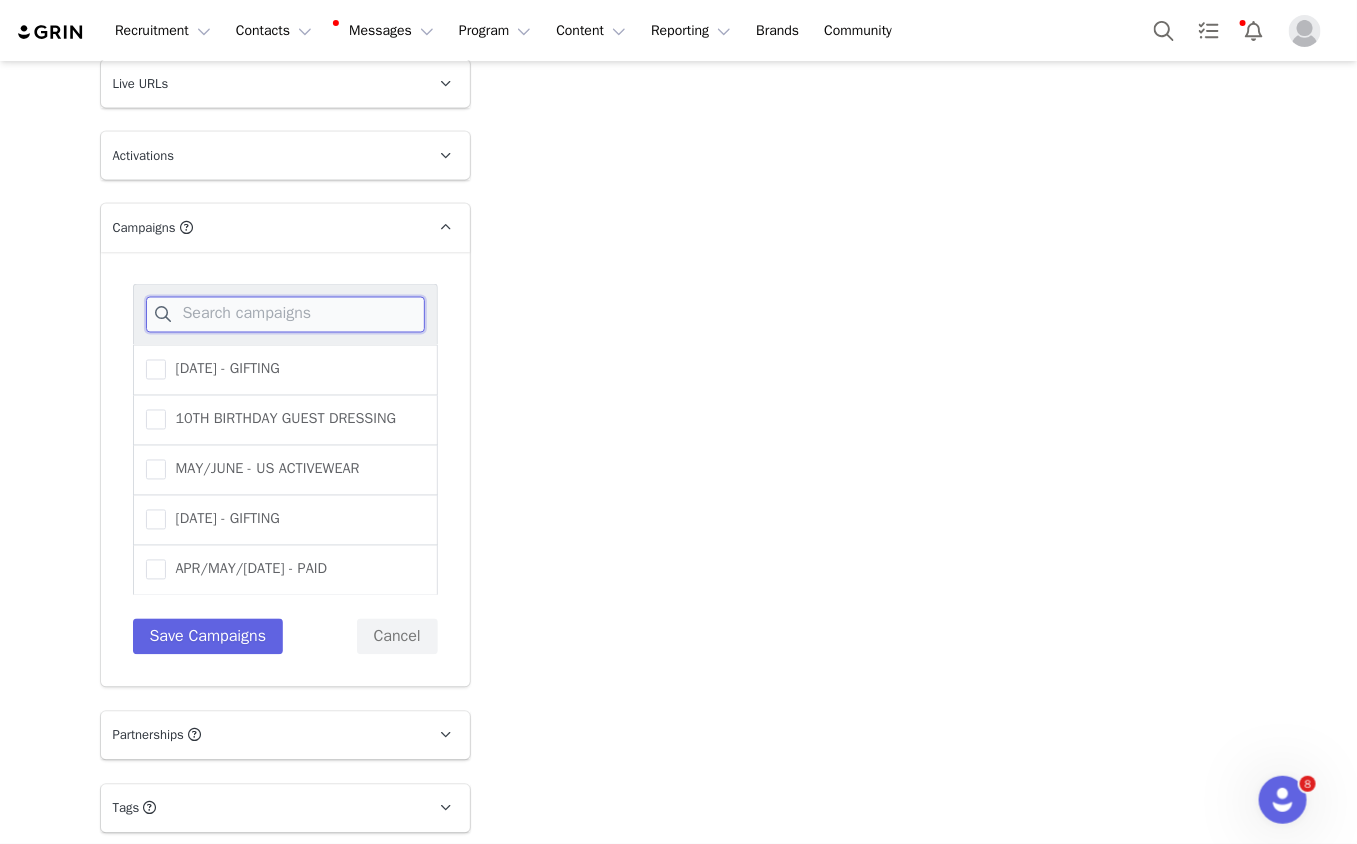 click at bounding box center (285, 315) 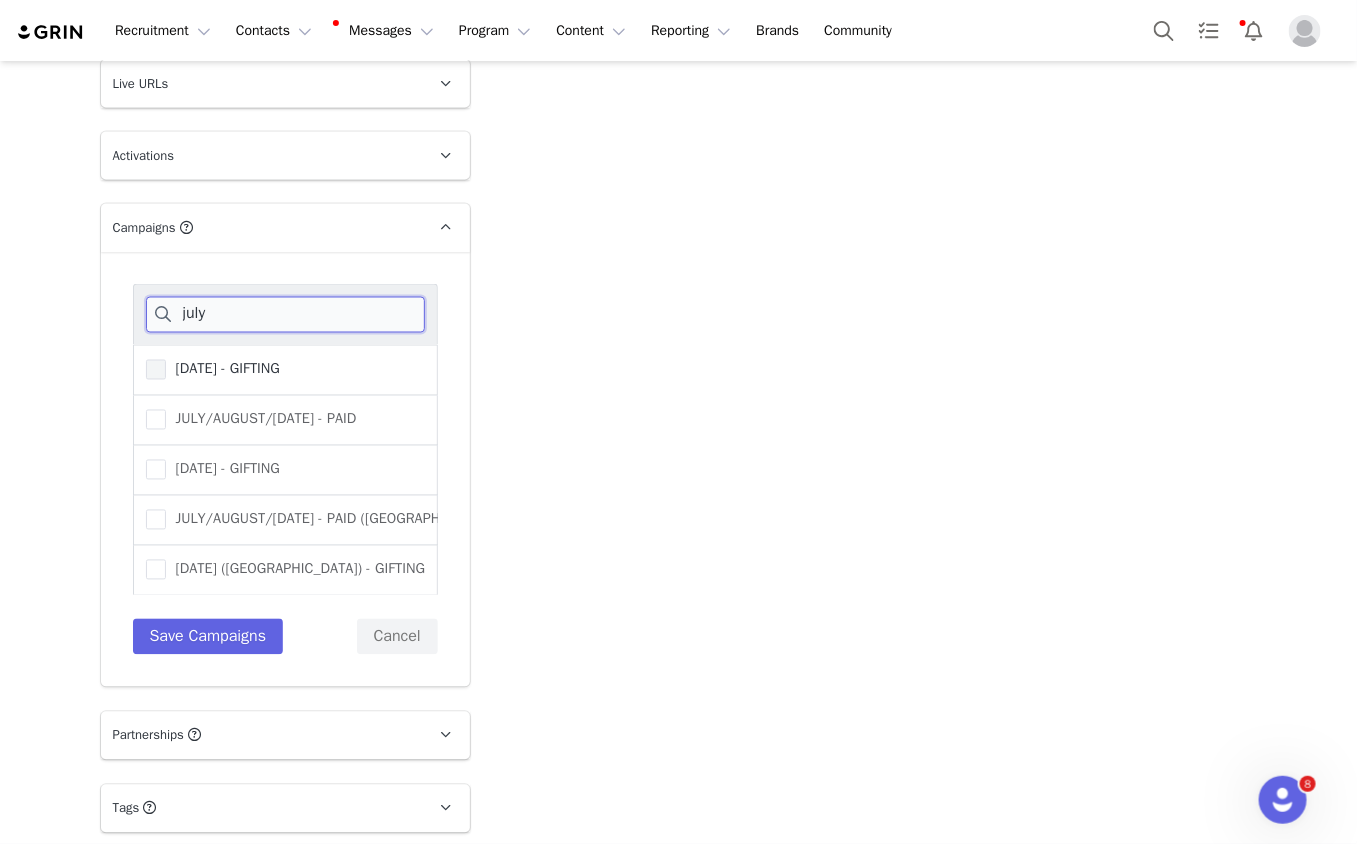 type on "july" 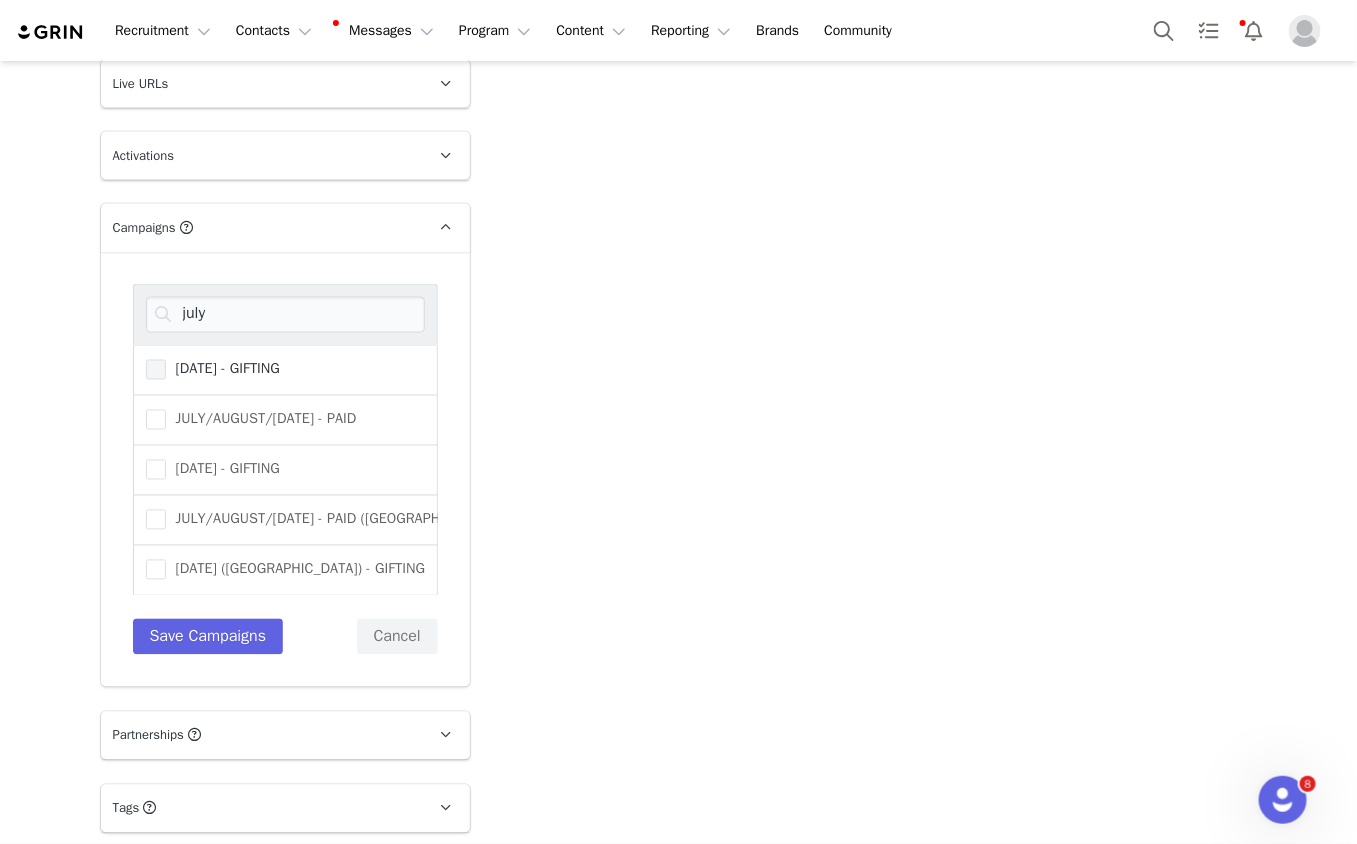 click on "JULY 25 - GIFTING" at bounding box center (223, 369) 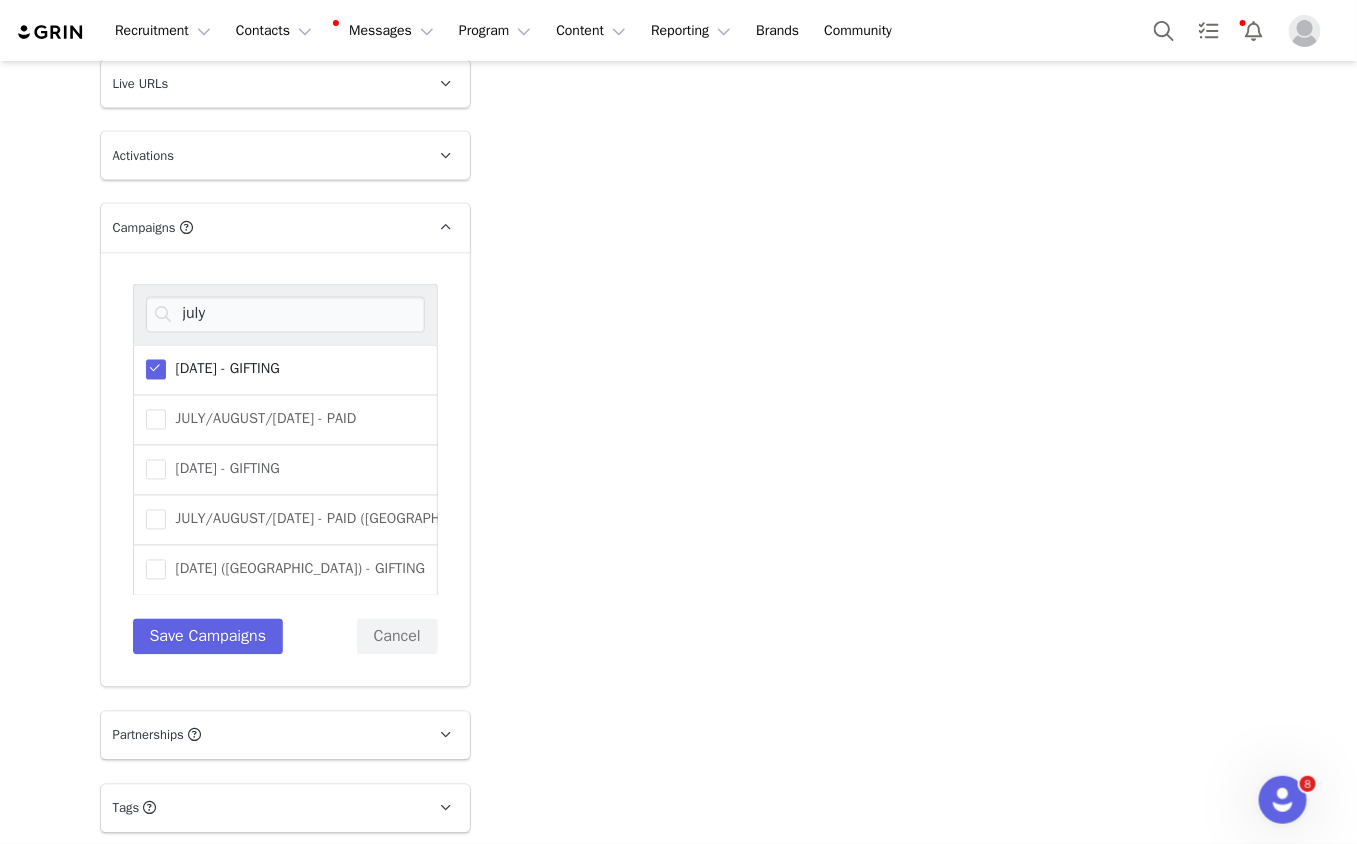 click on "JULY 25 (USA) - GIFTING" at bounding box center (285, 571) 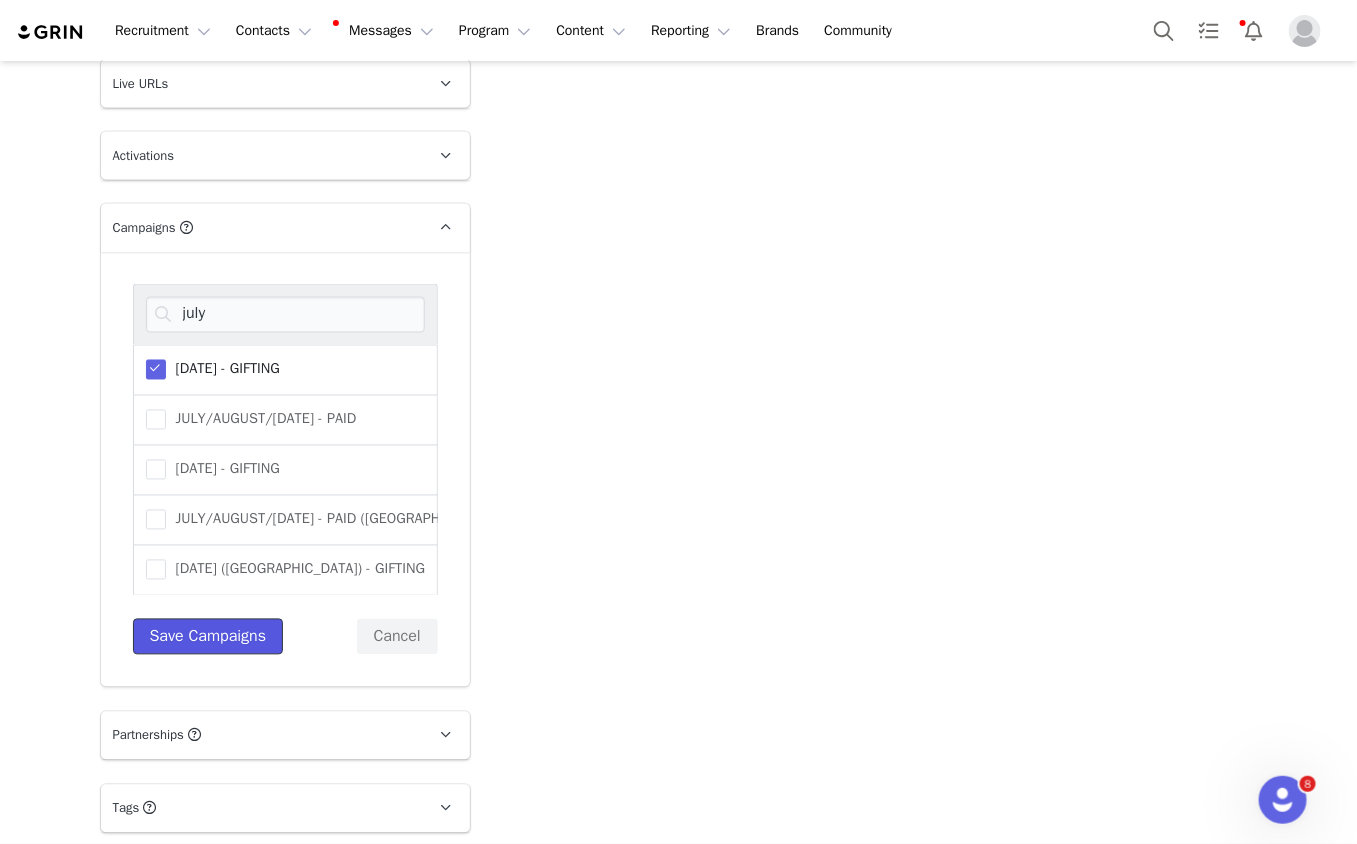 click on "Save Campaigns" at bounding box center [208, 637] 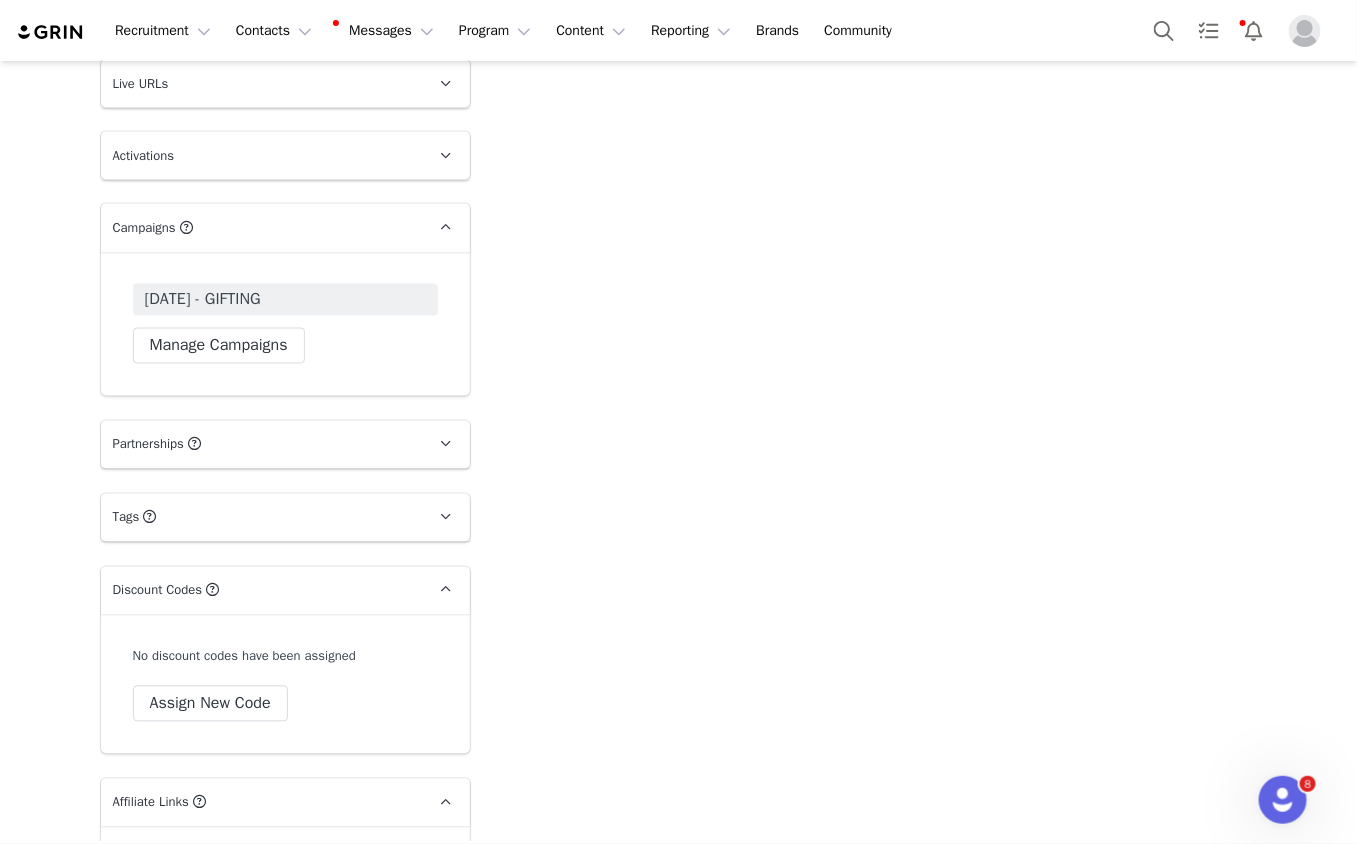 click on "JULY 25 - GIFTING" at bounding box center (203, 300) 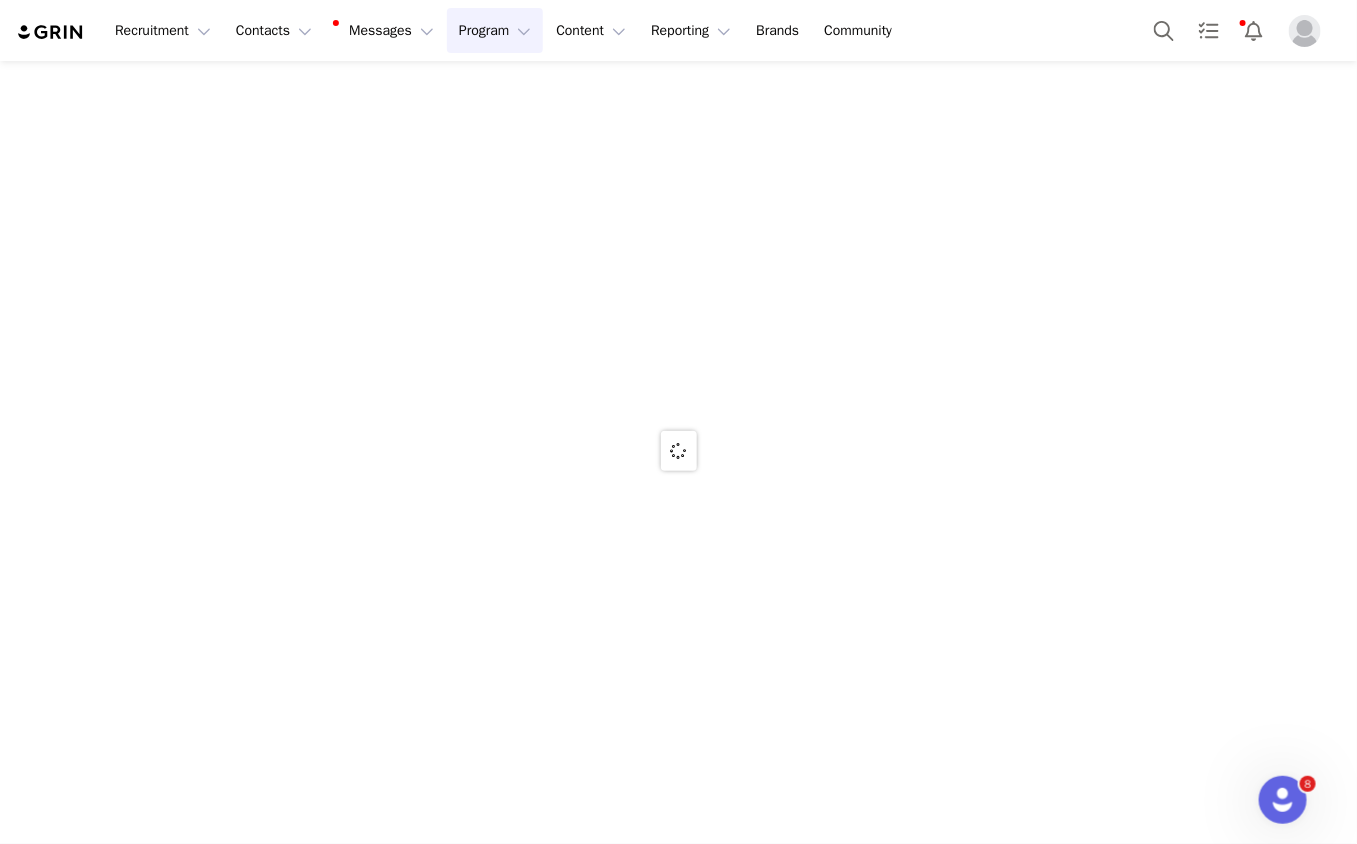 scroll, scrollTop: 0, scrollLeft: 0, axis: both 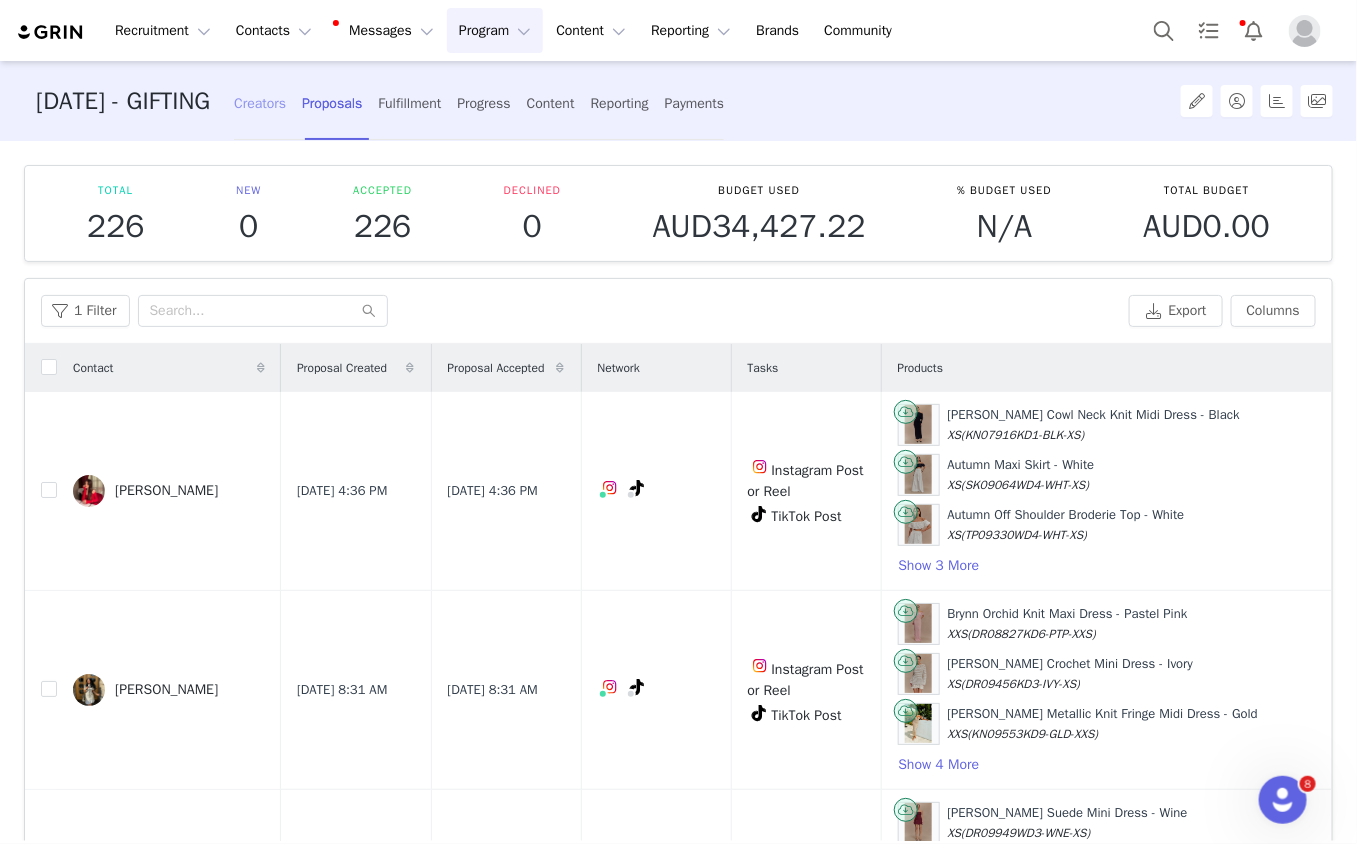 click on "Creators" at bounding box center [260, 103] 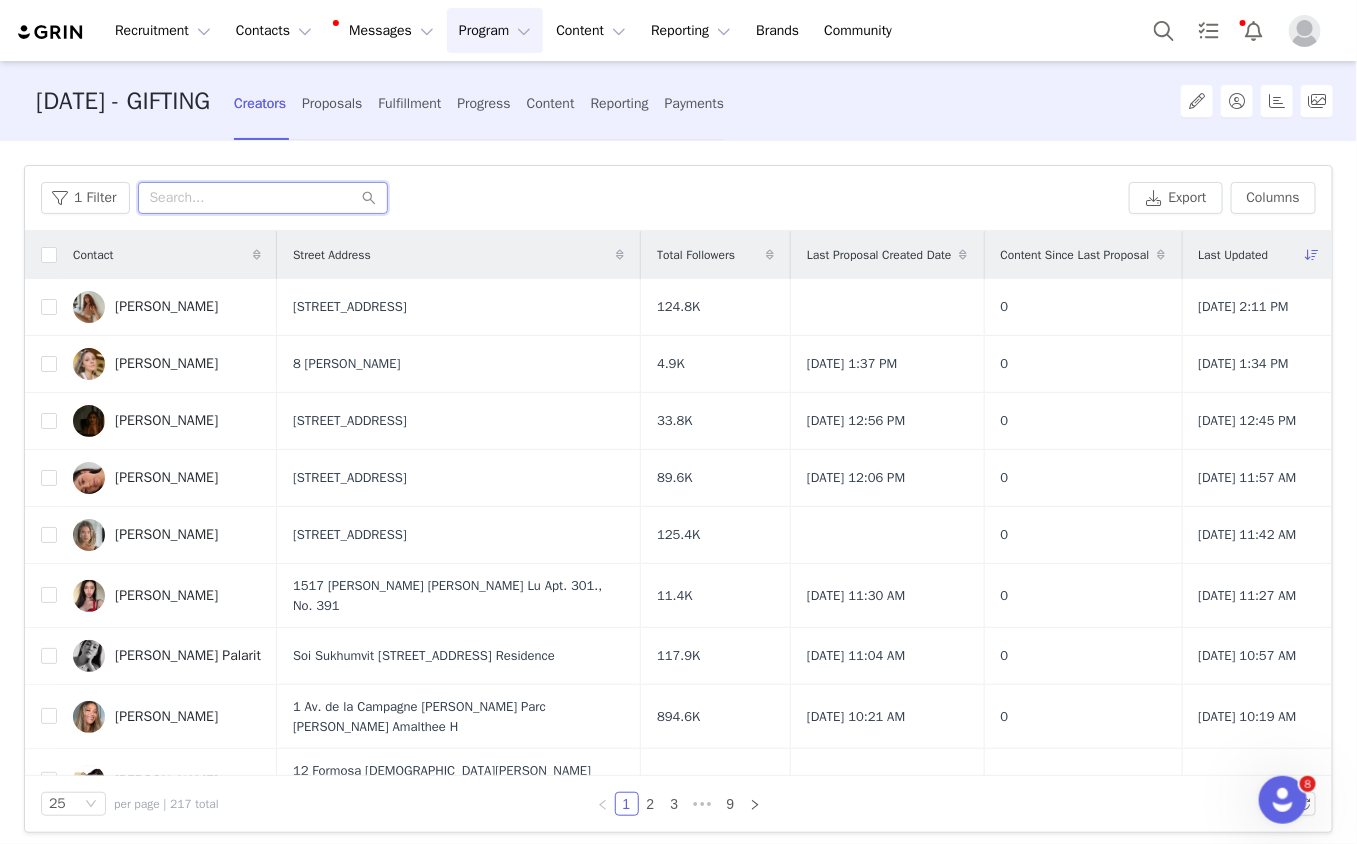 click at bounding box center [263, 198] 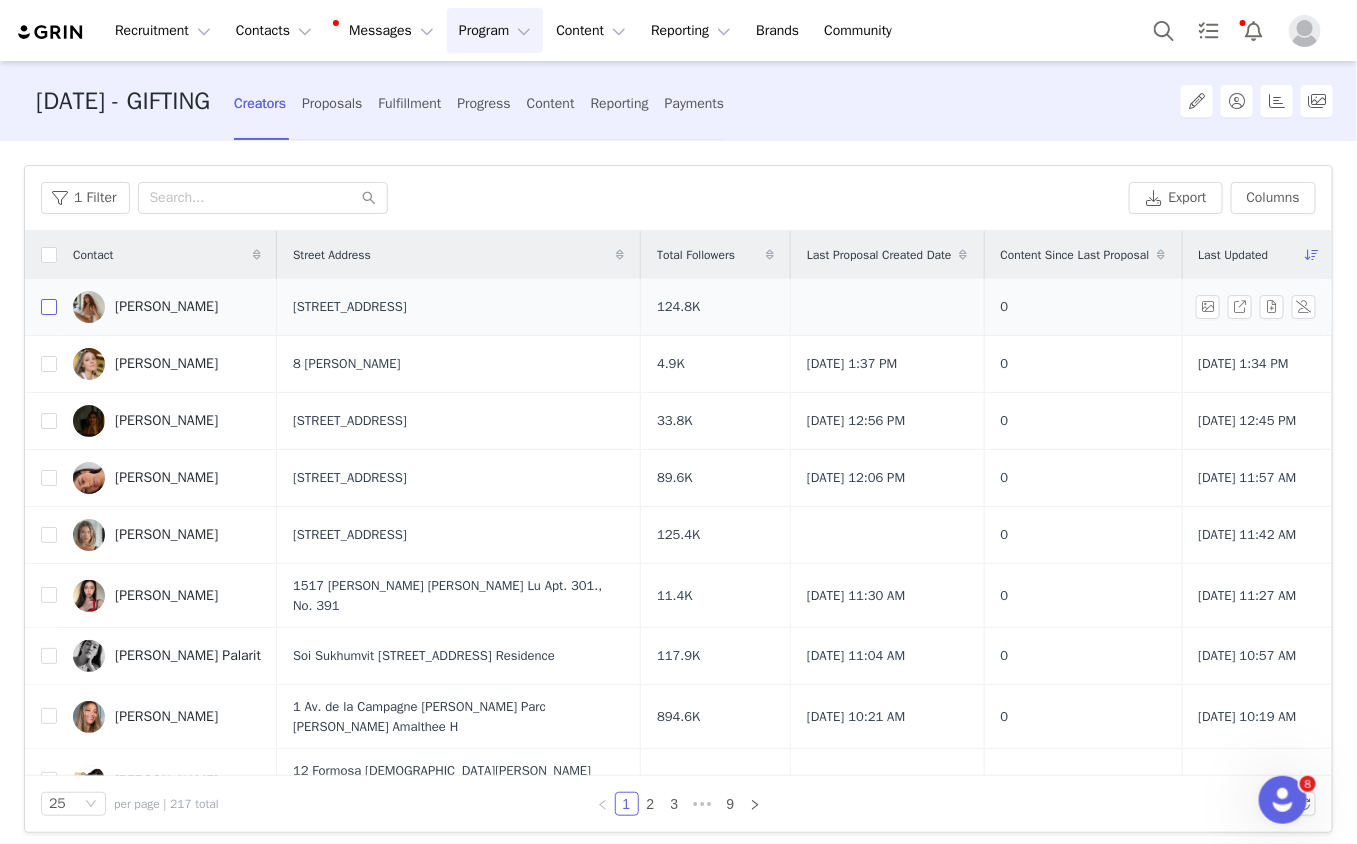 click at bounding box center [49, 307] 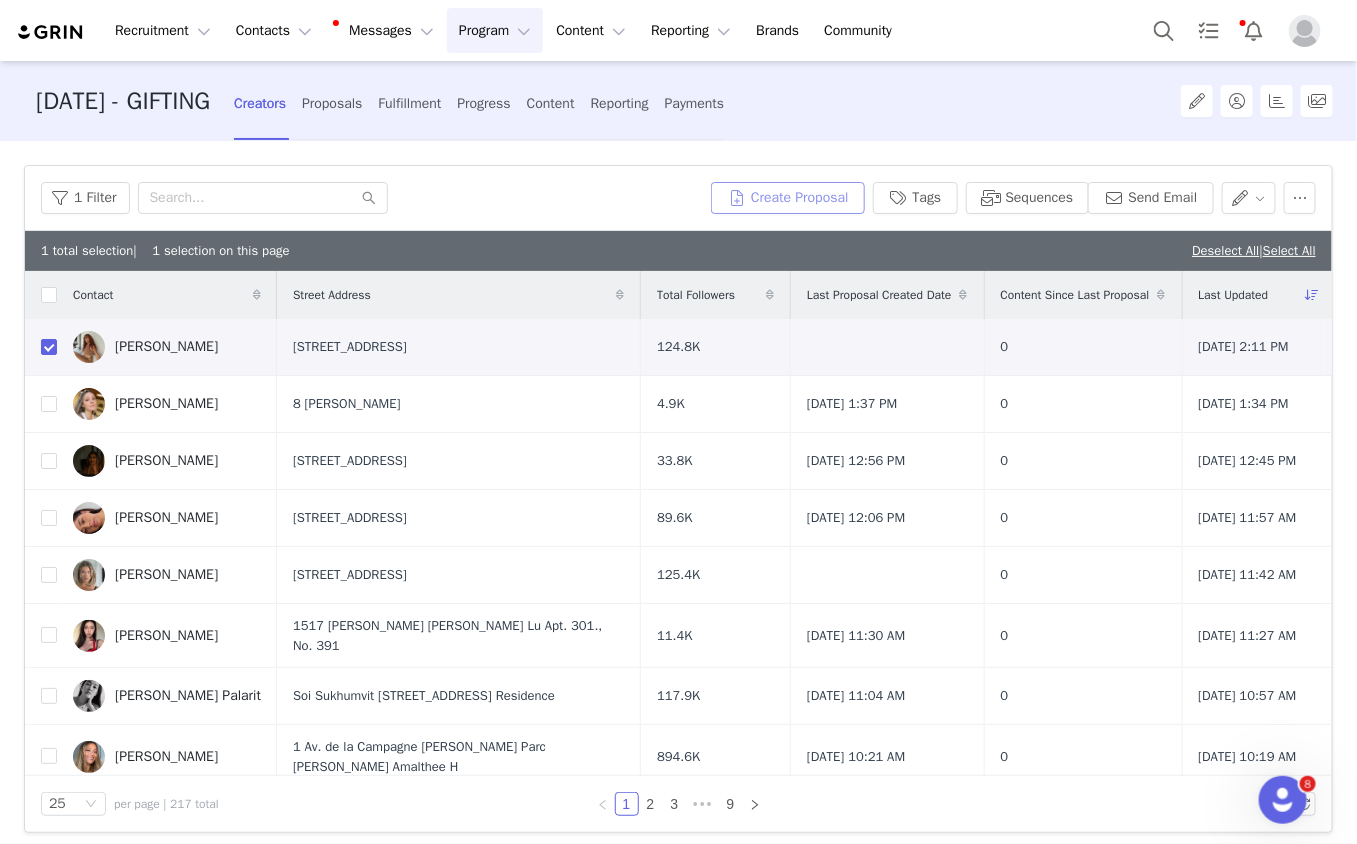 click on "Create Proposal" at bounding box center [788, 198] 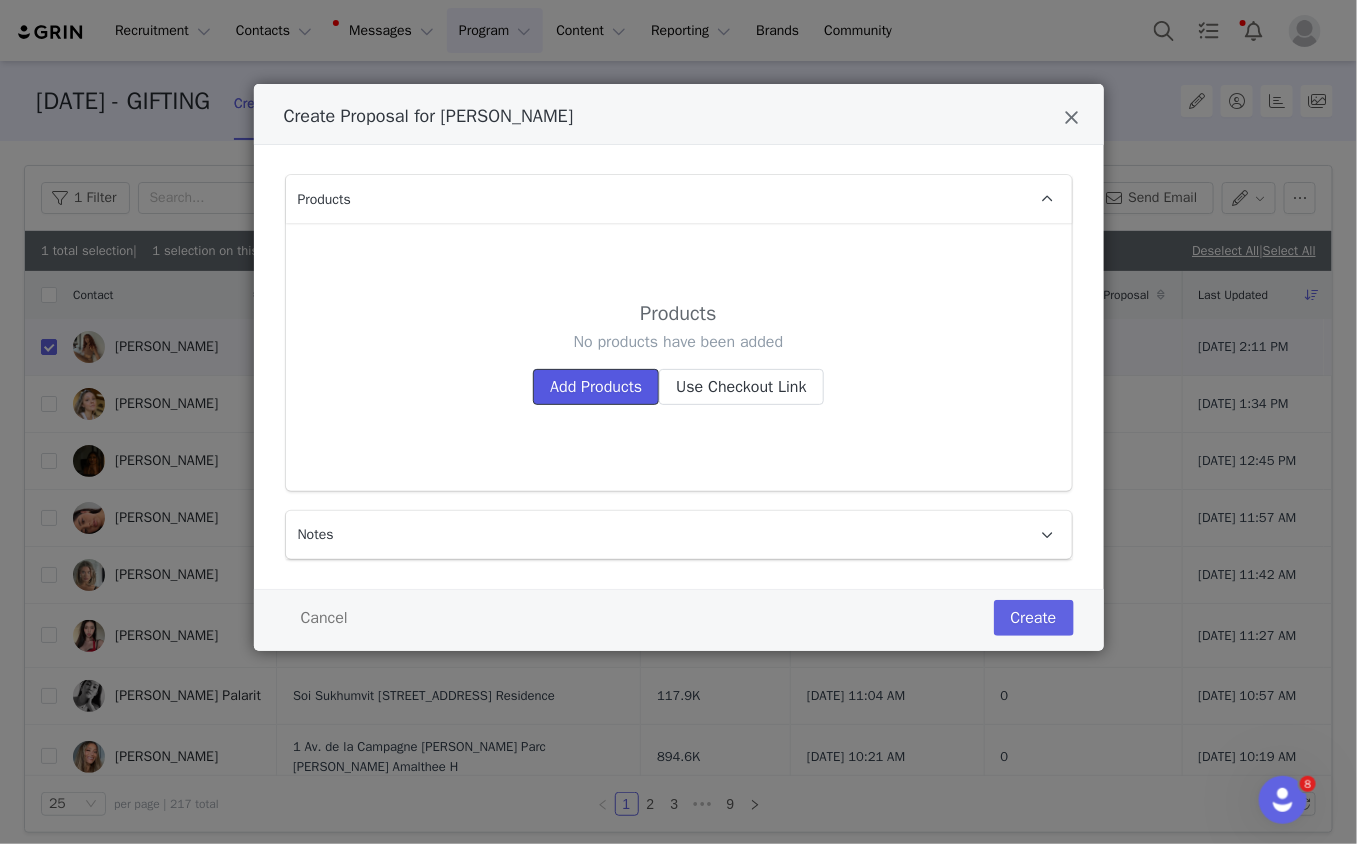 click on "Add Products" at bounding box center [596, 387] 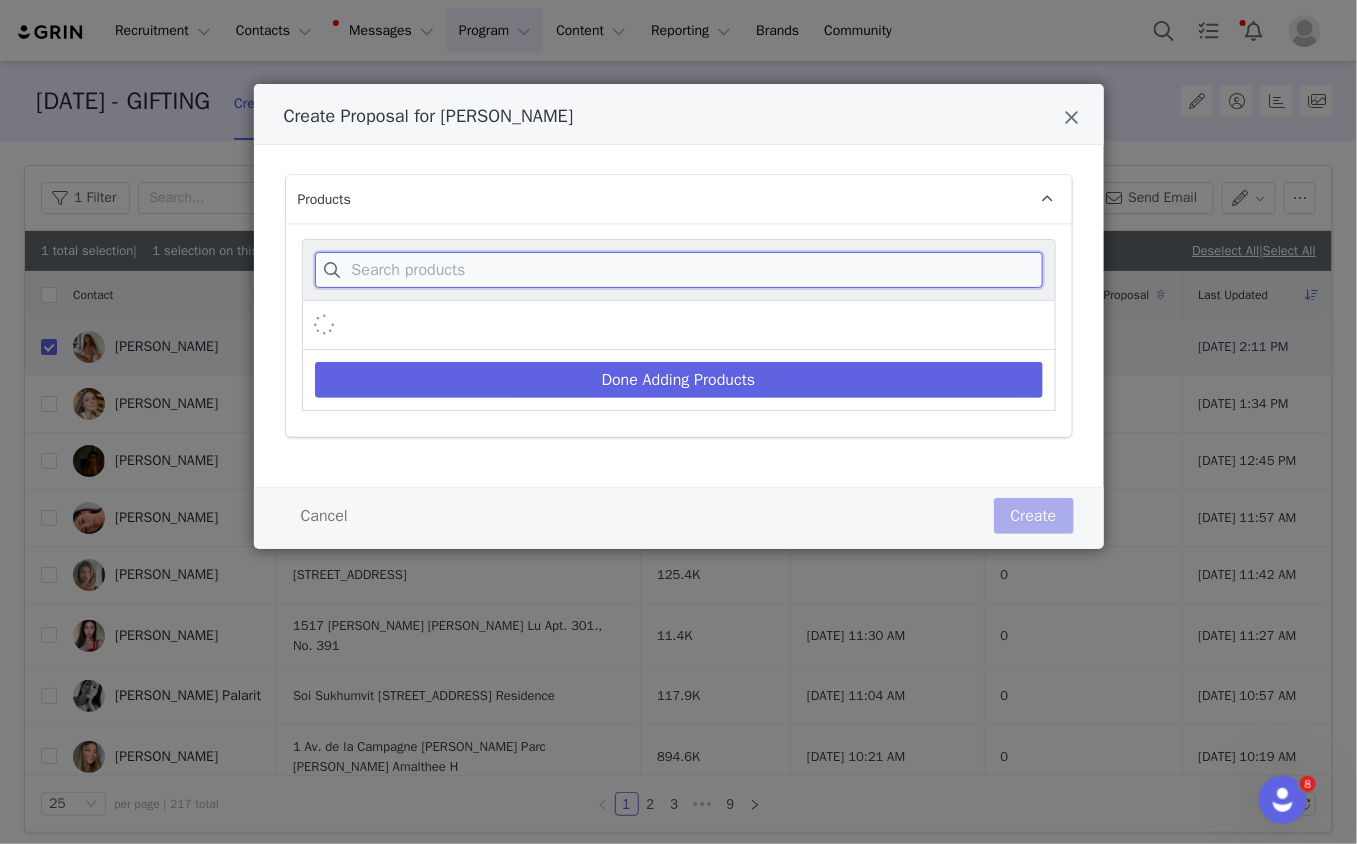click at bounding box center (679, 270) 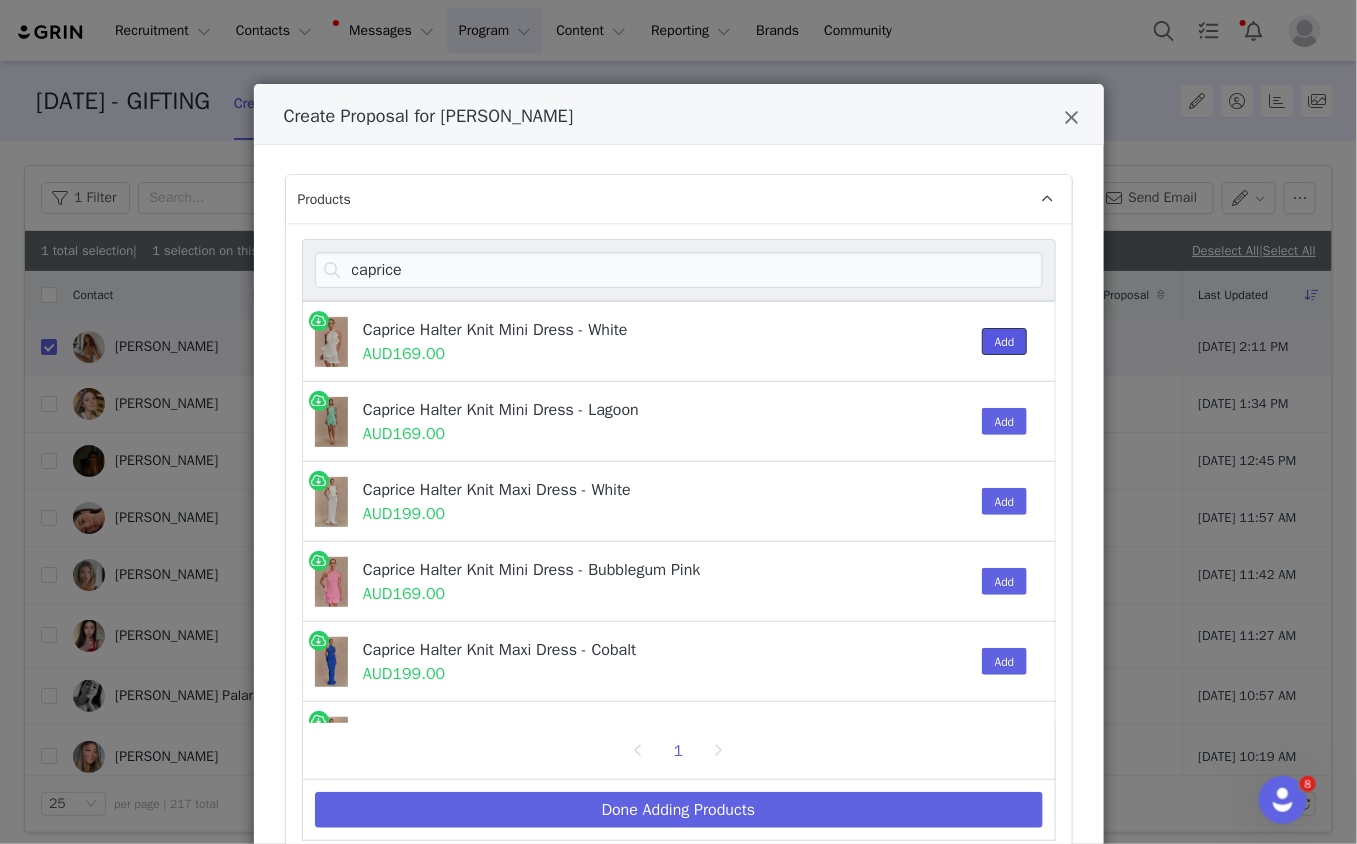 click on "Add" at bounding box center [1005, 341] 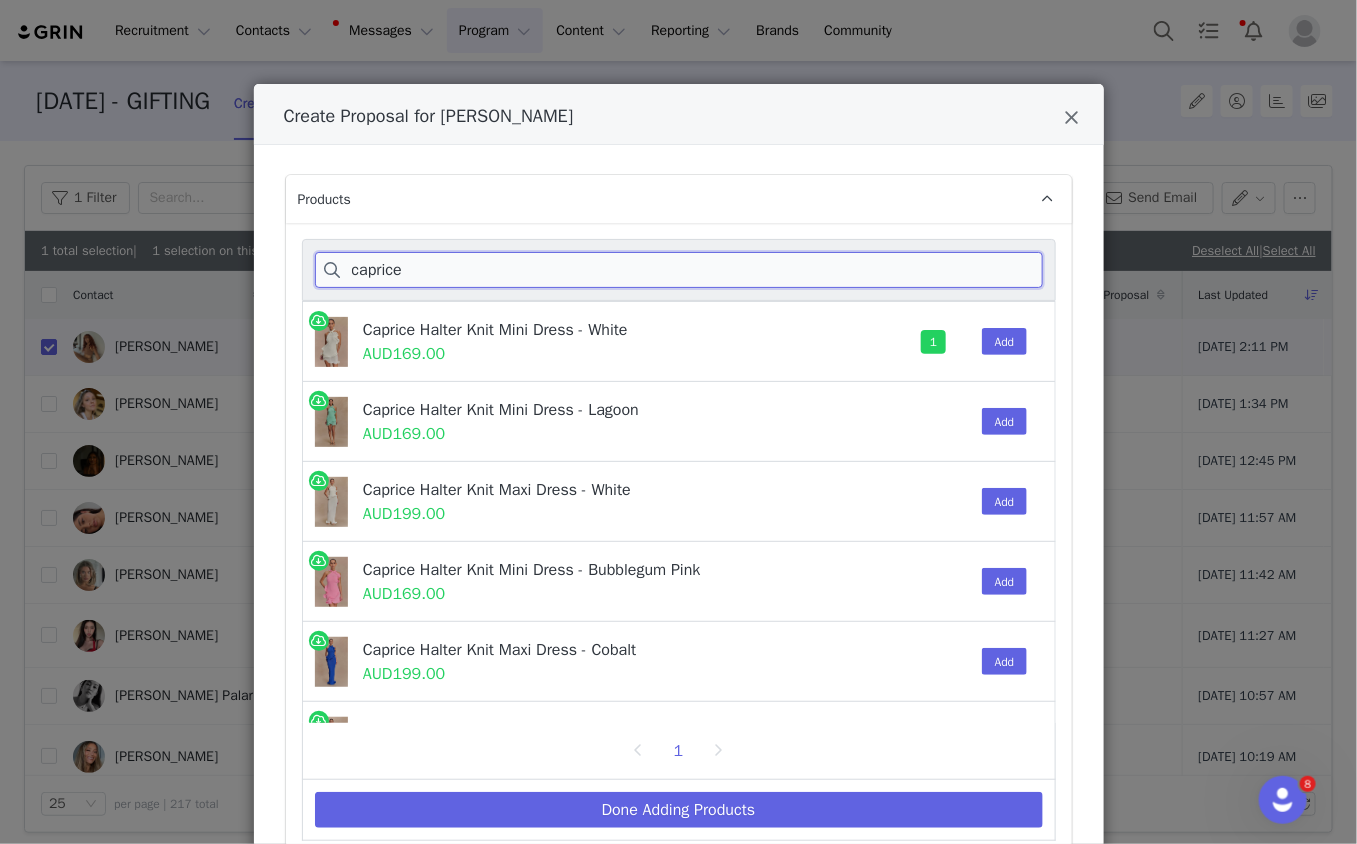 click on "caprice" at bounding box center [679, 270] 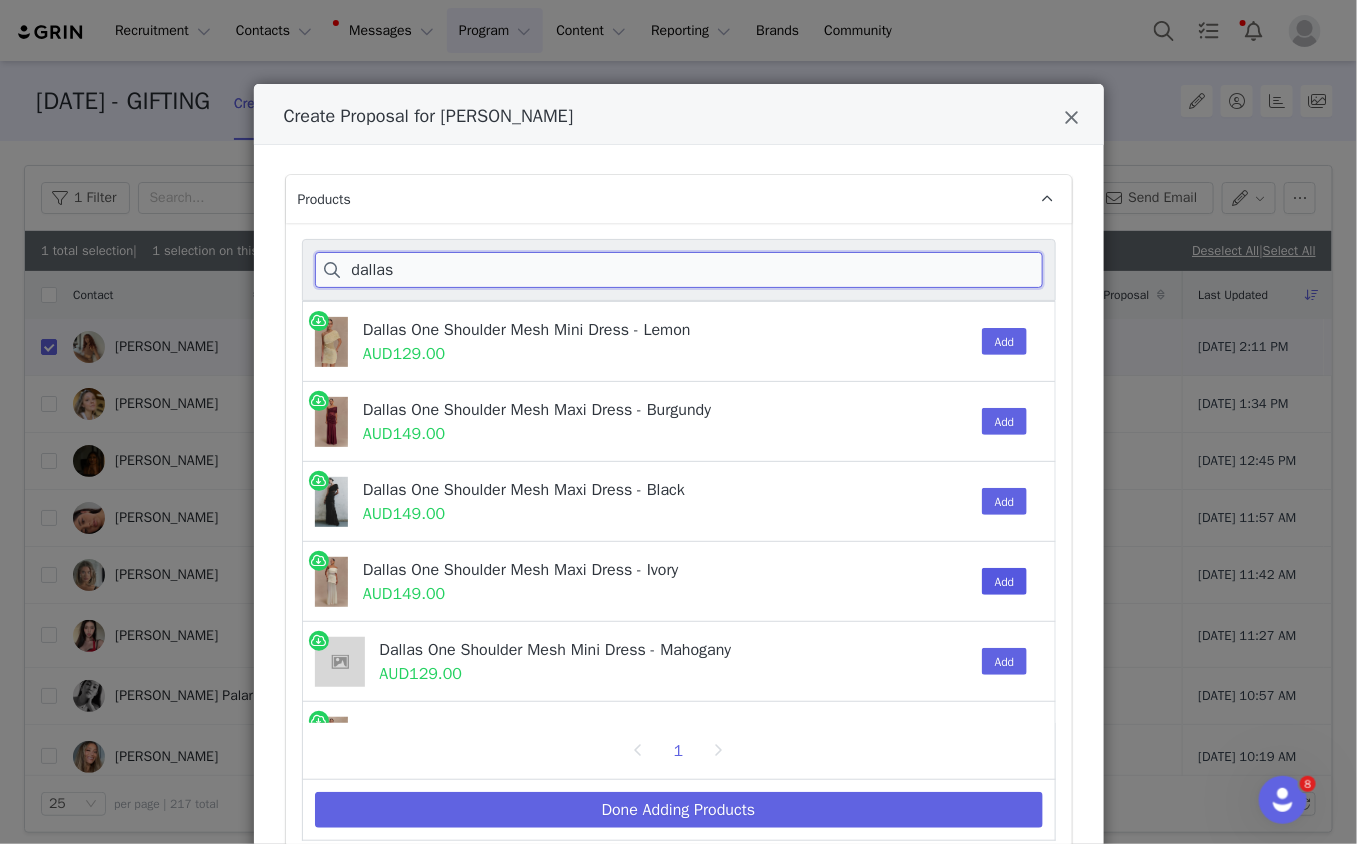scroll, scrollTop: 56, scrollLeft: 0, axis: vertical 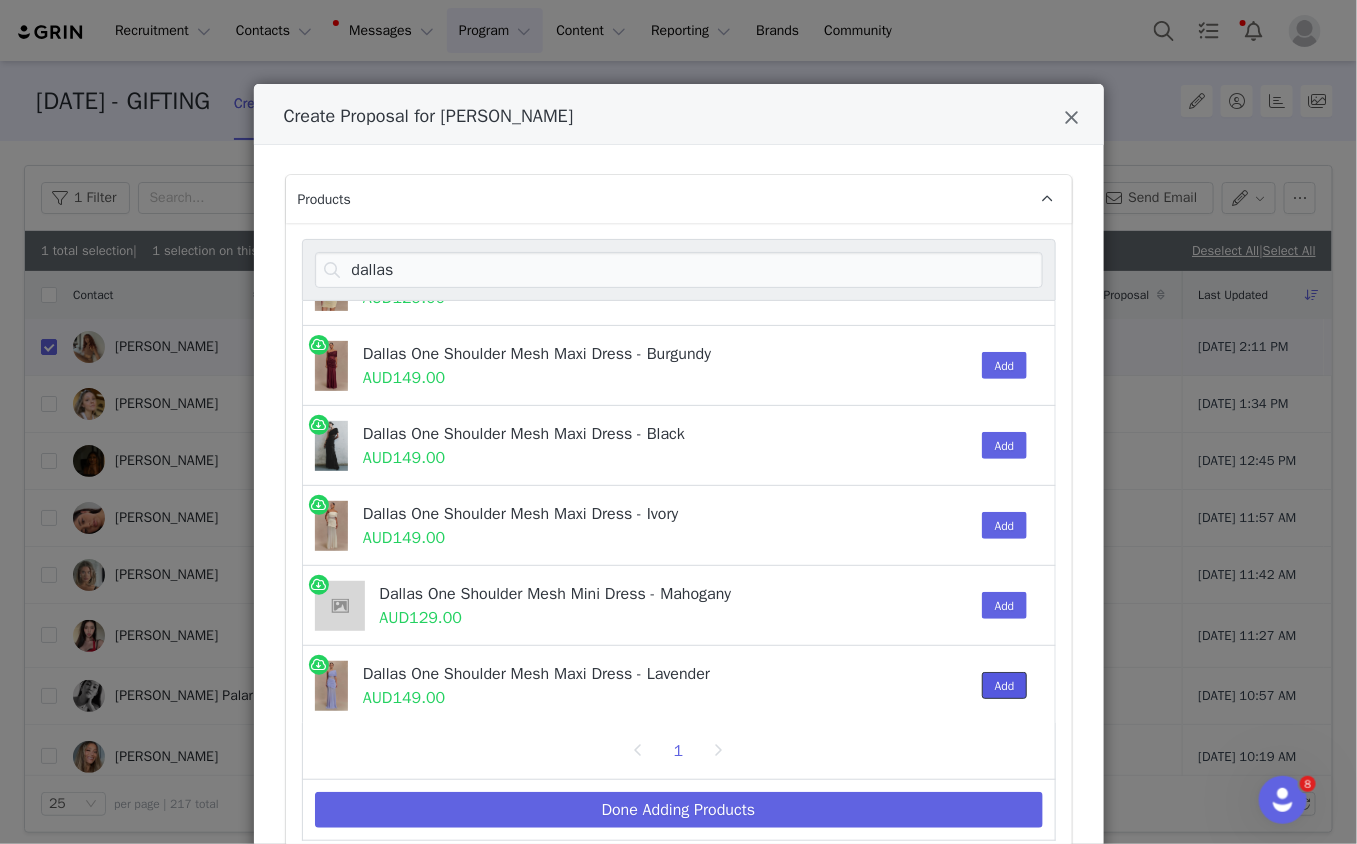 click on "Add" at bounding box center [1005, 685] 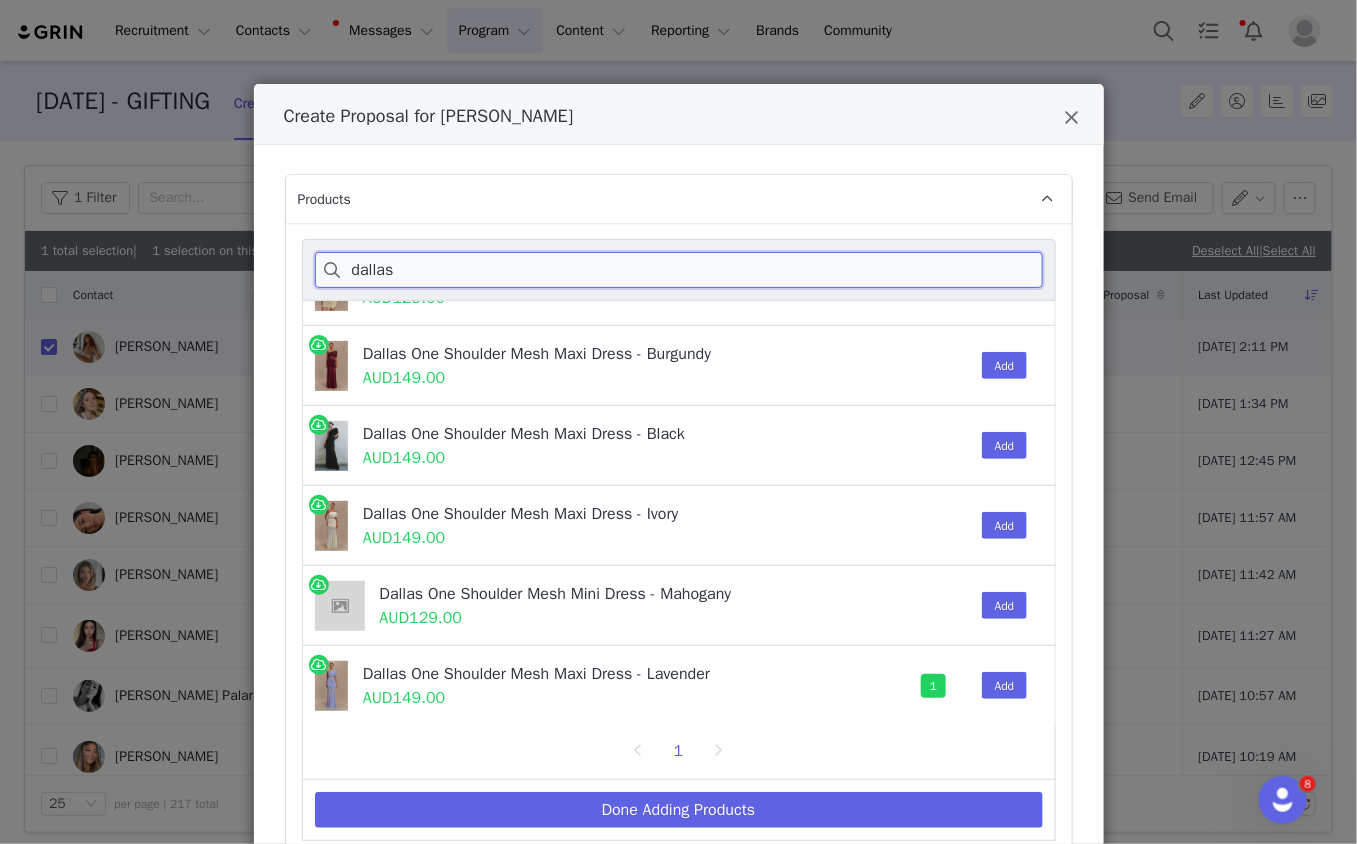 click on "dallas" at bounding box center [679, 270] 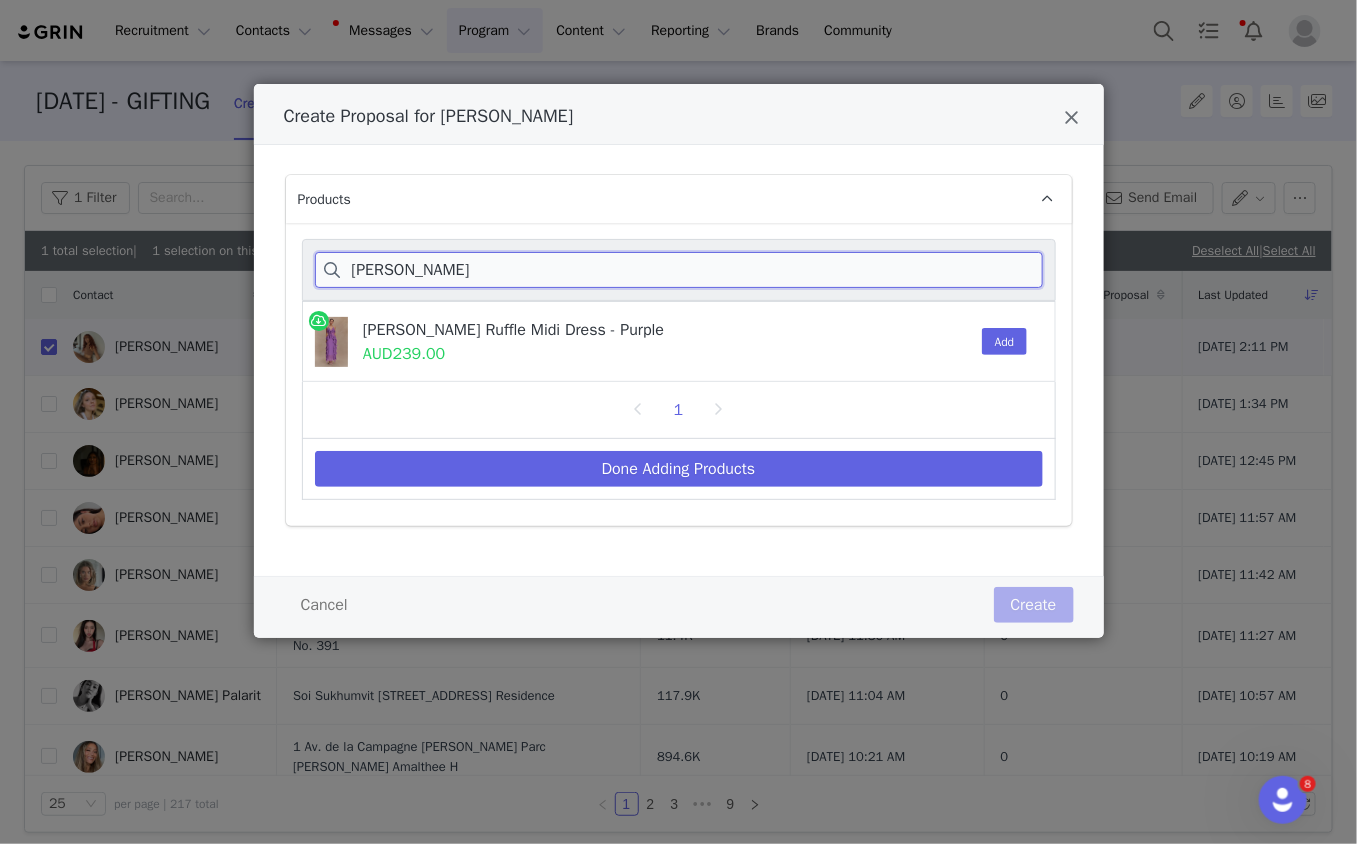 scroll, scrollTop: 0, scrollLeft: 0, axis: both 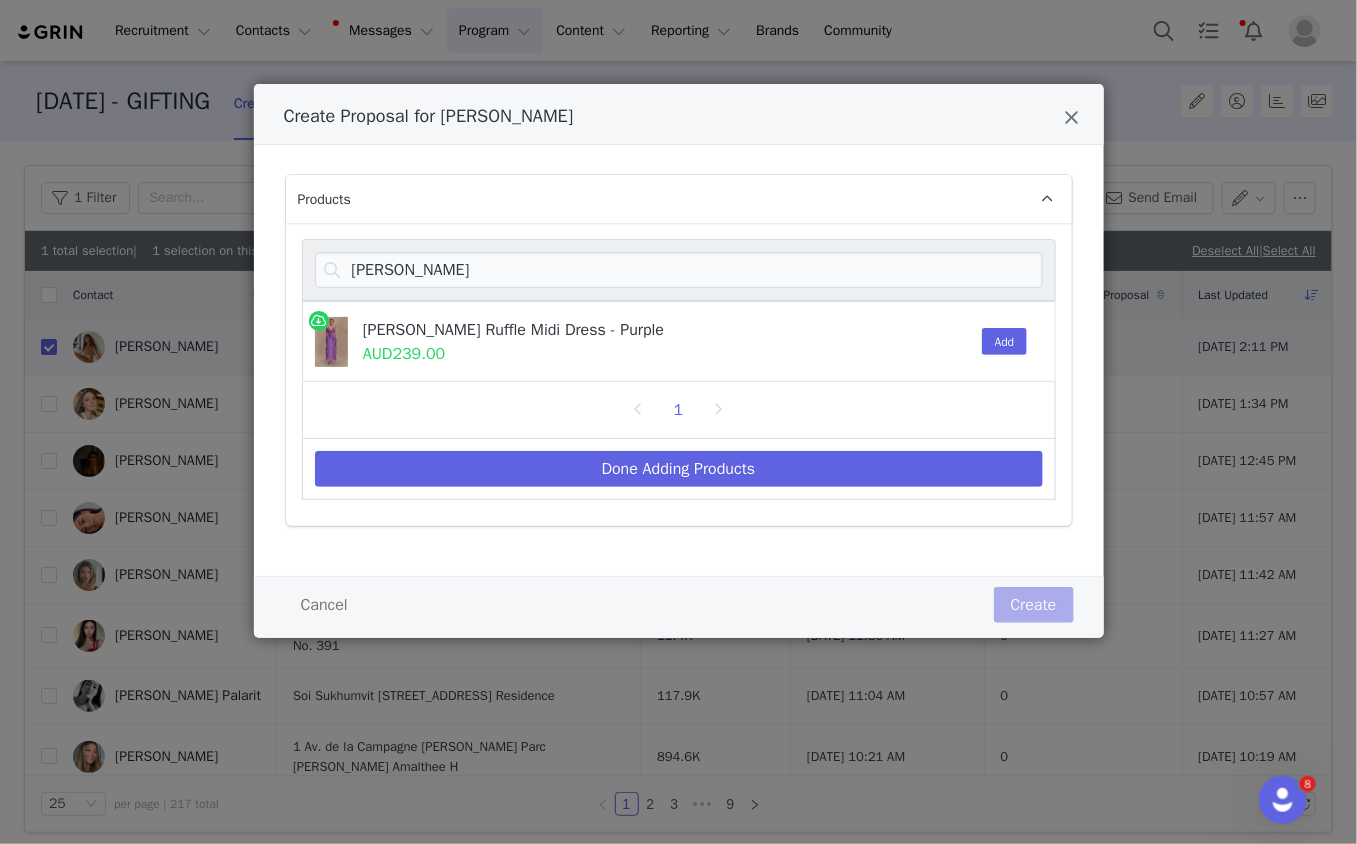 click on "Add" at bounding box center [1000, 341] 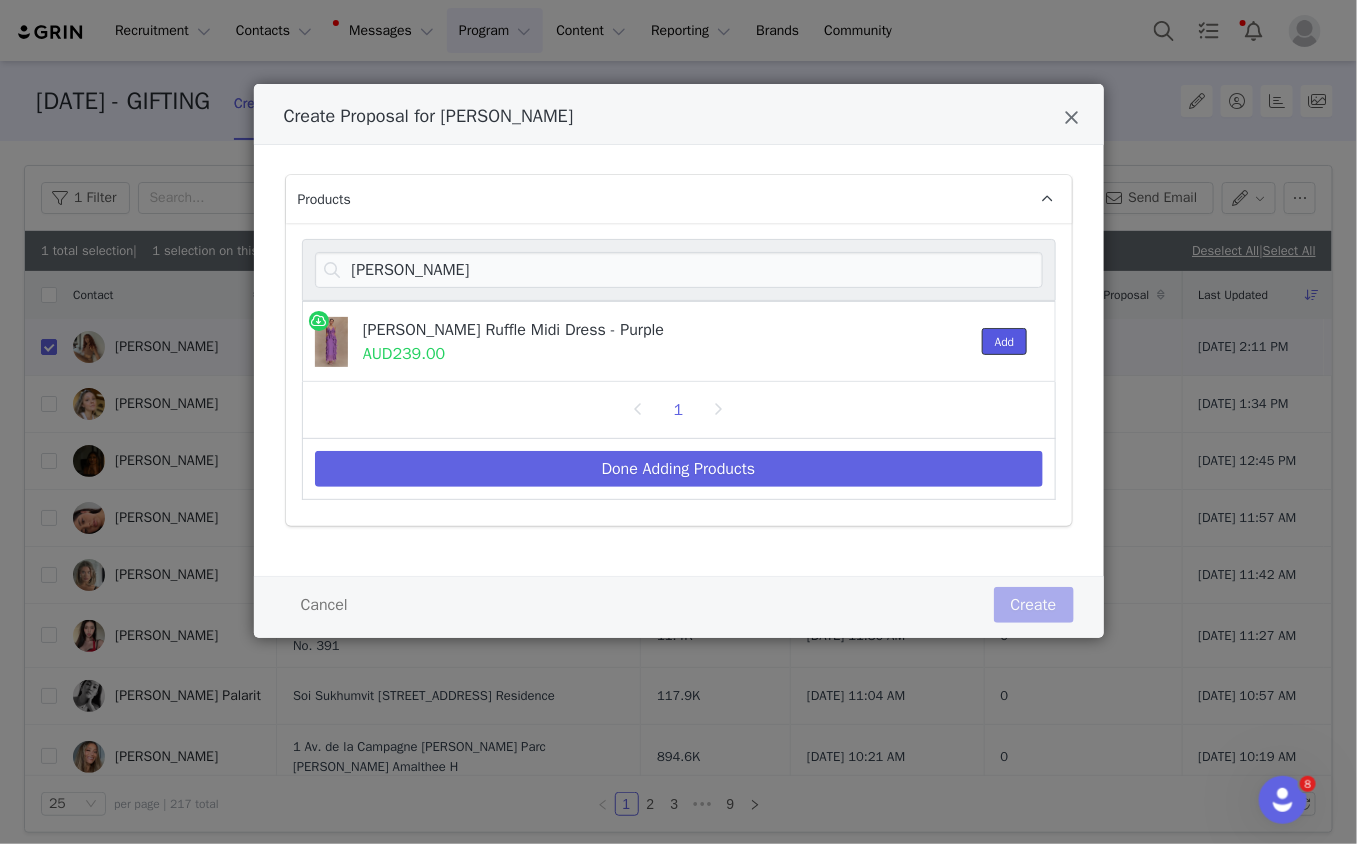 click on "Add" at bounding box center [1005, 341] 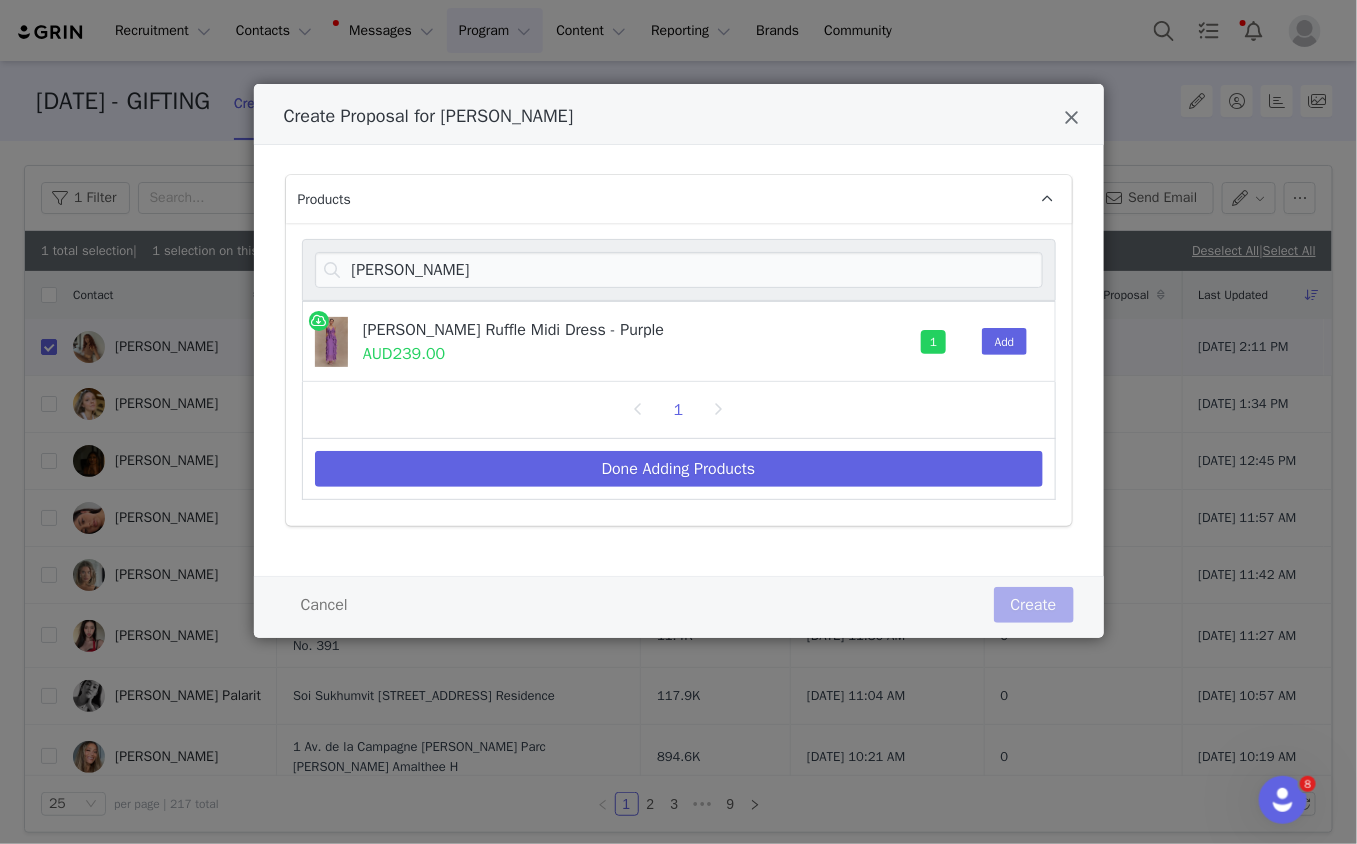 click on "Aleyna Chiffon Ruffle Midi Dress - Purple" at bounding box center (617, 330) 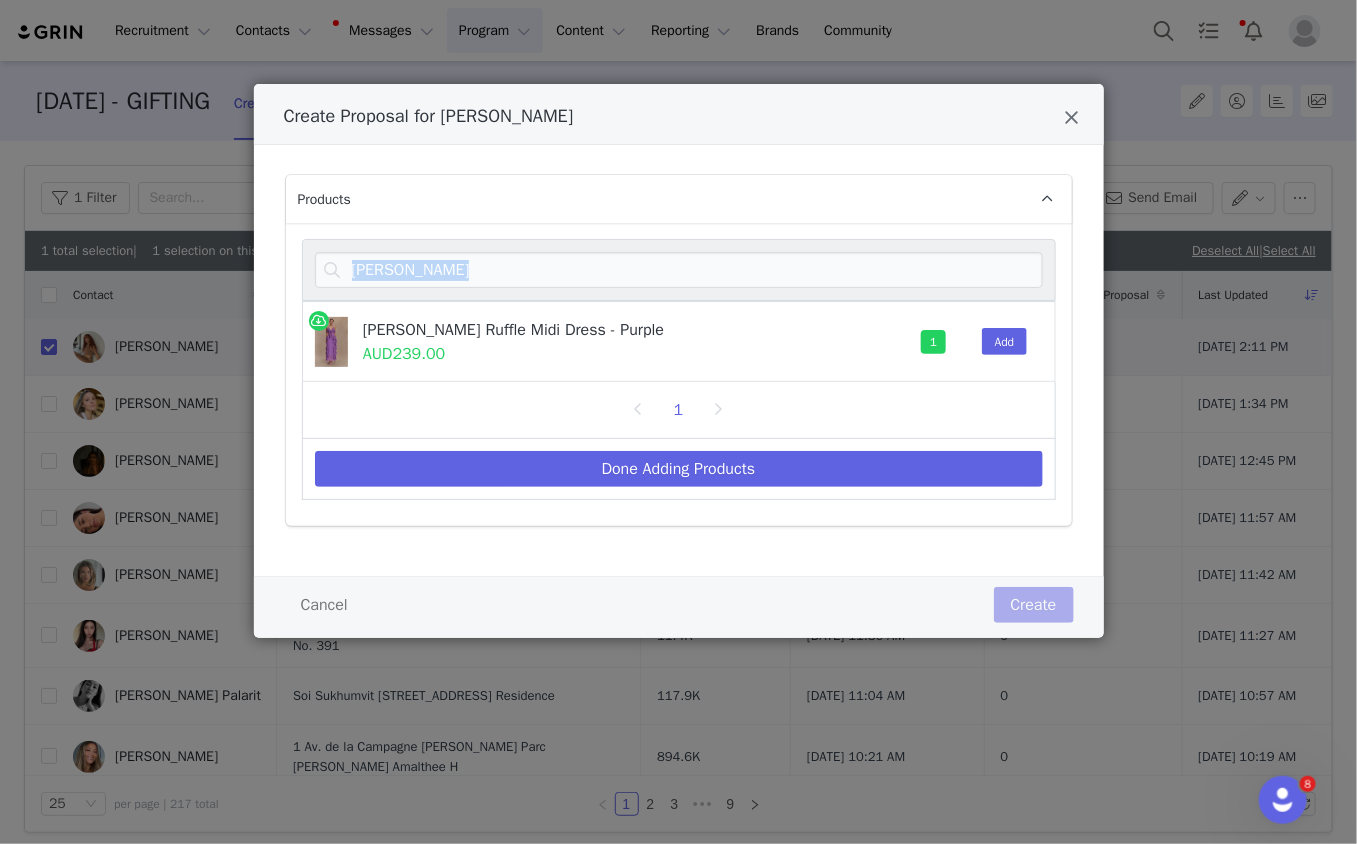 click on "aleyna" at bounding box center (679, 270) 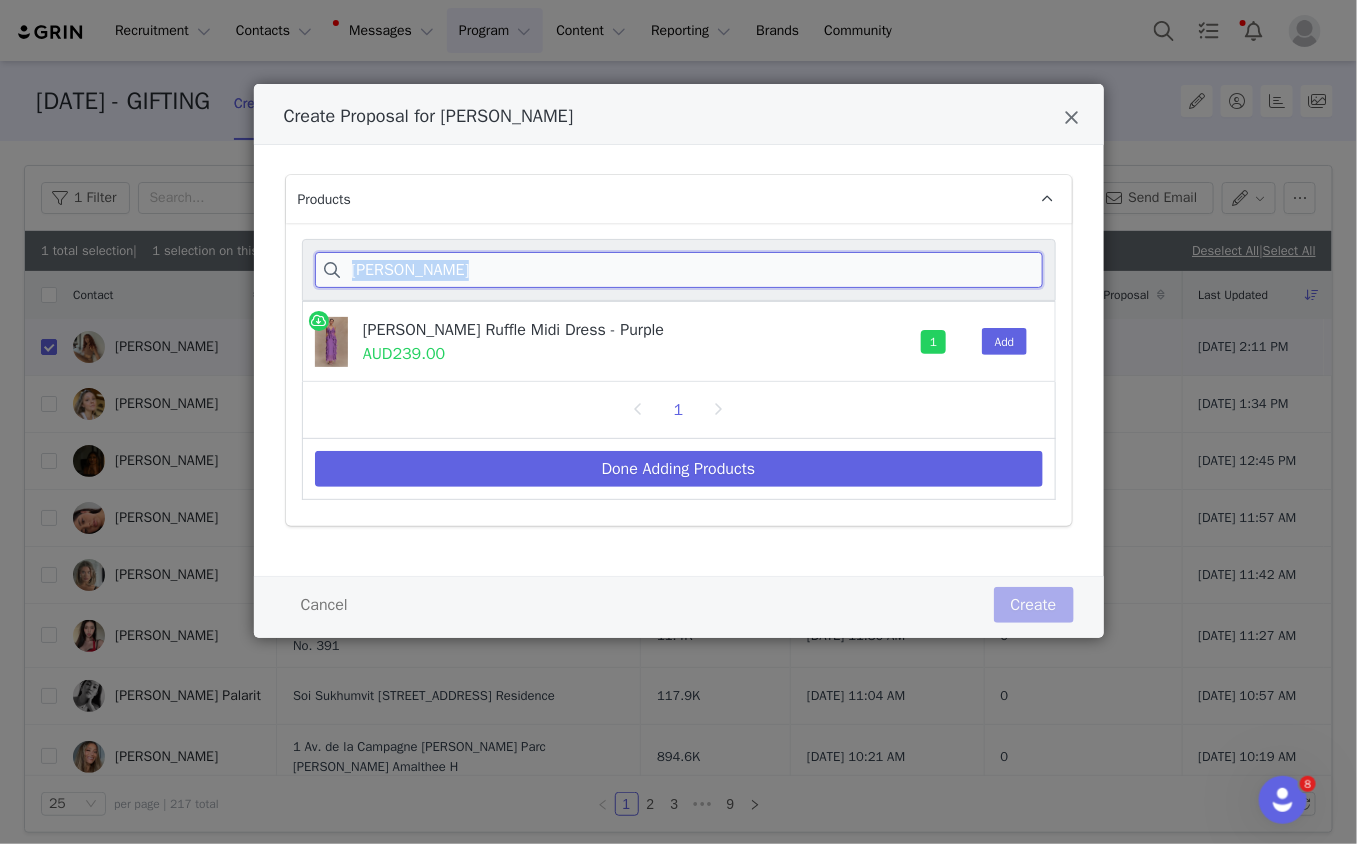click on "aleyna" at bounding box center (679, 270) 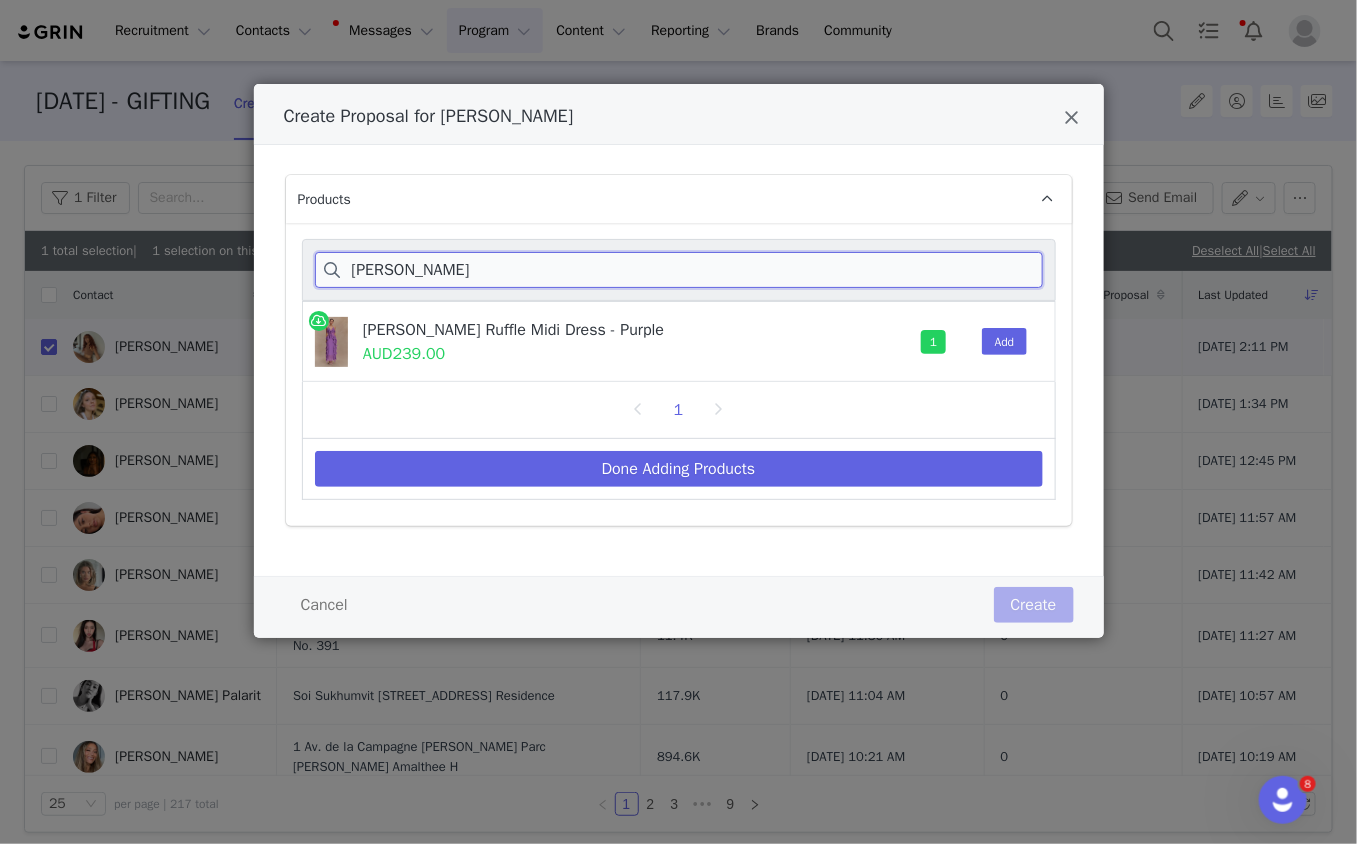 click on "aleyna" at bounding box center [679, 270] 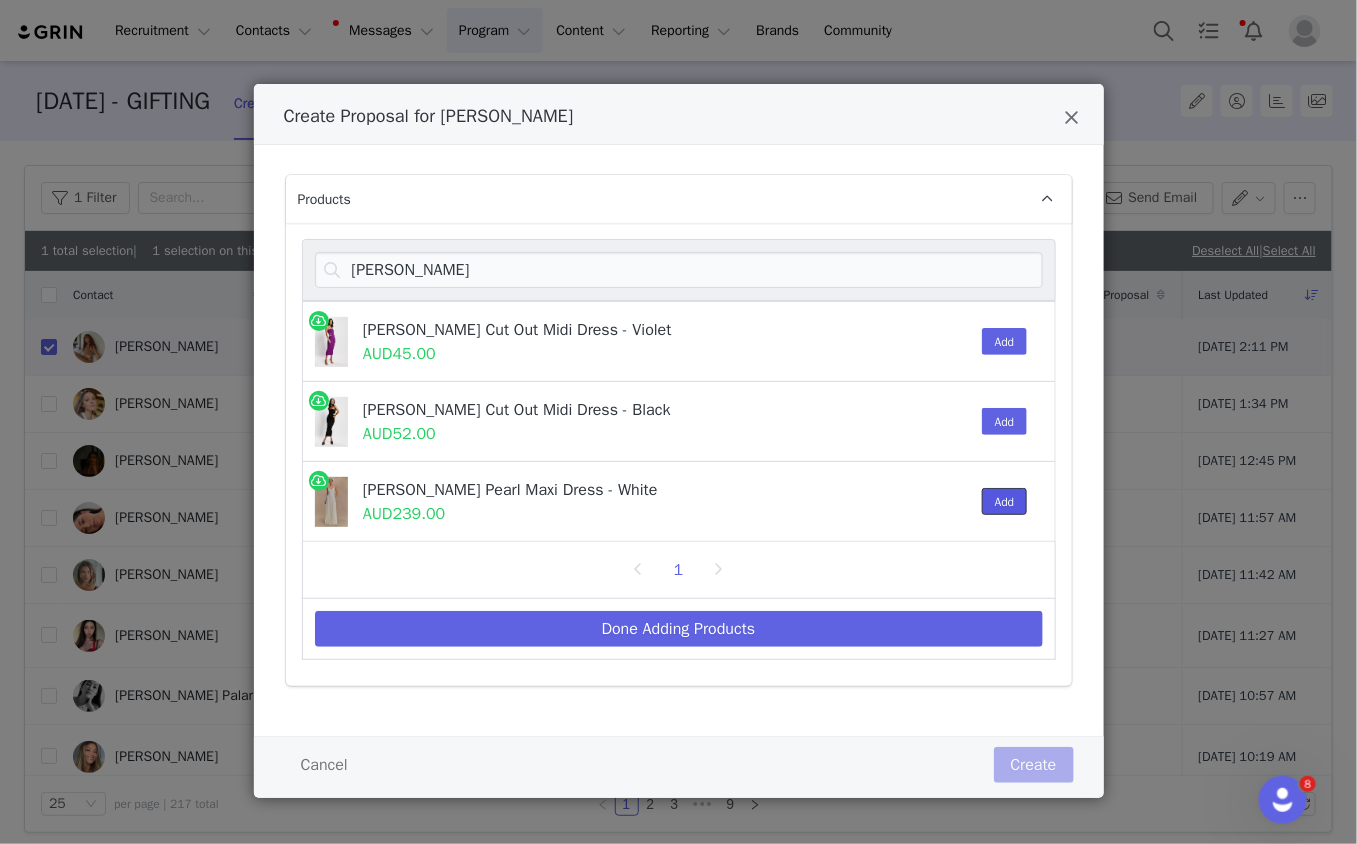 click on "Add" at bounding box center (1005, 501) 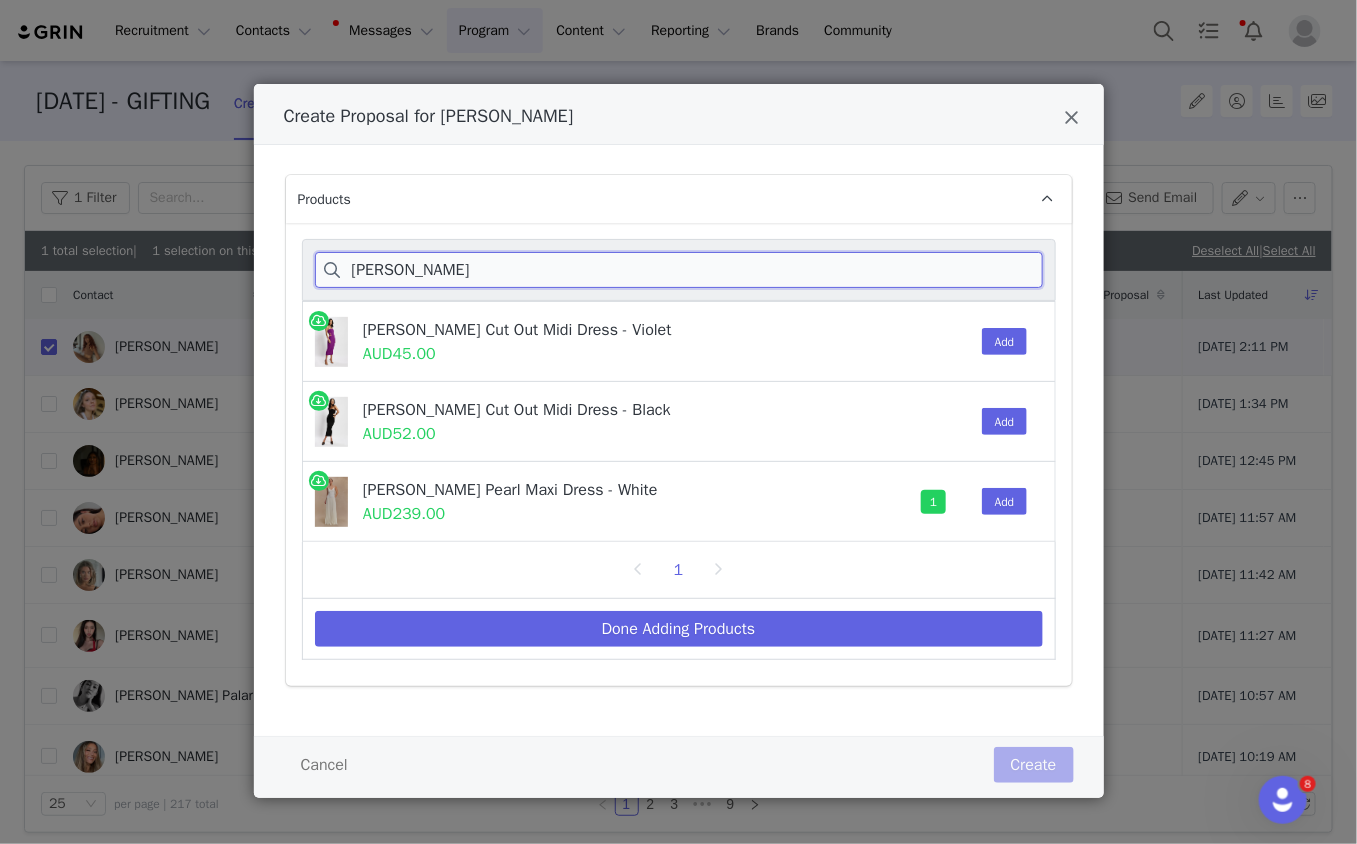 click on "catherine" at bounding box center [679, 270] 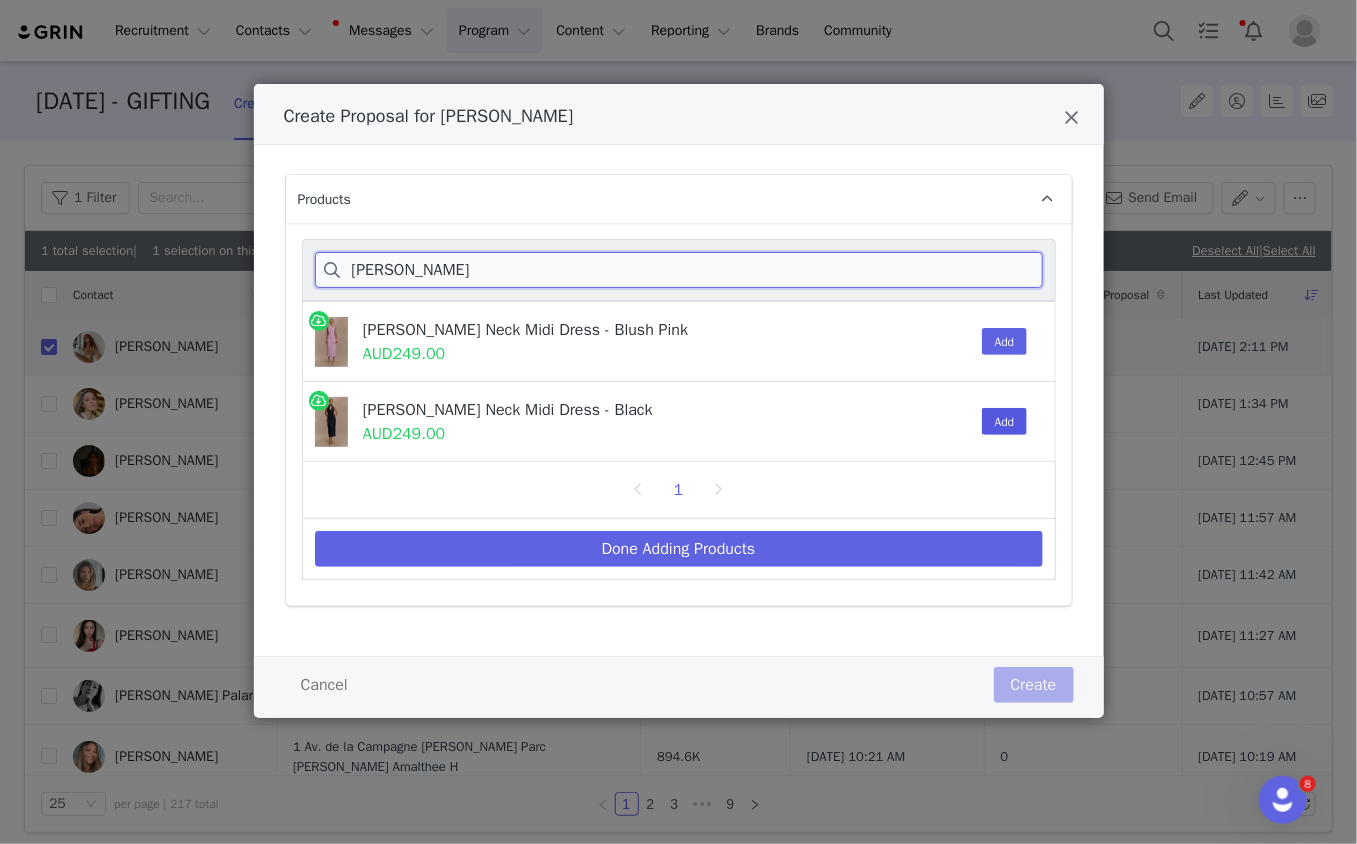 type on "simona" 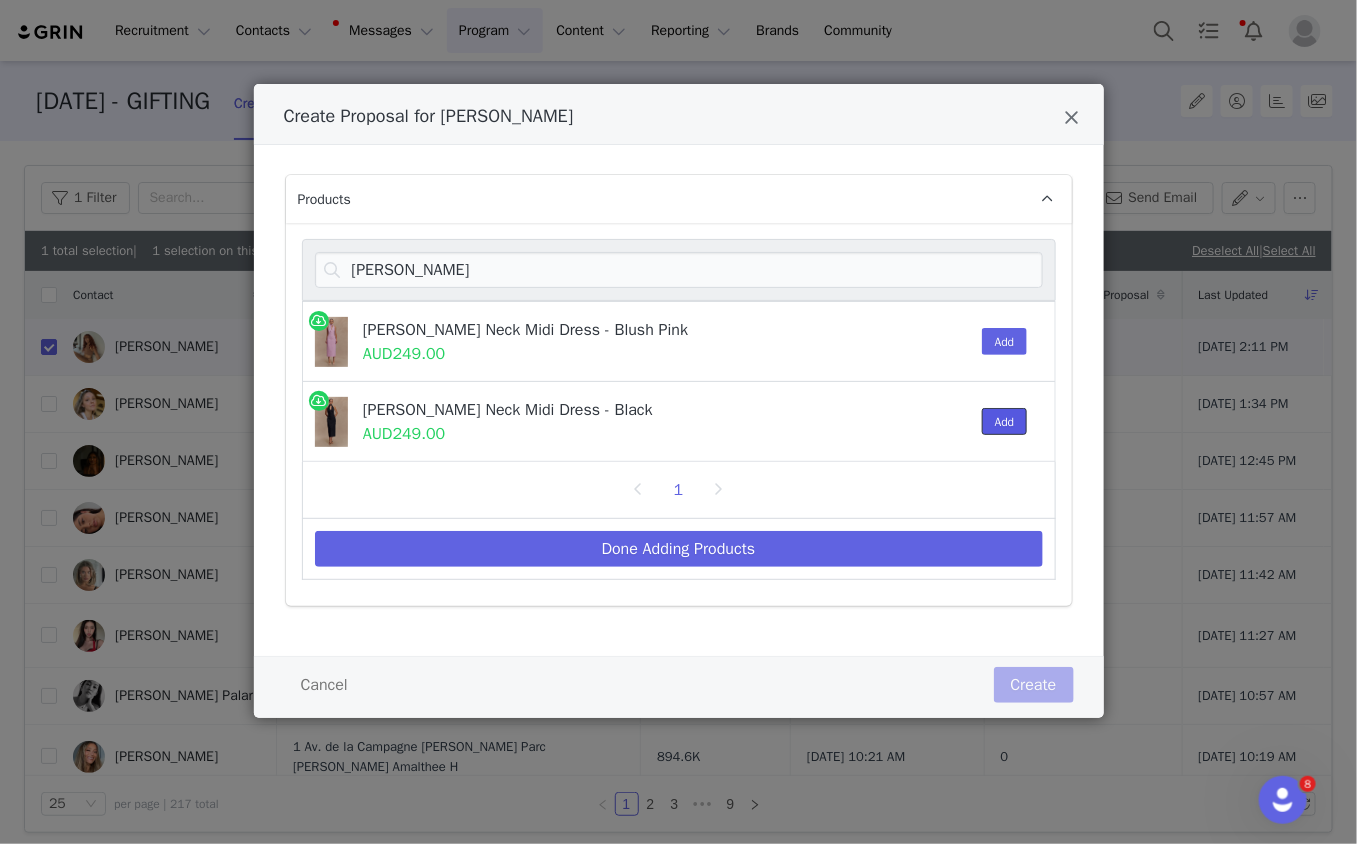click on "Add" at bounding box center [1005, 421] 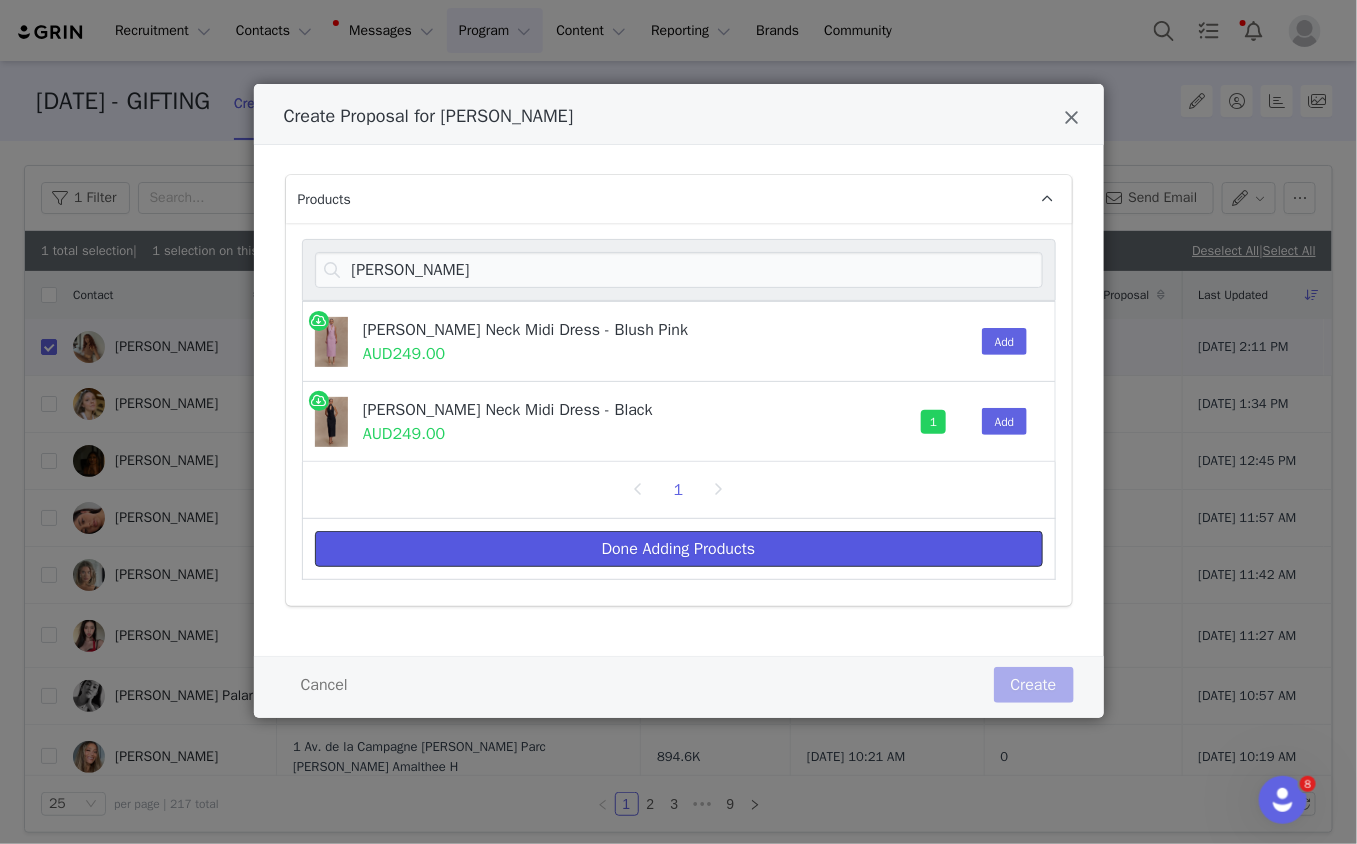 click on "Done Adding Products" at bounding box center (679, 549) 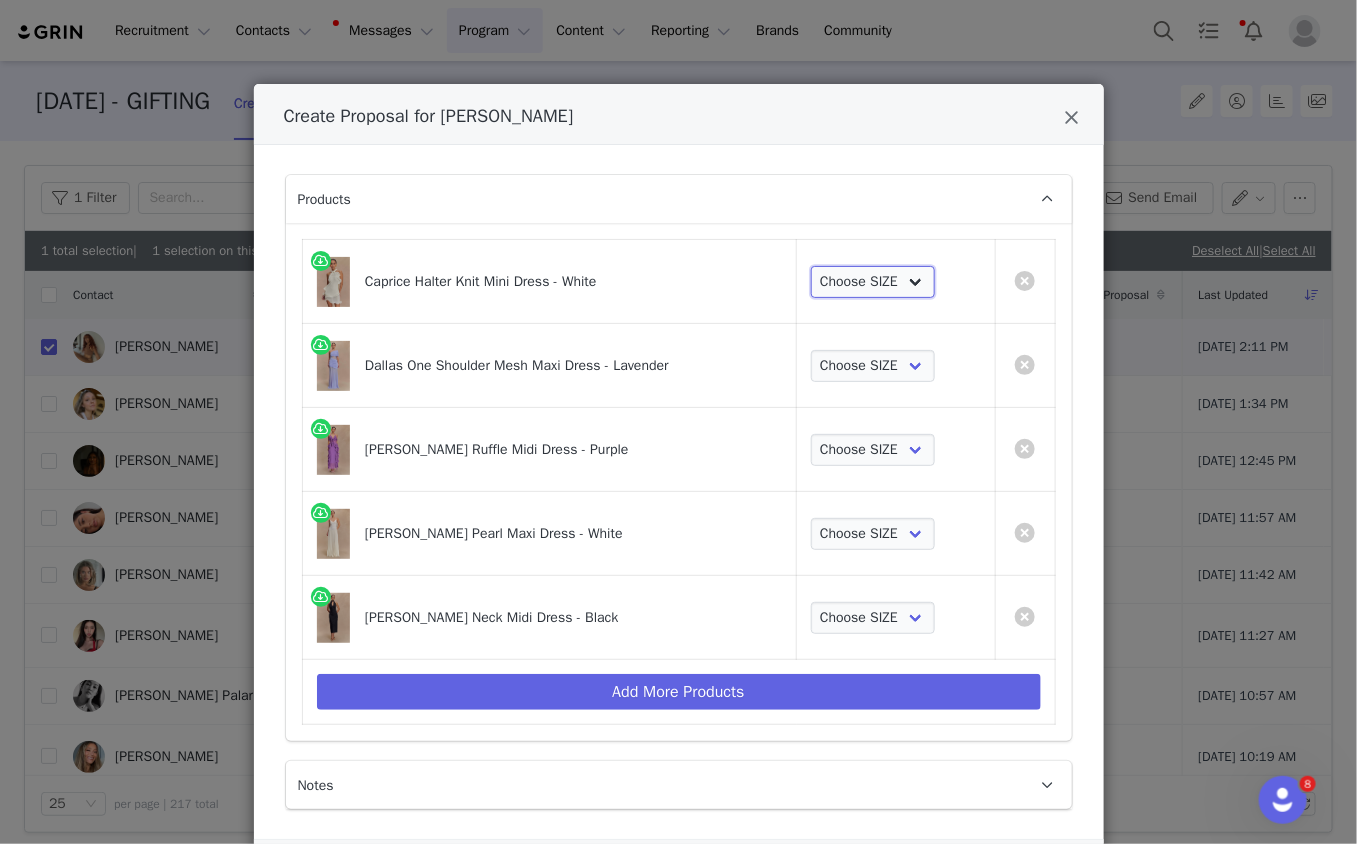 click on "Choose SIZE  XXS   XS   S   M   L   XL   XXL   3XL" at bounding box center [873, 282] 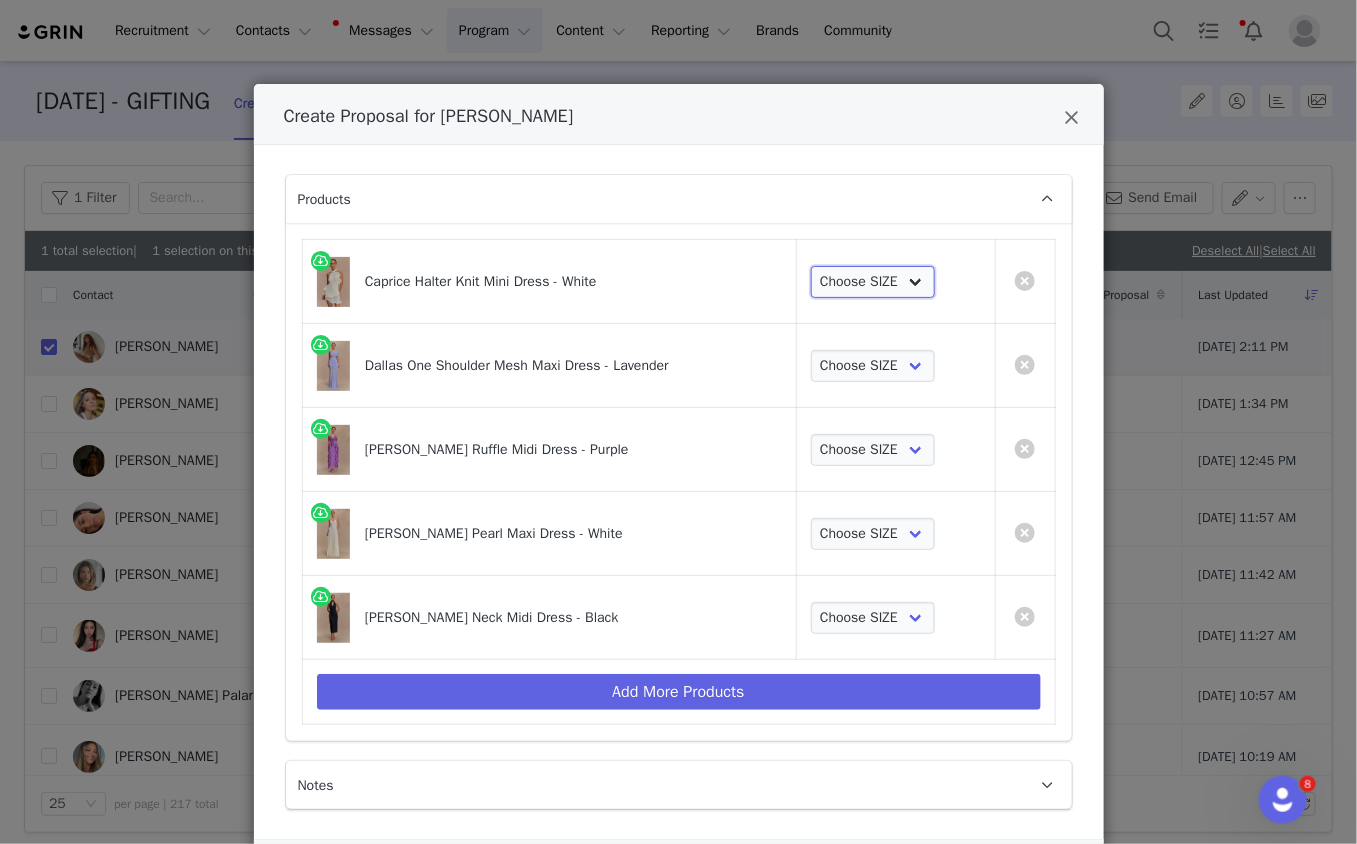 select on "26188546" 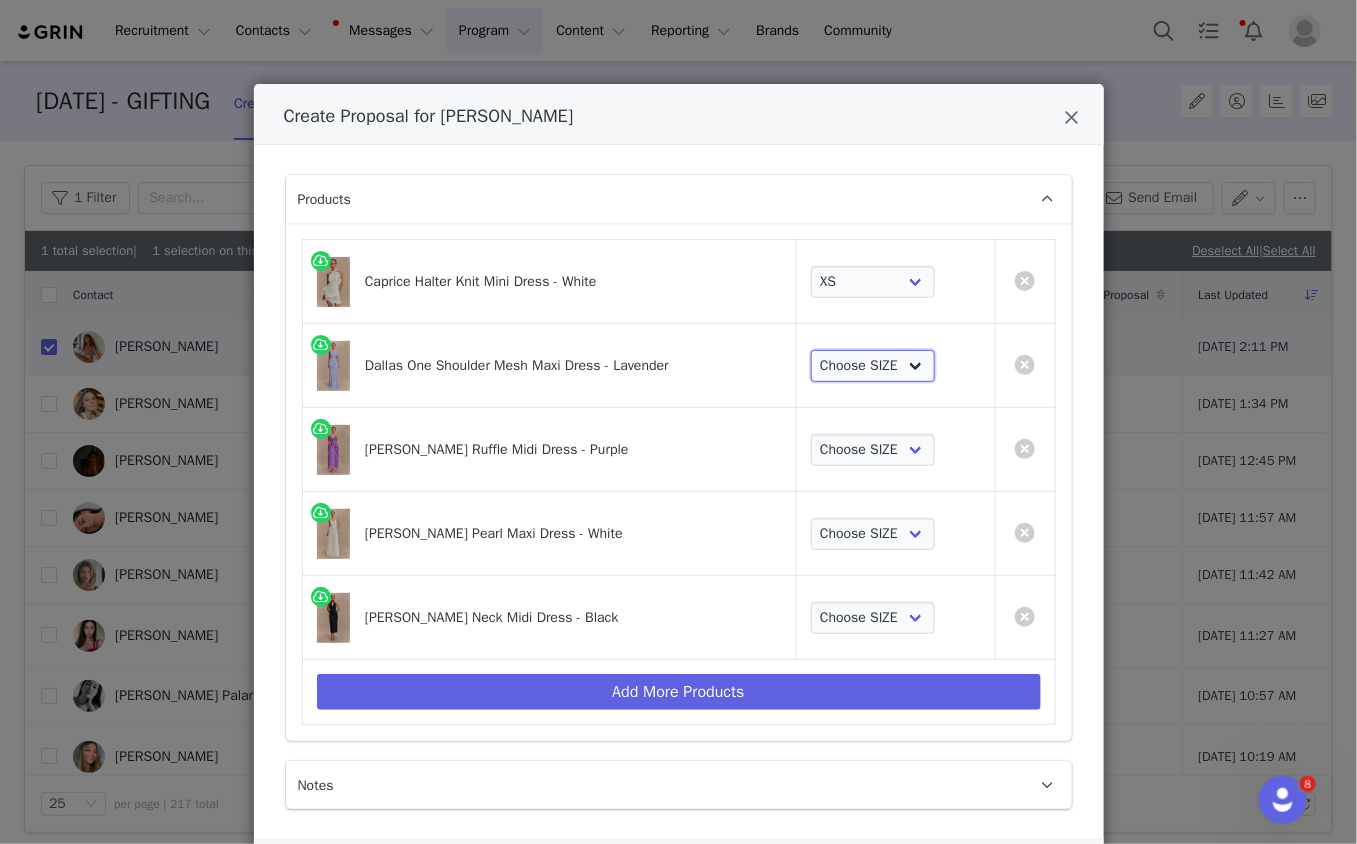 click on "Choose SIZE  XXS   XS   S   M   L   XL   XXL   3XL" at bounding box center (873, 366) 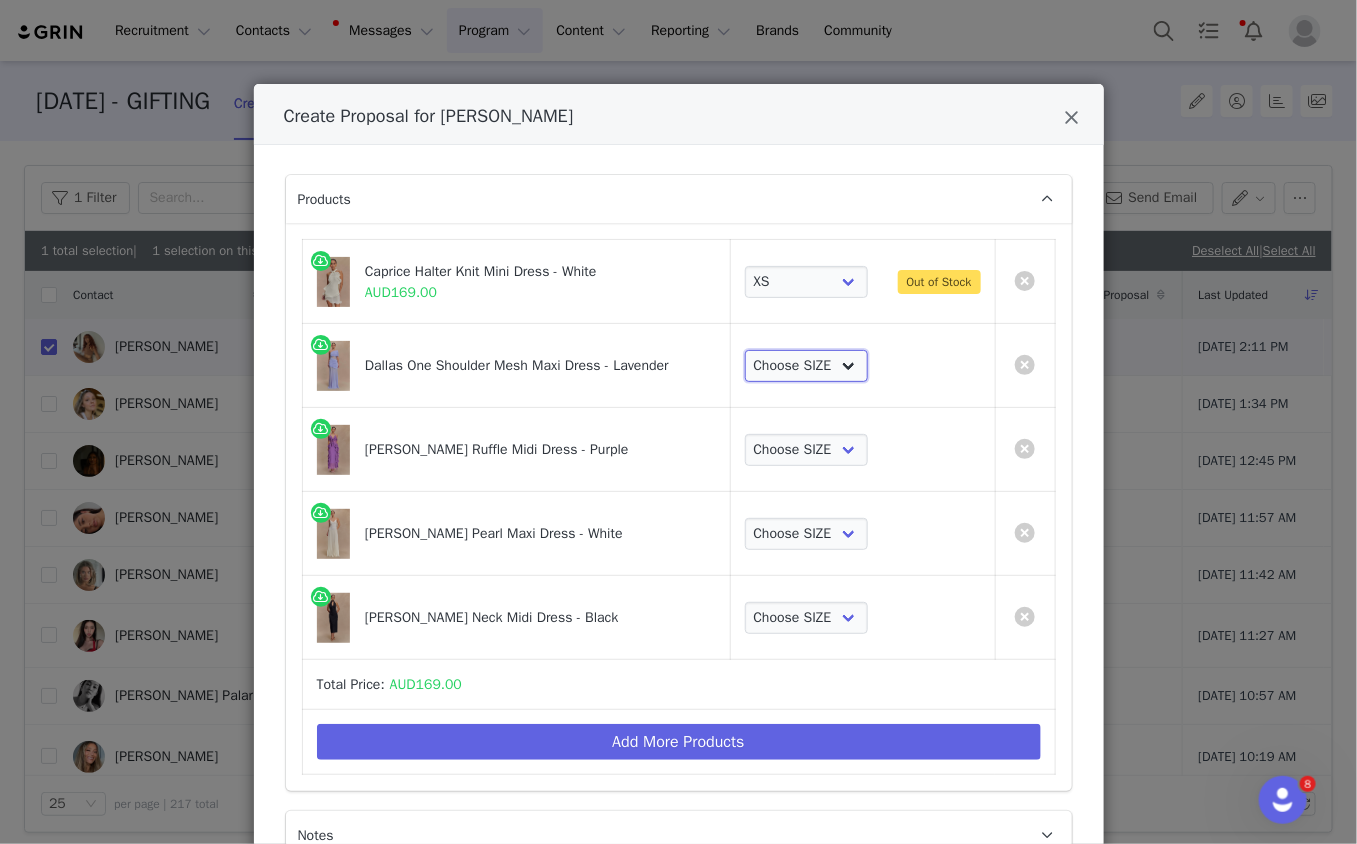 select on "27099984" 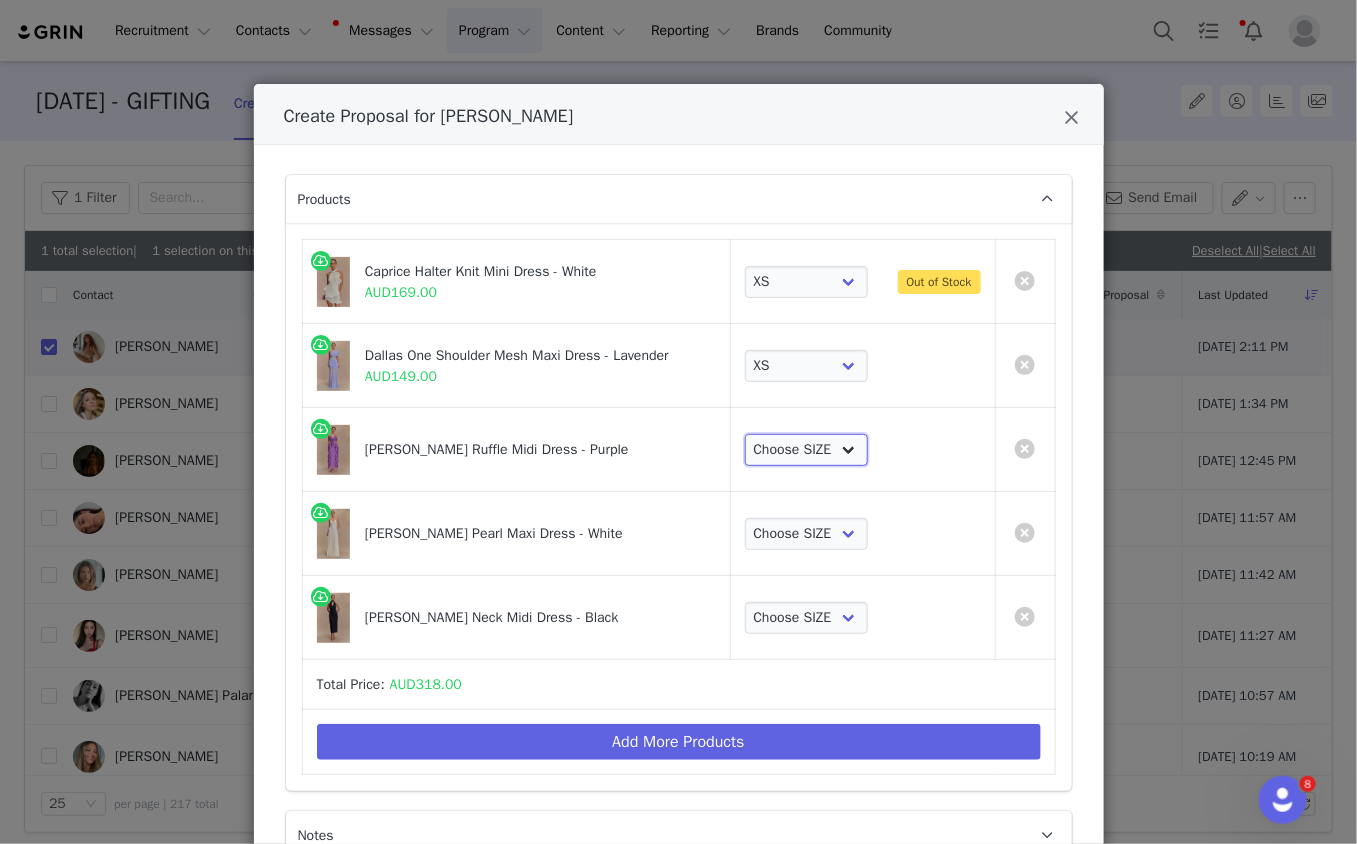 click on "Choose SIZE  XXS   XS   S   M   L   XL   XXL   3XL" at bounding box center (807, 450) 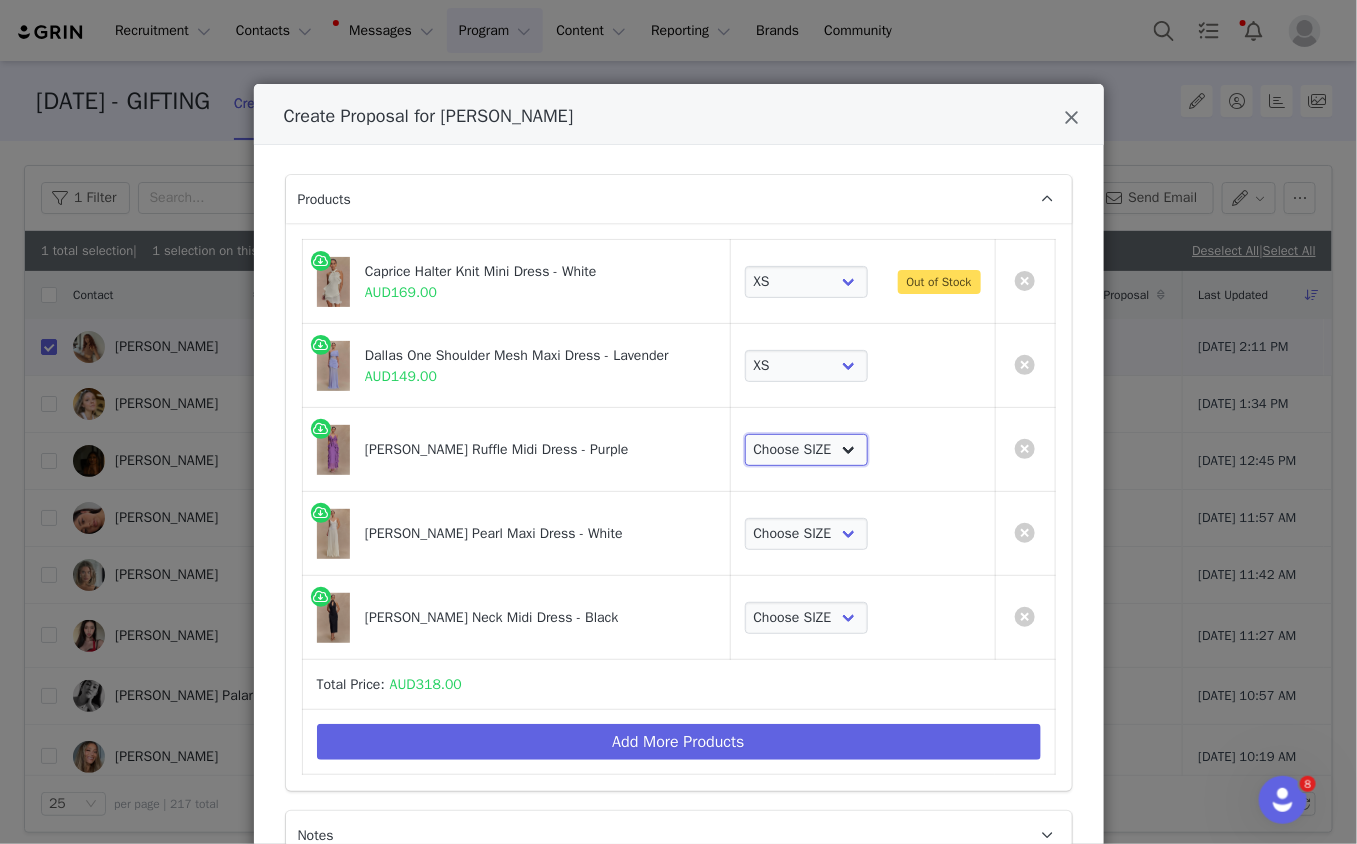 select on "26477237" 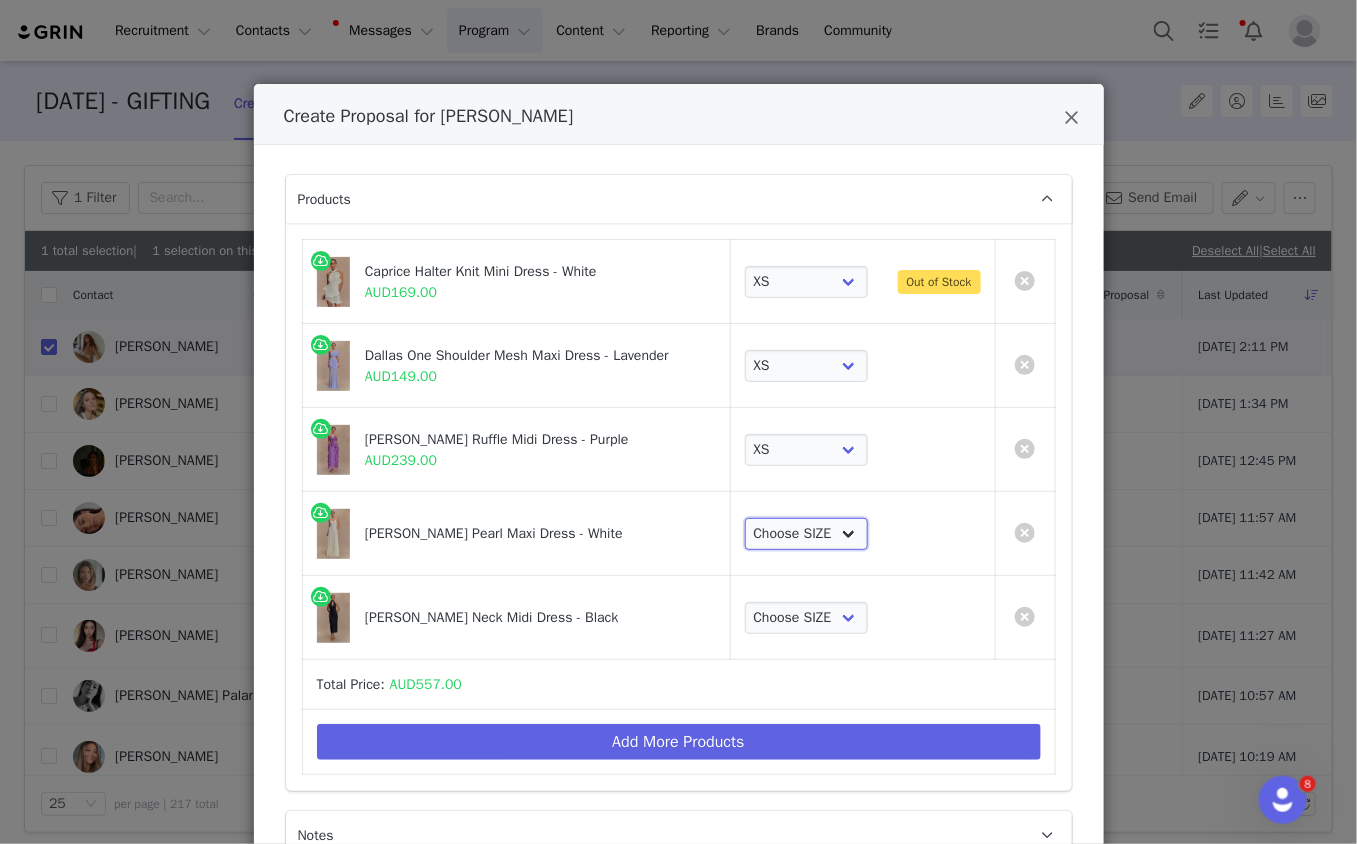 click on "Choose SIZE  XXS   XS   S   M   L   XL   XXL   3XL" at bounding box center (807, 534) 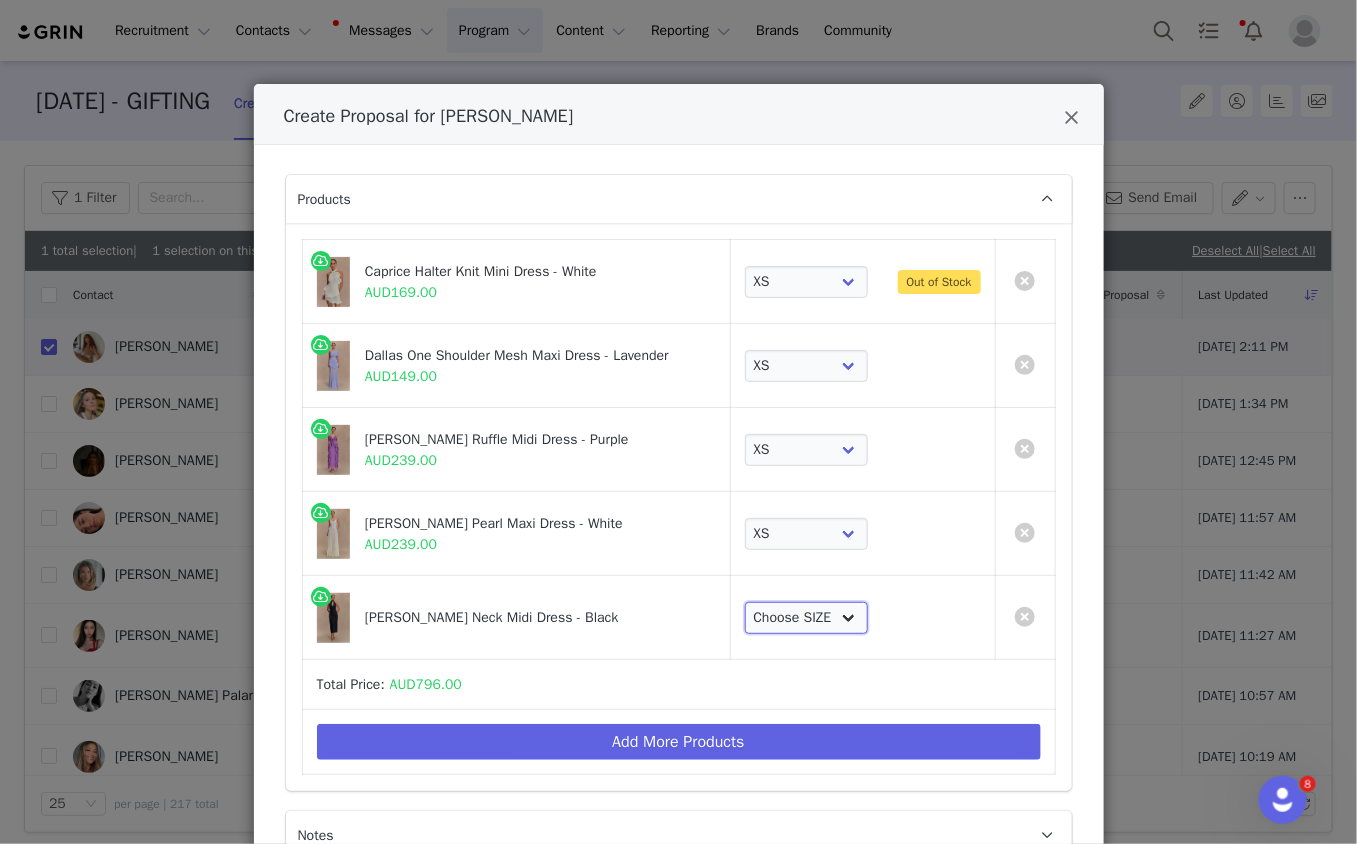 click on "Choose SIZE  XXS   XS   S   M   L   XL   XXL   3XL" at bounding box center [807, 618] 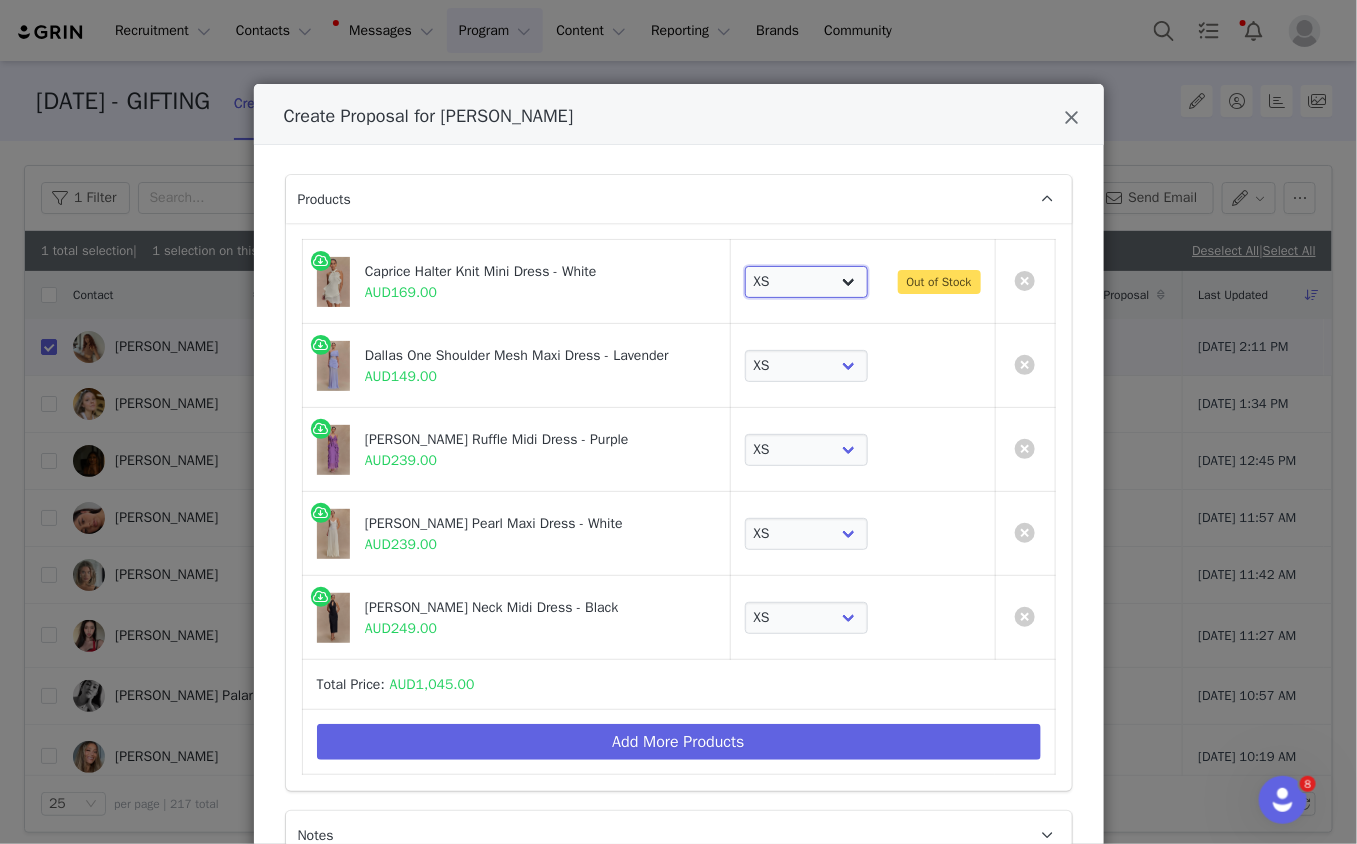 click on "Choose SIZE  XXS   XS   S   M   L   XL   XXL   3XL" at bounding box center (807, 282) 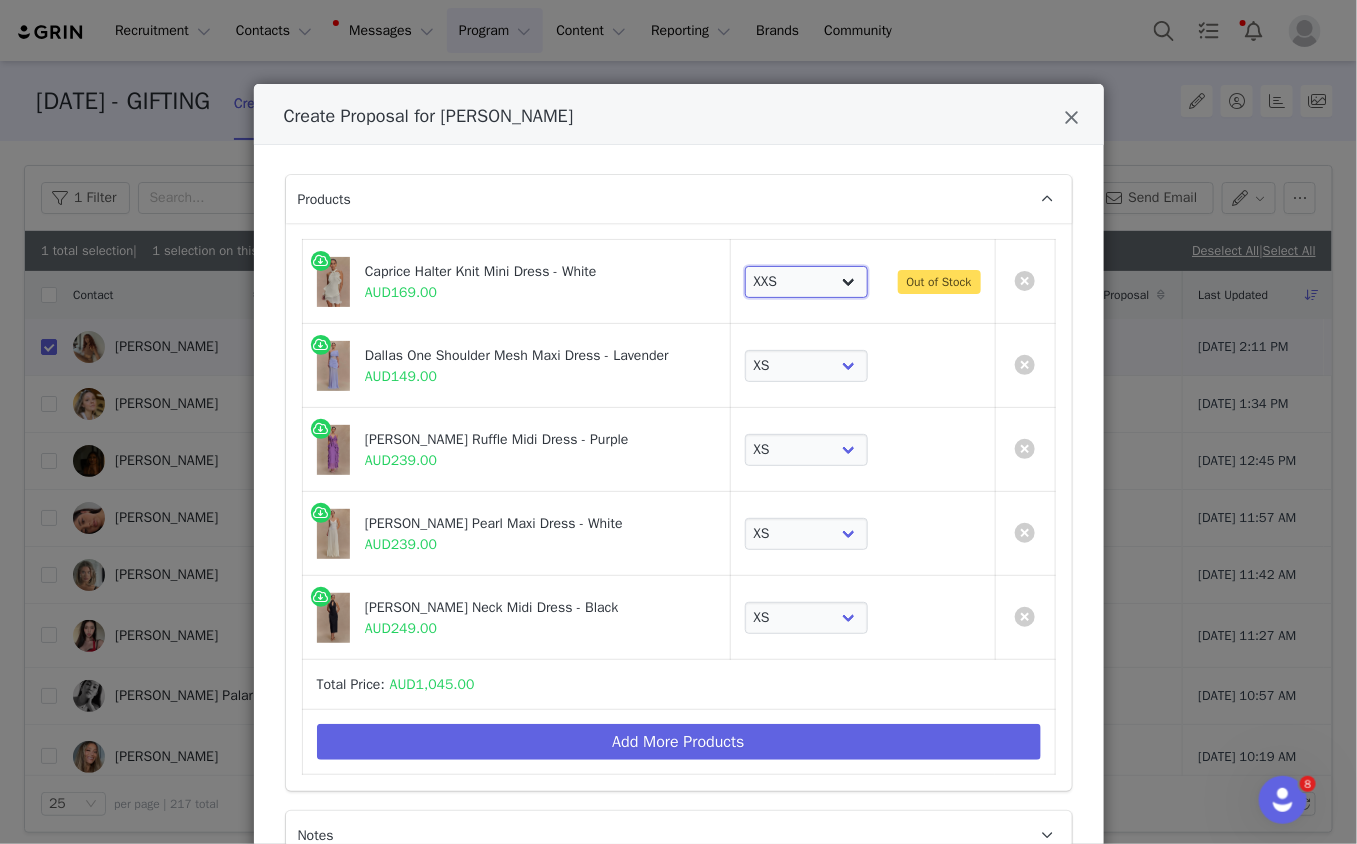 click on "Choose SIZE  XXS   XS   S   M   L   XL   XXL   3XL" at bounding box center (807, 282) 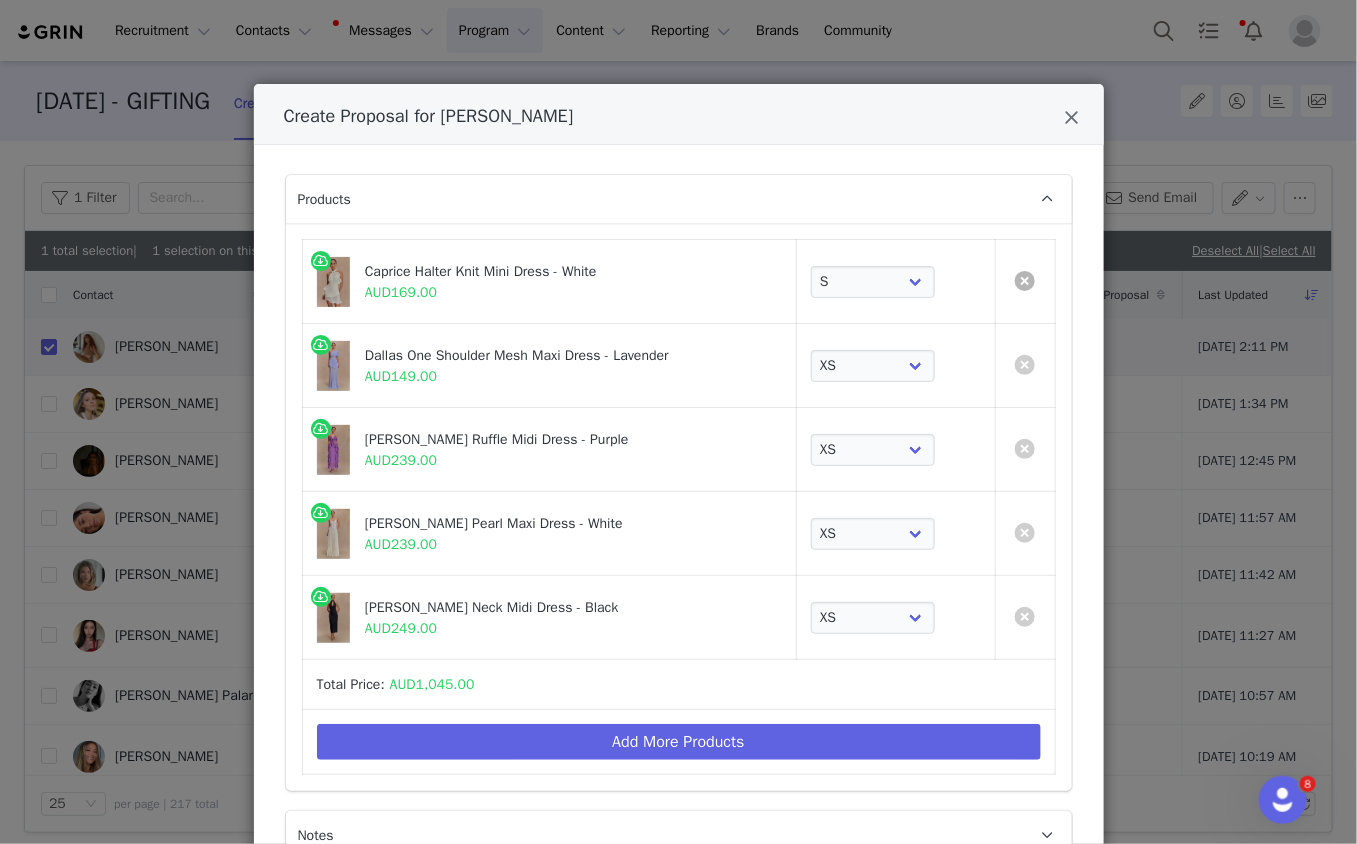 click at bounding box center (1025, 281) 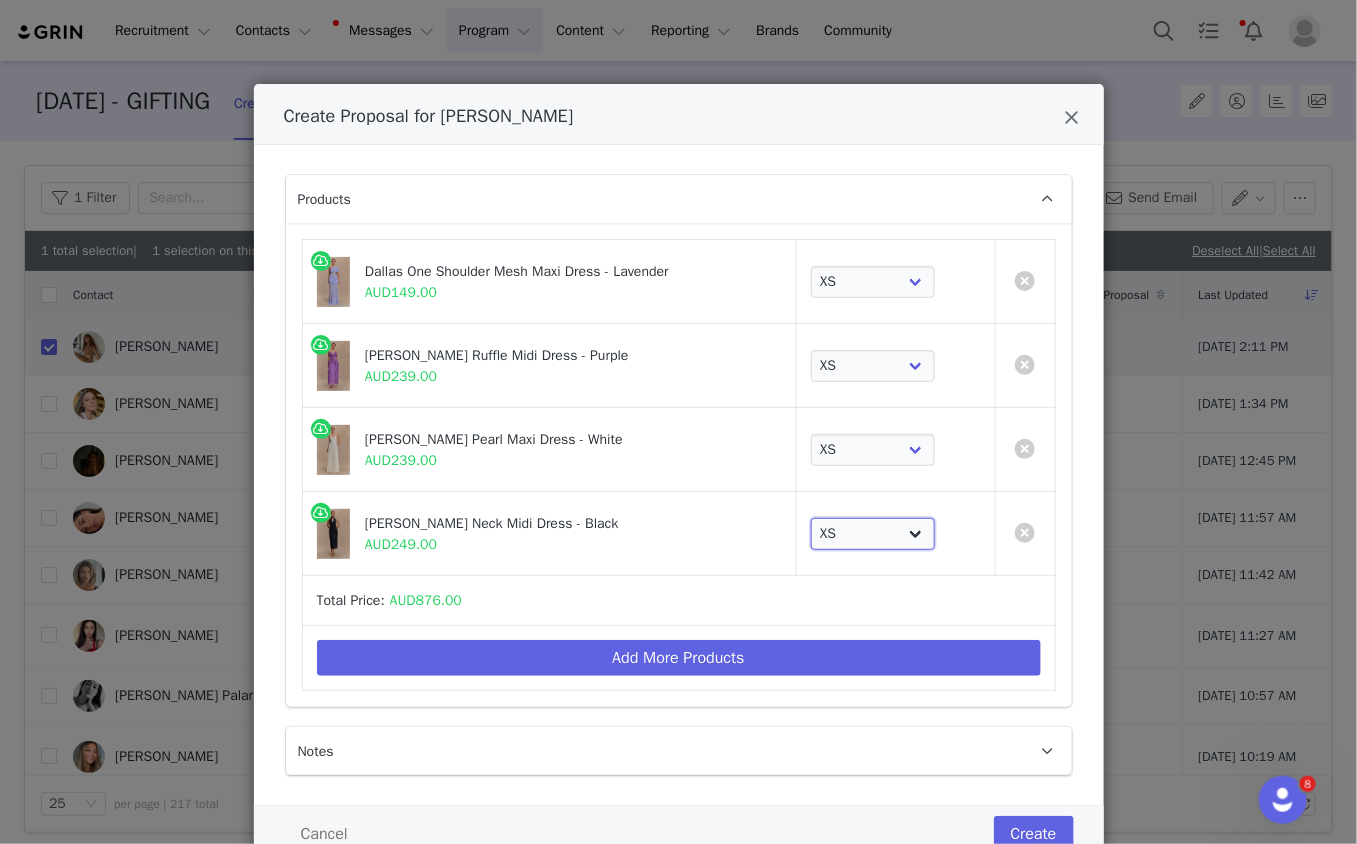 click on "Choose SIZE  XXS   XS   S   M   L   XL   XXL   3XL" at bounding box center [873, 534] 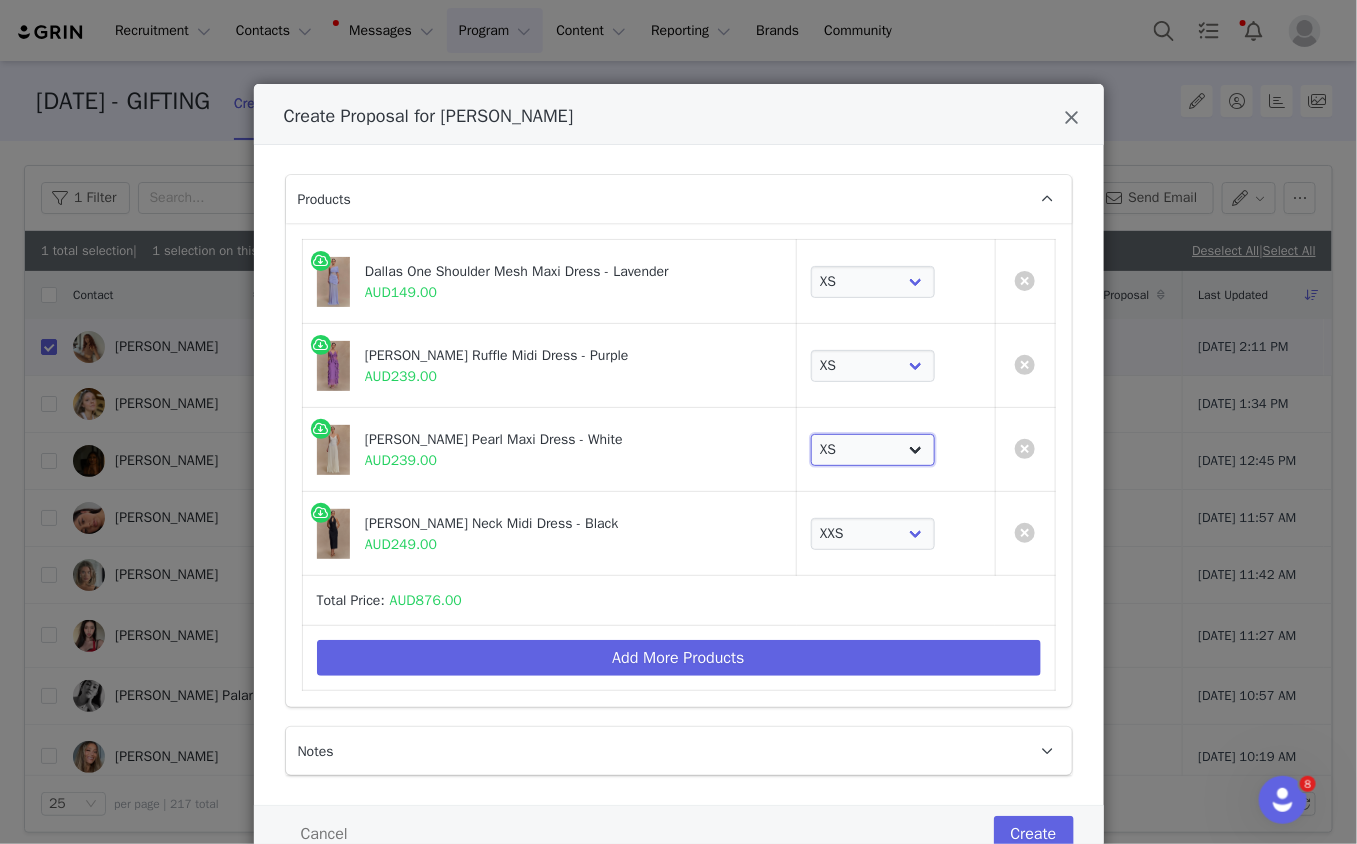 click on "Choose SIZE  XXS   XS   S   M   L   XL   XXL   3XL" at bounding box center [873, 450] 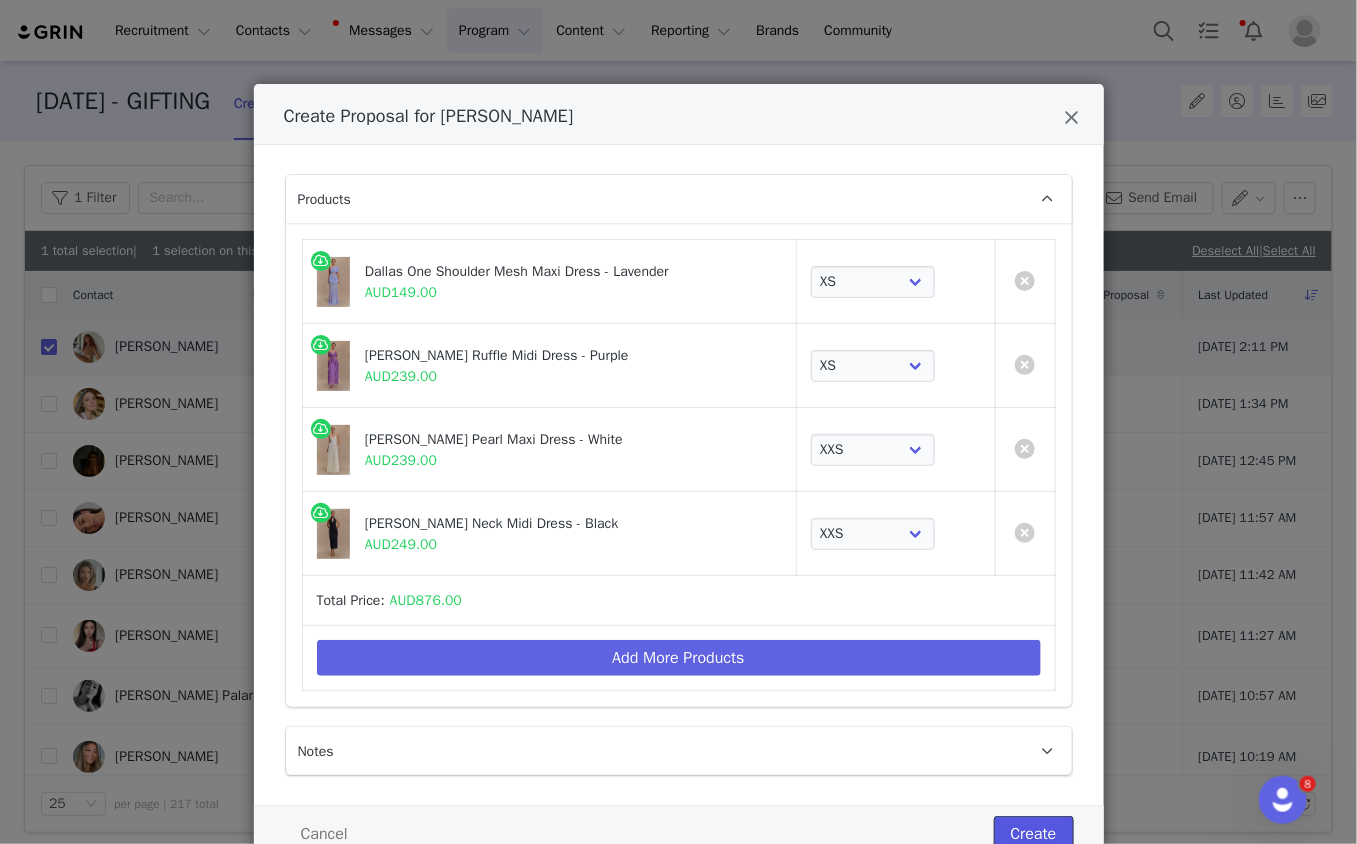 click on "Create" at bounding box center [1034, 834] 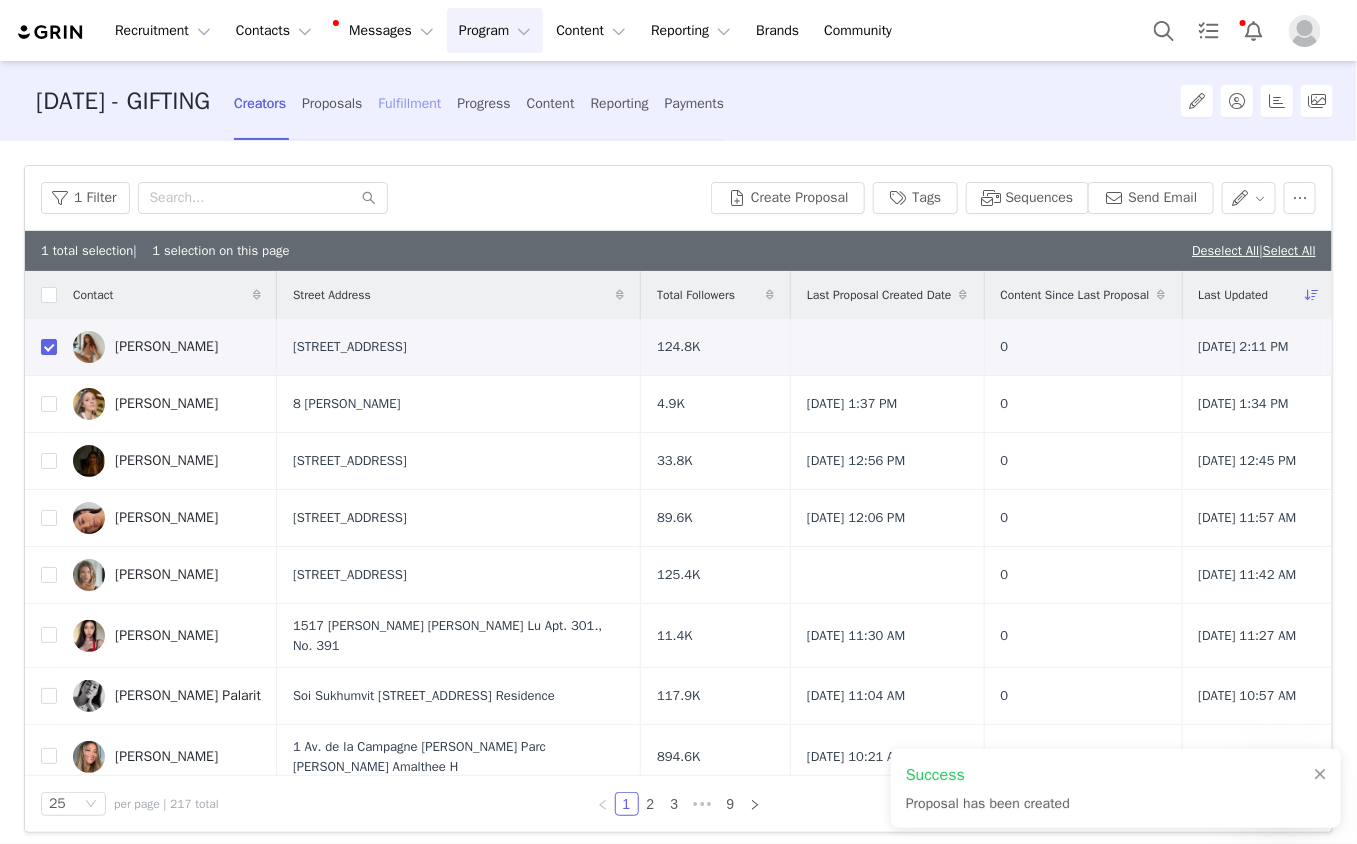 click on "Fulfillment" at bounding box center (409, 103) 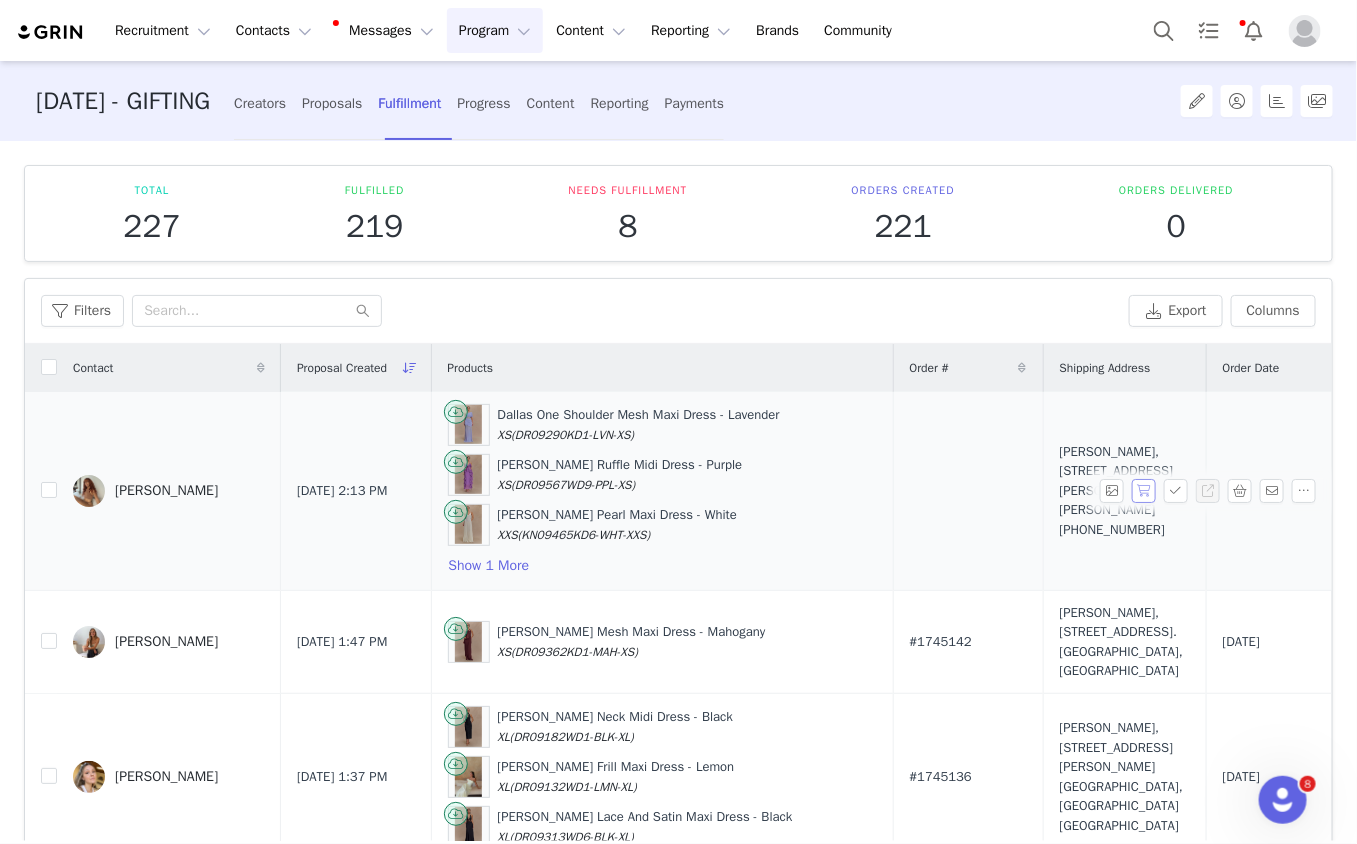 click at bounding box center [1144, 491] 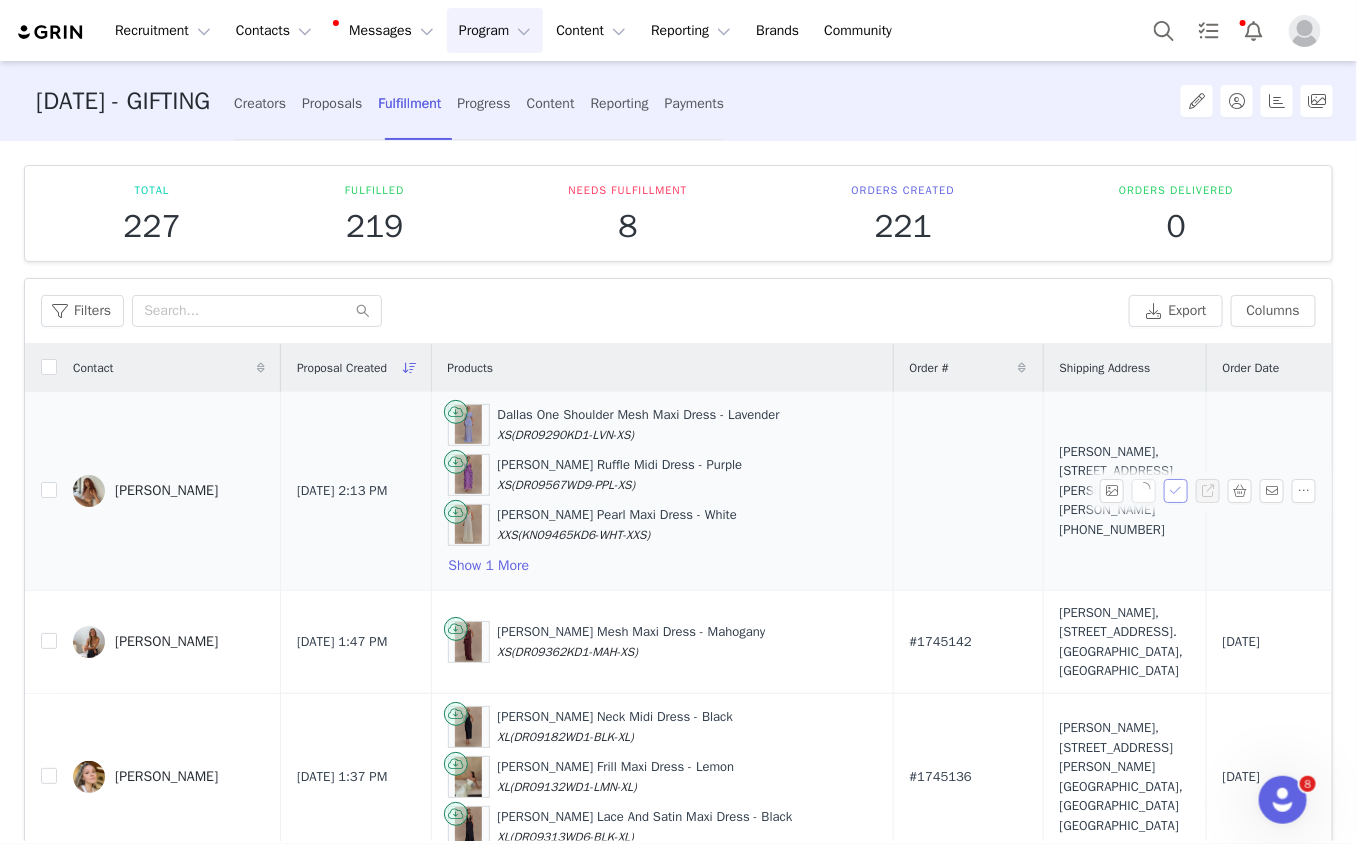 click at bounding box center (1176, 491) 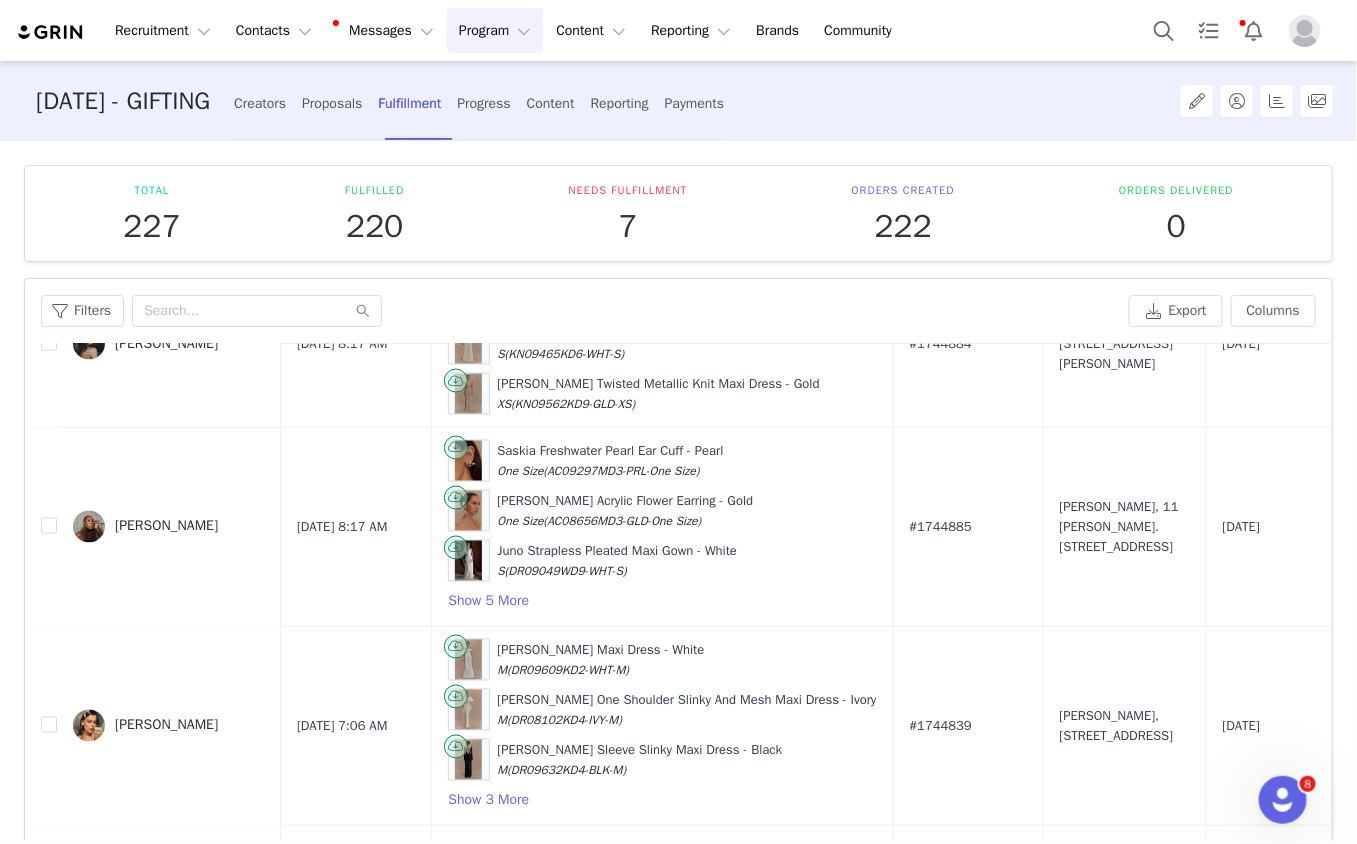 scroll, scrollTop: 4106, scrollLeft: 0, axis: vertical 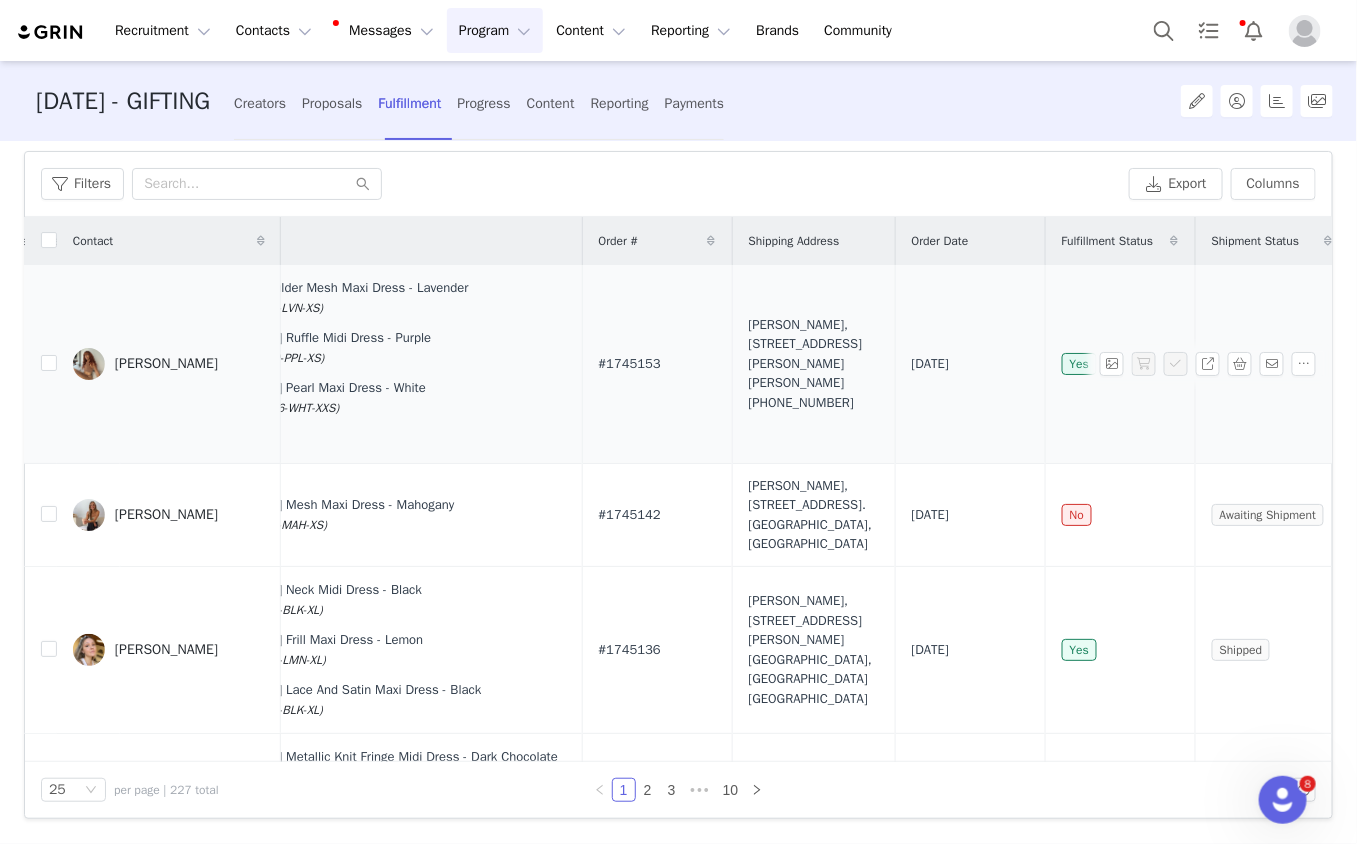 drag, startPoint x: 558, startPoint y: 352, endPoint x: 826, endPoint y: 389, distance: 270.54205 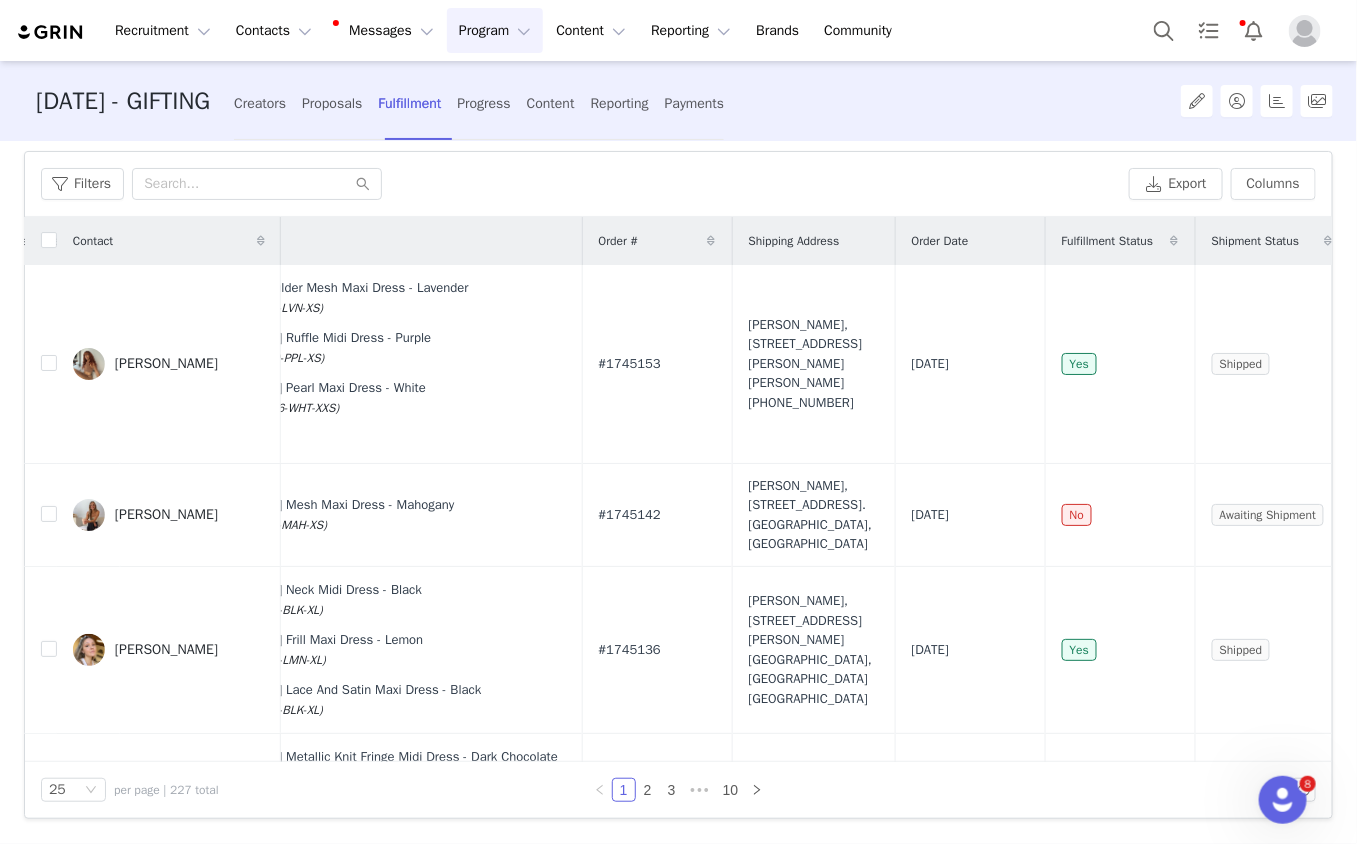 copy on "#1745153  Amy Jarvis, 61 Victoria St. Wolverton,  MK12 5HQ United Kingdom" 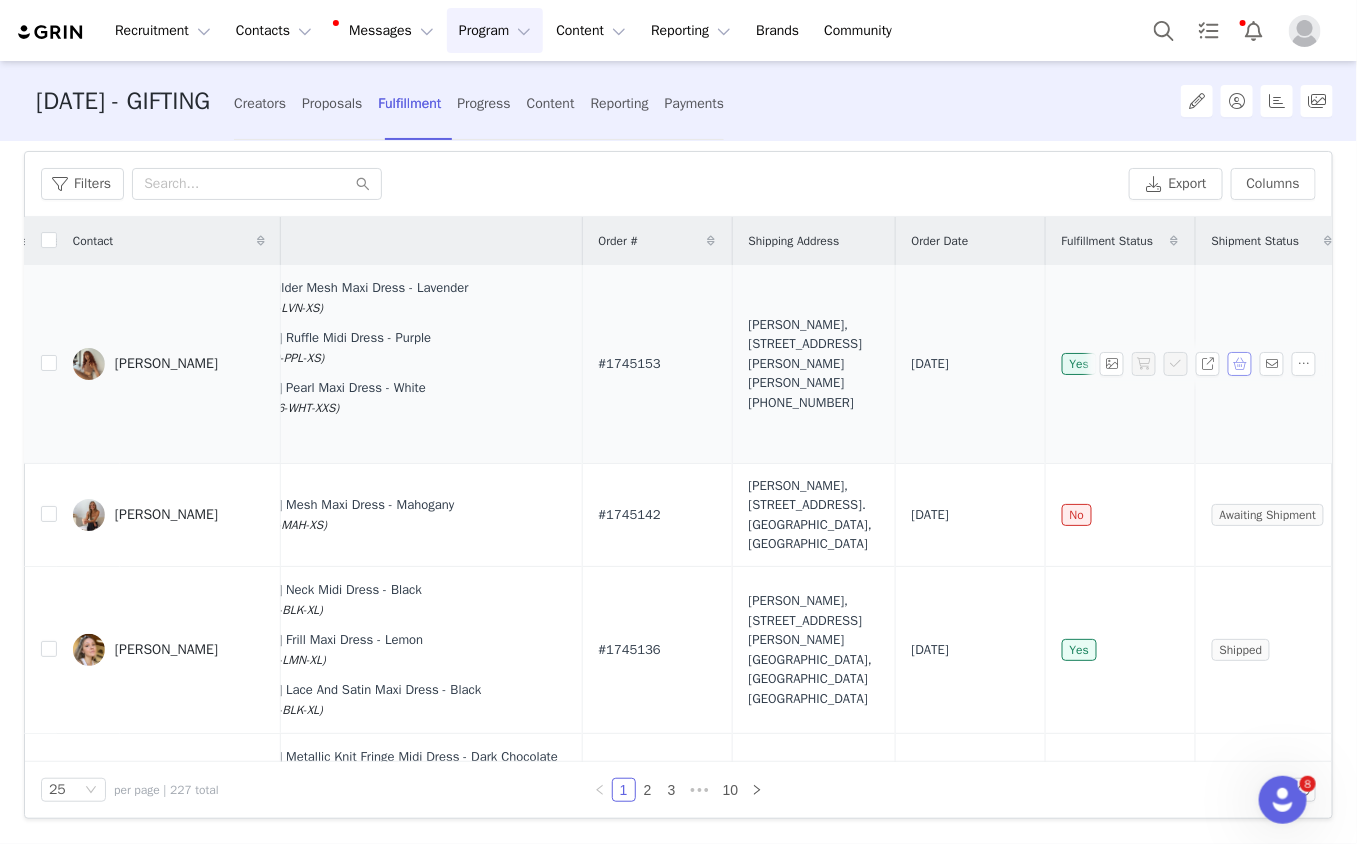 click at bounding box center [1240, 364] 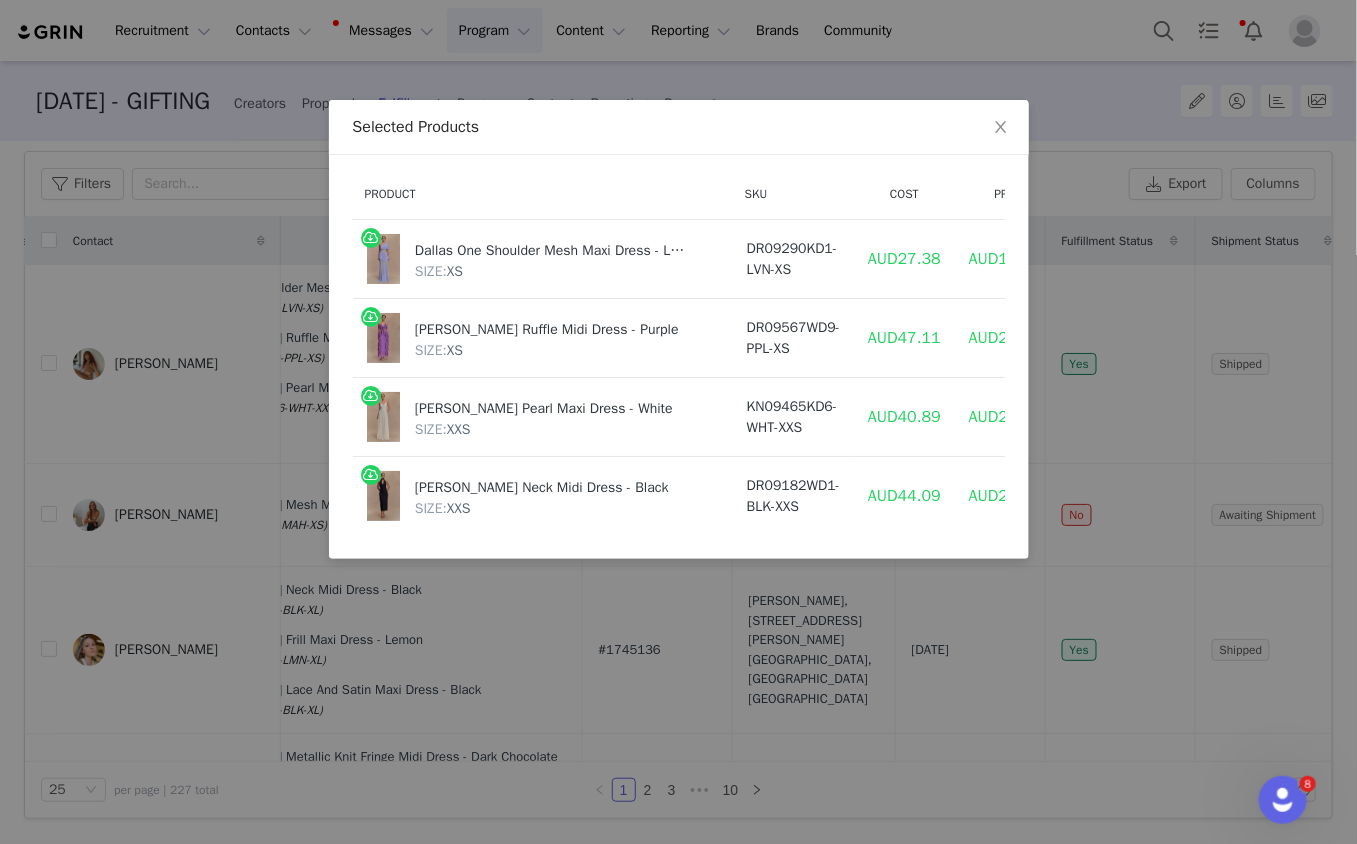 click on "Selected Products Product SKU Cost Price  Dallas One Shoulder Mesh Maxi Dress - Lavender  SIZE:  XS  DR09290KD1-LVN-XS AUD27.38 AUD149.00  Aleyna Chiffon Ruffle Midi Dress - Purple  SIZE:  XS  DR09567WD9-PPL-XS AUD47.11 AUD239.00  Catherine Crochet Pearl Maxi Dress - White  SIZE:  XXS  KN09465KD6-WHT-XXS AUD40.89 AUD239.00  Simona Halter Neck Midi Dress - Black  SIZE:  XXS  DR09182WD1-BLK-XXS AUD44.09 AUD249.00" at bounding box center [678, 422] 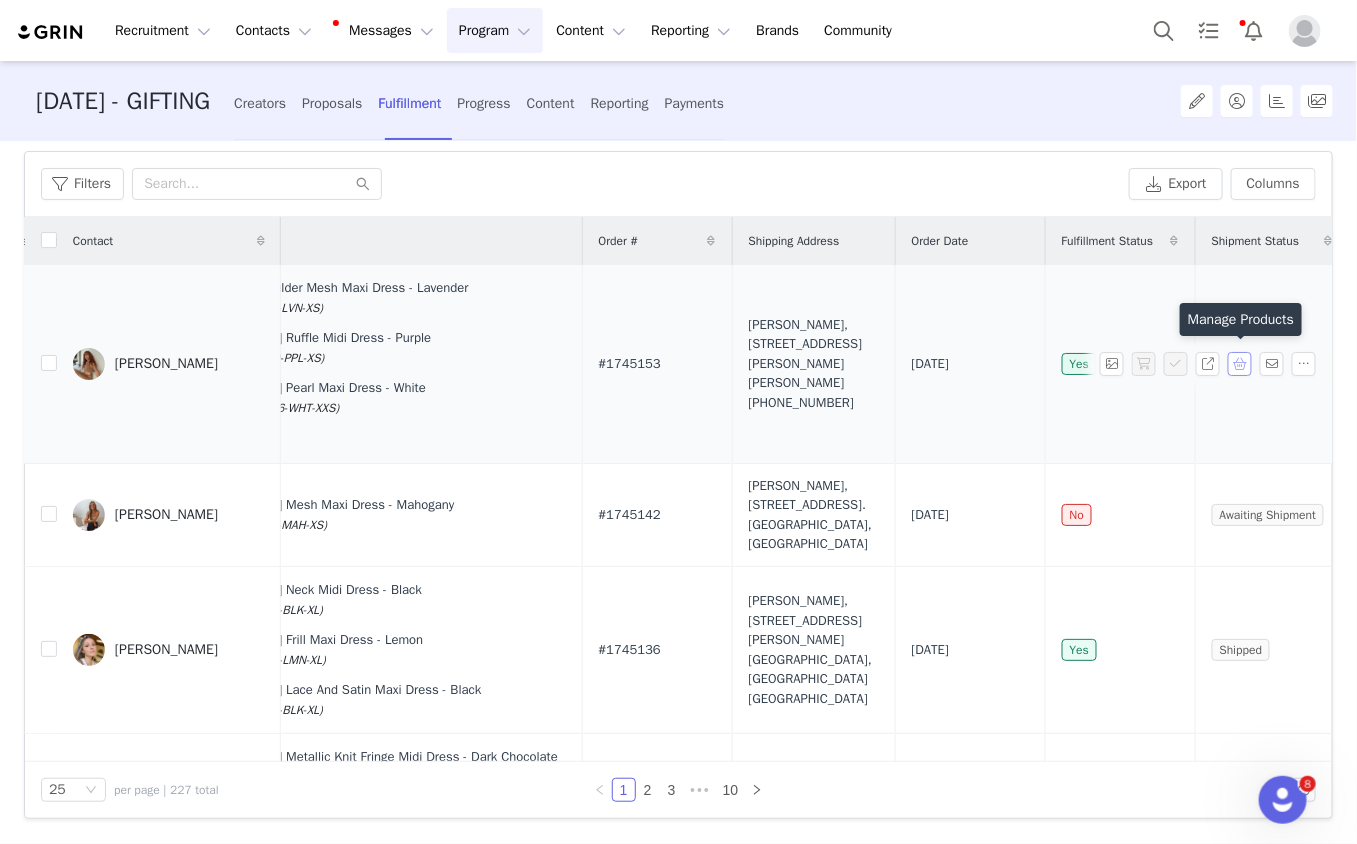 click at bounding box center [1240, 364] 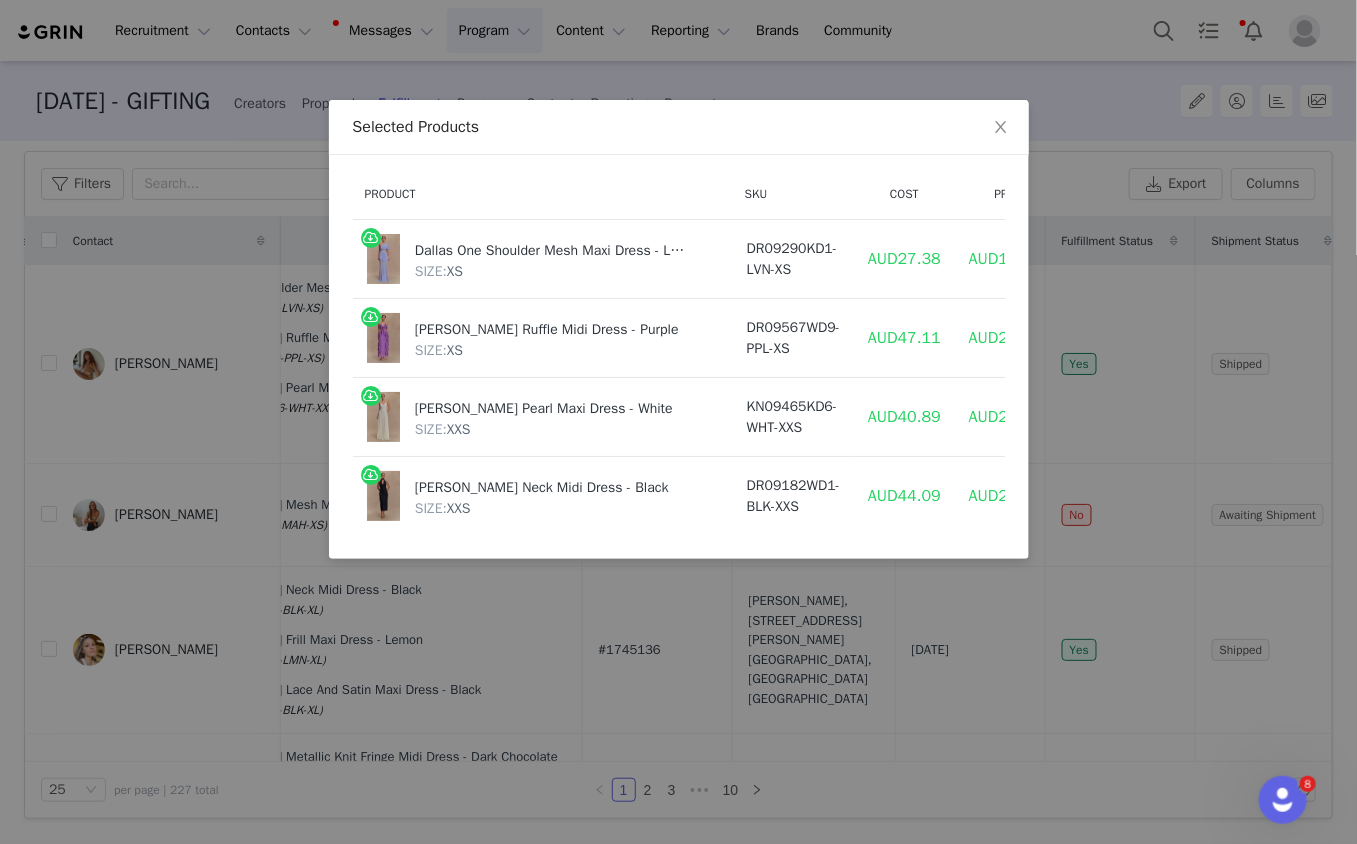 scroll, scrollTop: 0, scrollLeft: 101, axis: horizontal 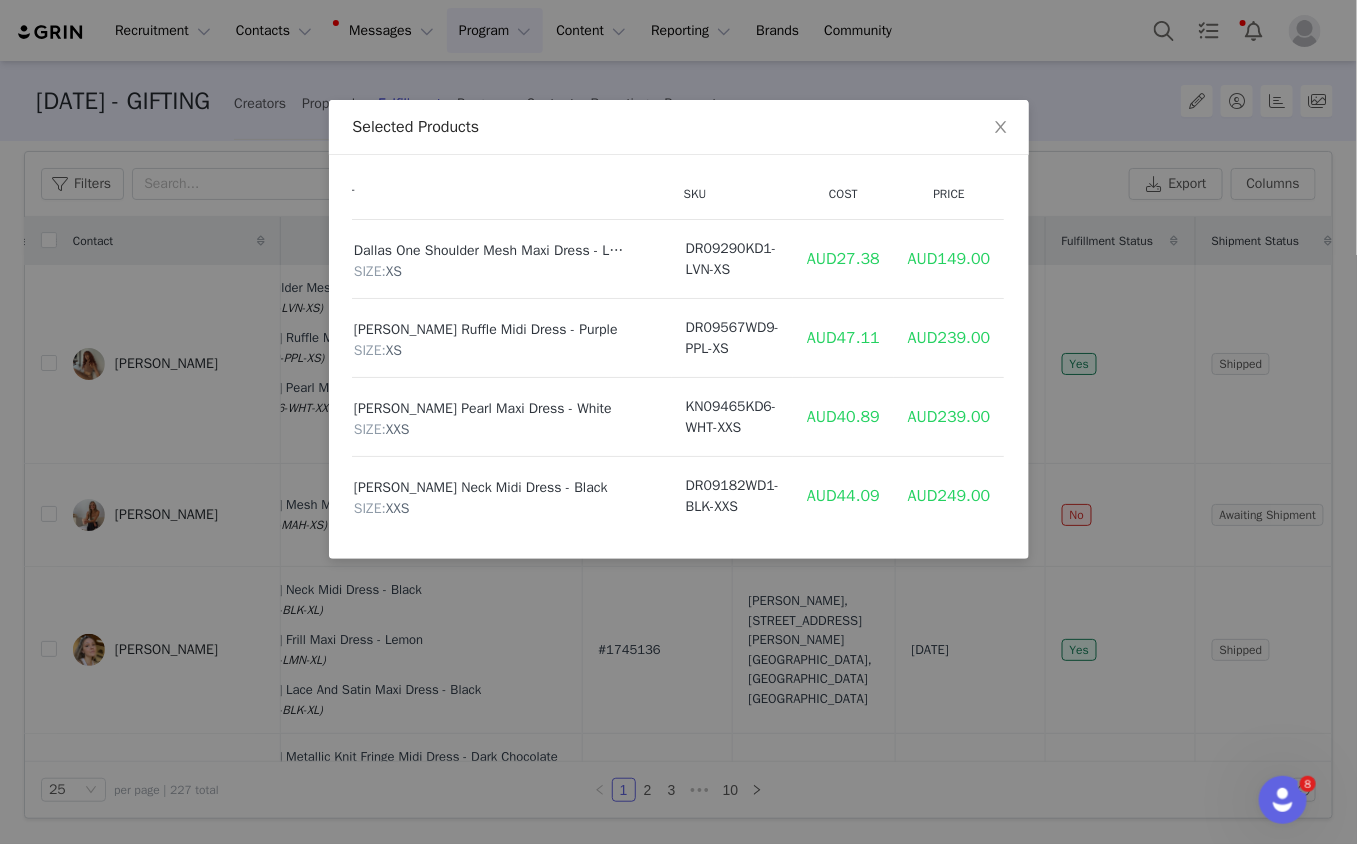 click on "Selected Products Product SKU Cost Price  Dallas One Shoulder Mesh Maxi Dress - Lavender  SIZE:  XS  DR09290KD1-LVN-XS AUD27.38 AUD149.00  Aleyna Chiffon Ruffle Midi Dress - Purple  SIZE:  XS  DR09567WD9-PPL-XS AUD47.11 AUD239.00  Catherine Crochet Pearl Maxi Dress - White  SIZE:  XXS  KN09465KD6-WHT-XXS AUD40.89 AUD239.00  Simona Halter Neck Midi Dress - Black  SIZE:  XXS  DR09182WD1-BLK-XXS AUD44.09 AUD249.00" at bounding box center (678, 422) 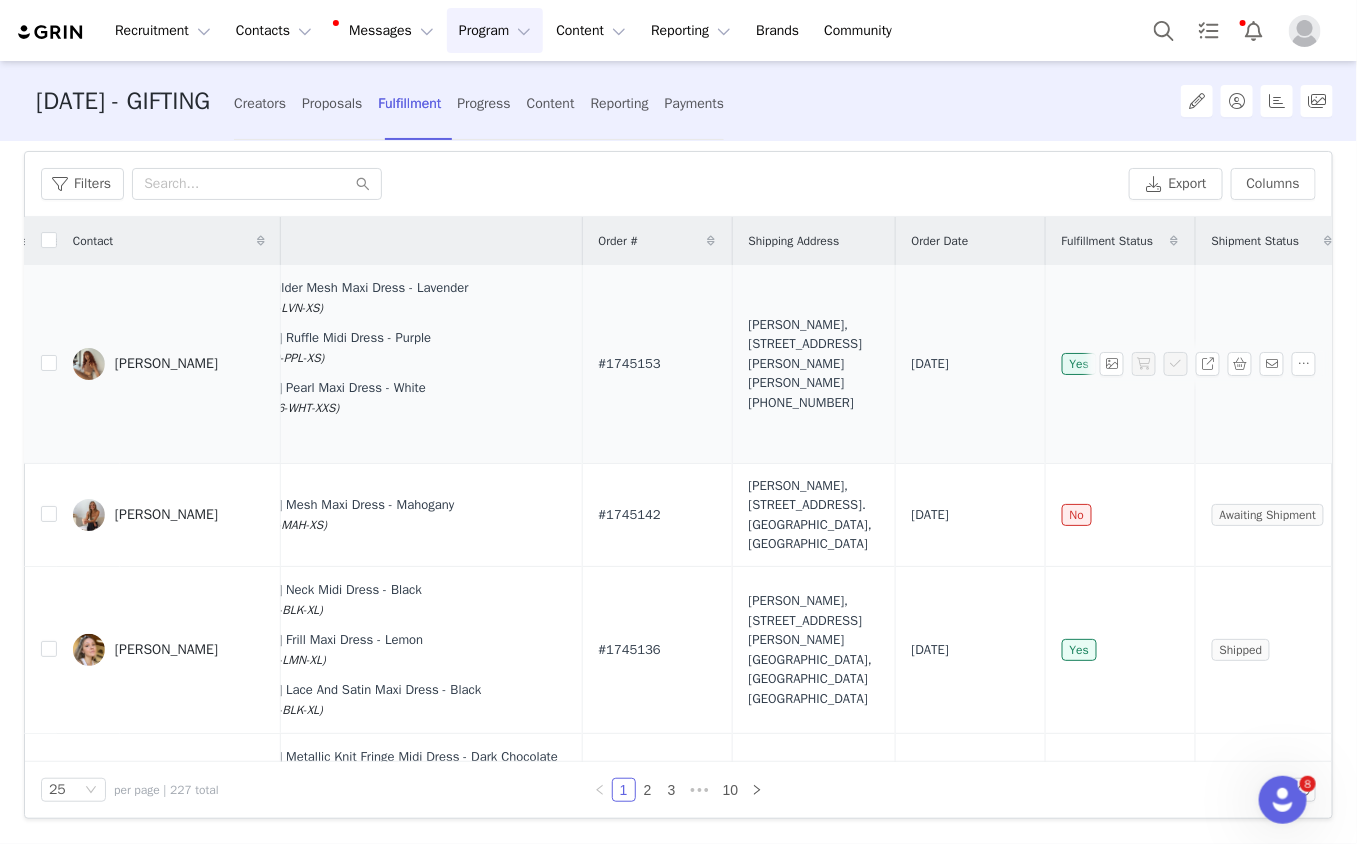 drag, startPoint x: 564, startPoint y: 354, endPoint x: 843, endPoint y: 381, distance: 280.3034 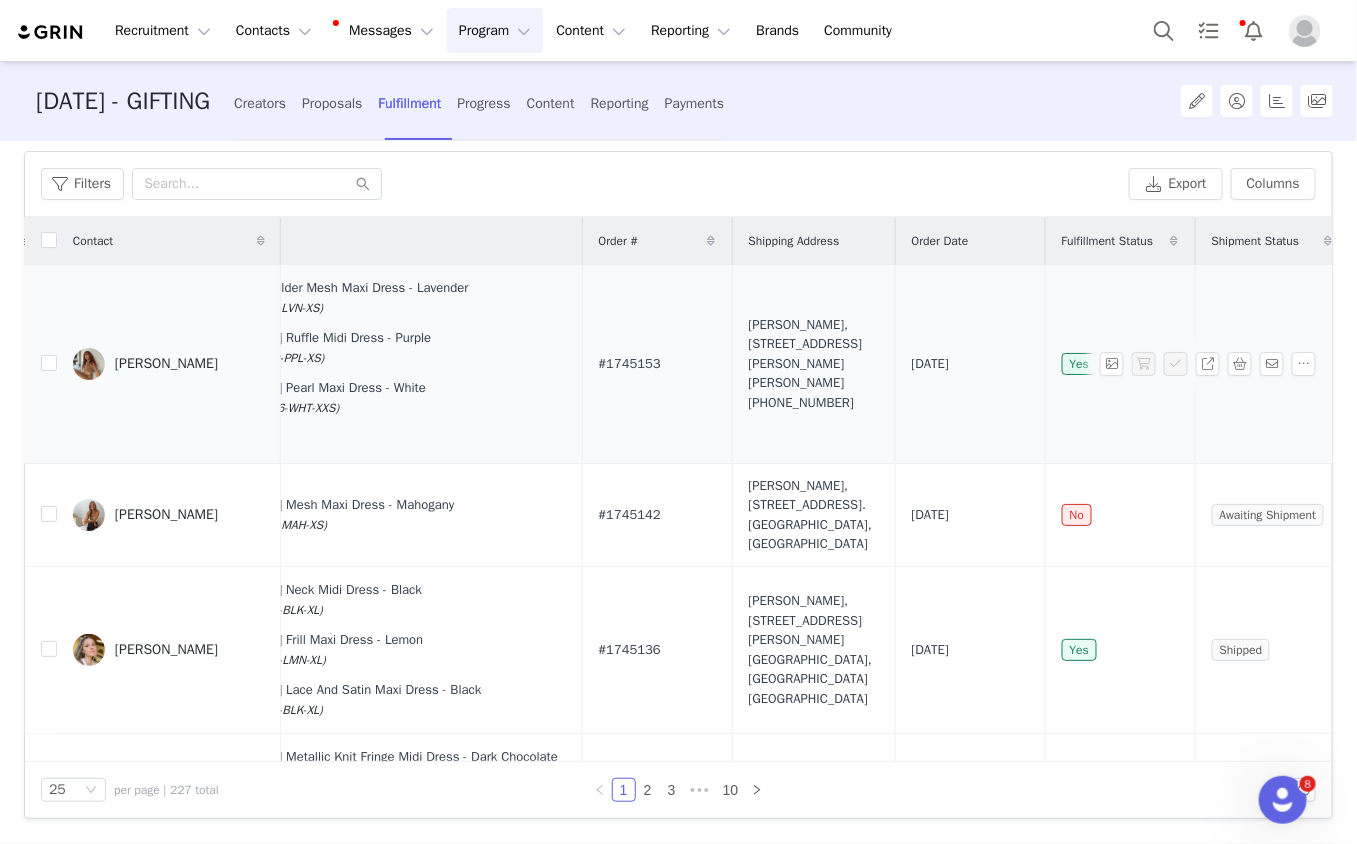 scroll, scrollTop: 0, scrollLeft: 0, axis: both 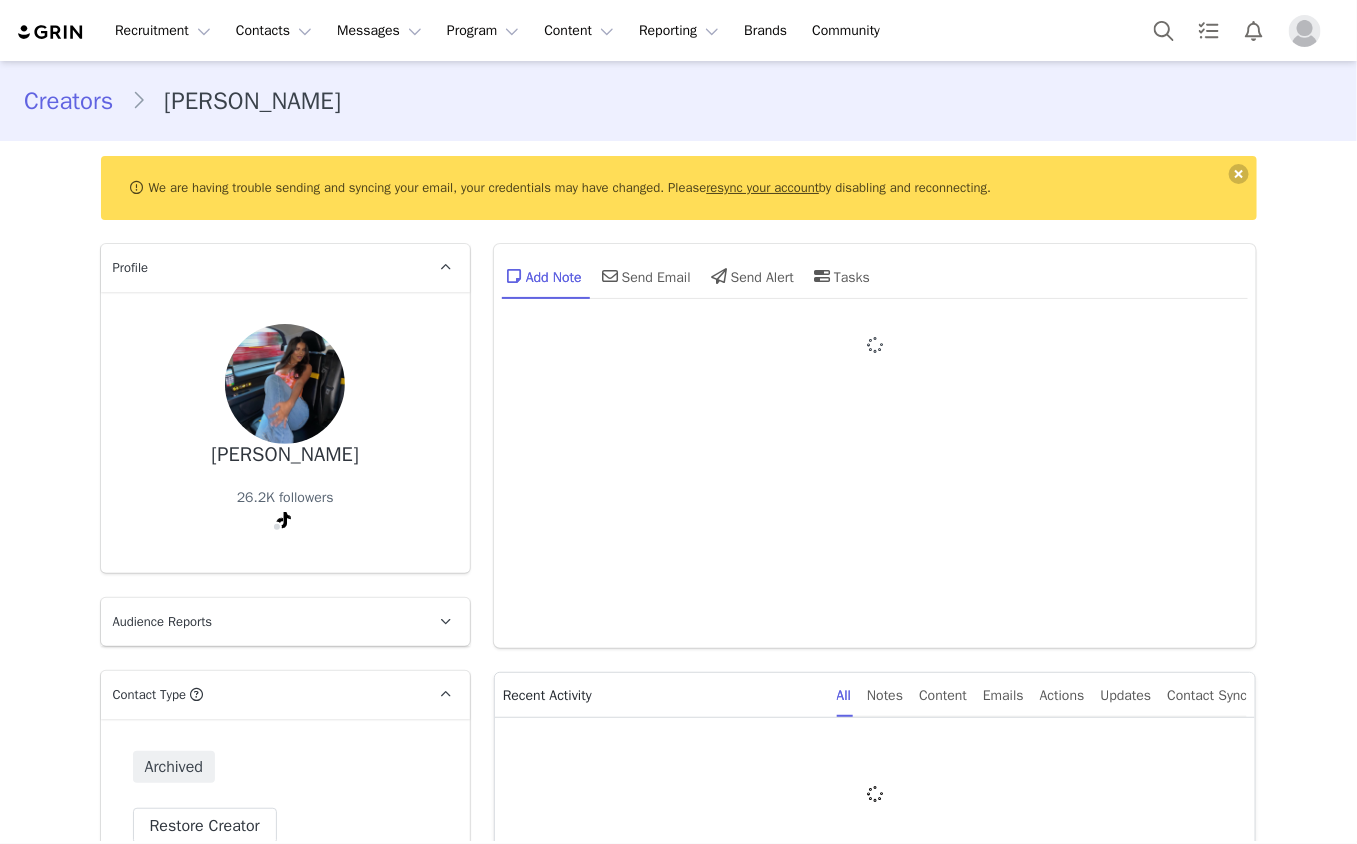 type on "+1 ([GEOGRAPHIC_DATA])" 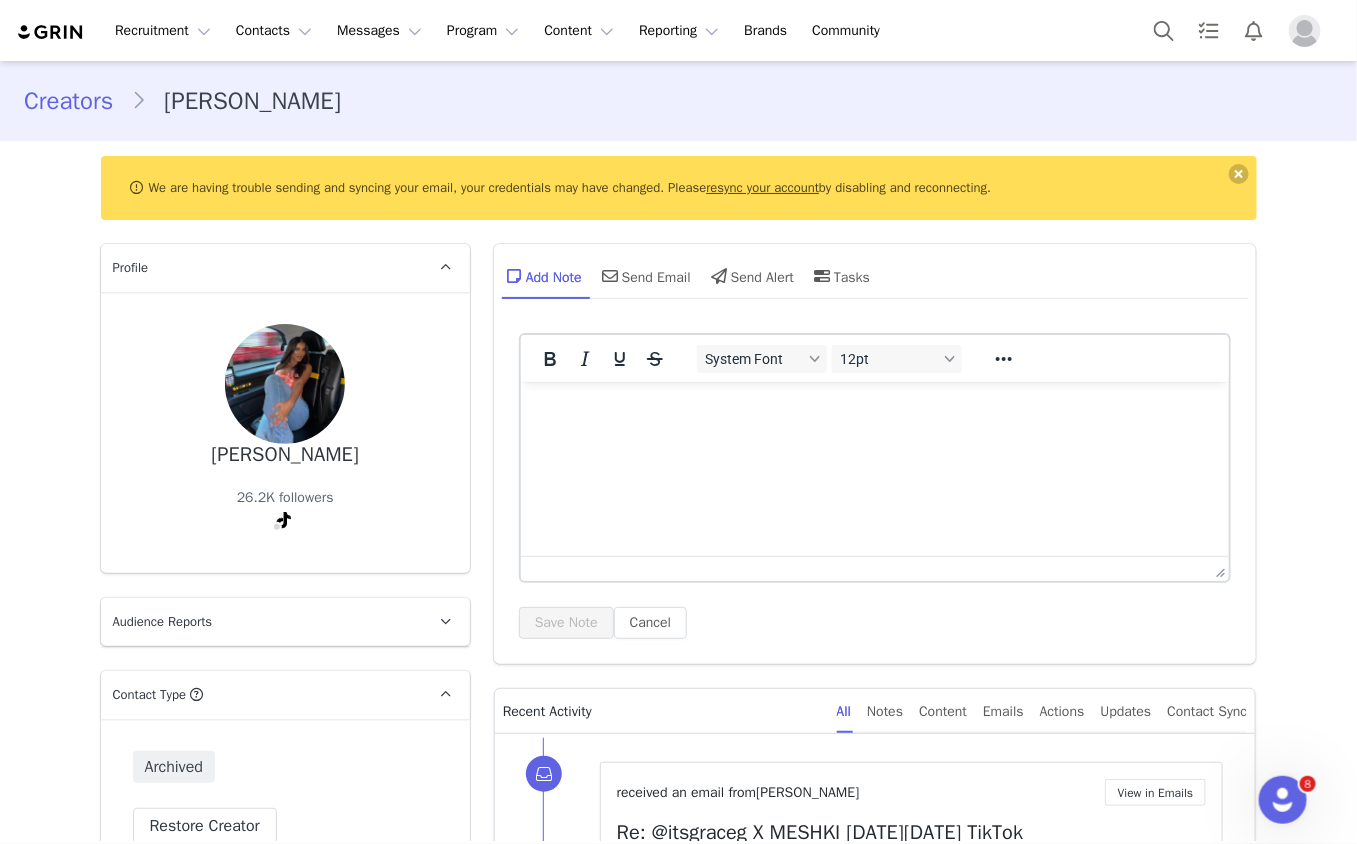 scroll, scrollTop: 0, scrollLeft: 0, axis: both 